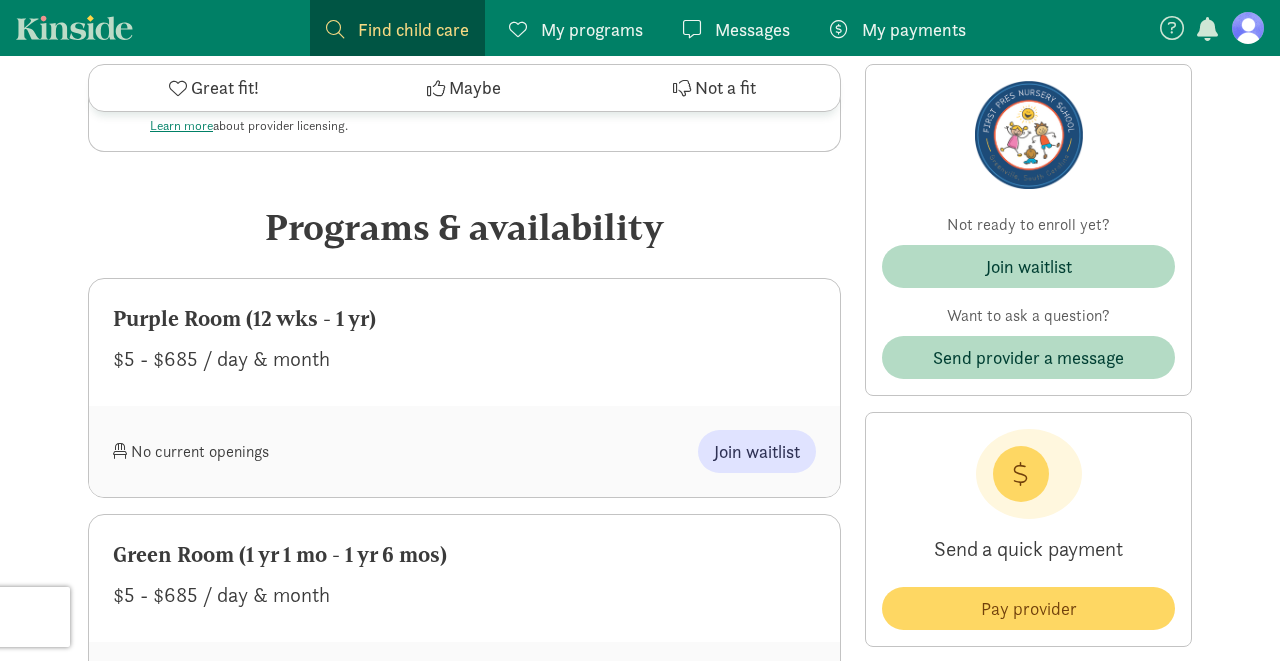 scroll, scrollTop: 859, scrollLeft: 0, axis: vertical 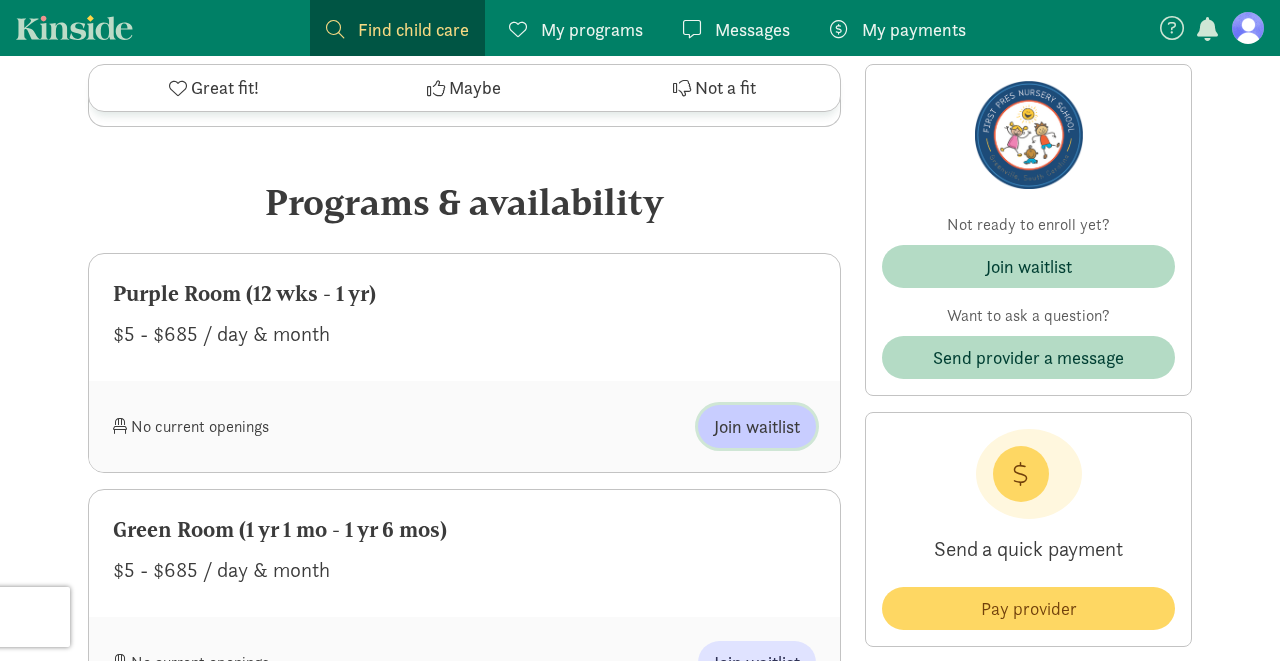 click on "Join waitlist" at bounding box center (757, 426) 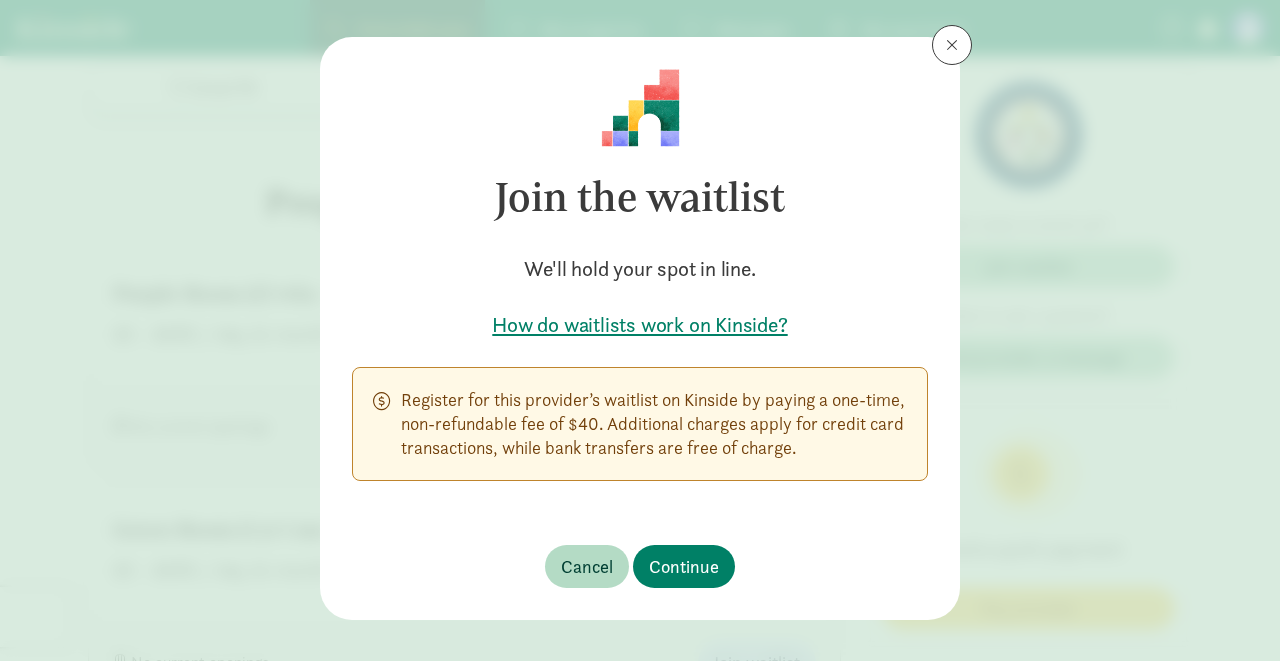 scroll, scrollTop: 31, scrollLeft: 0, axis: vertical 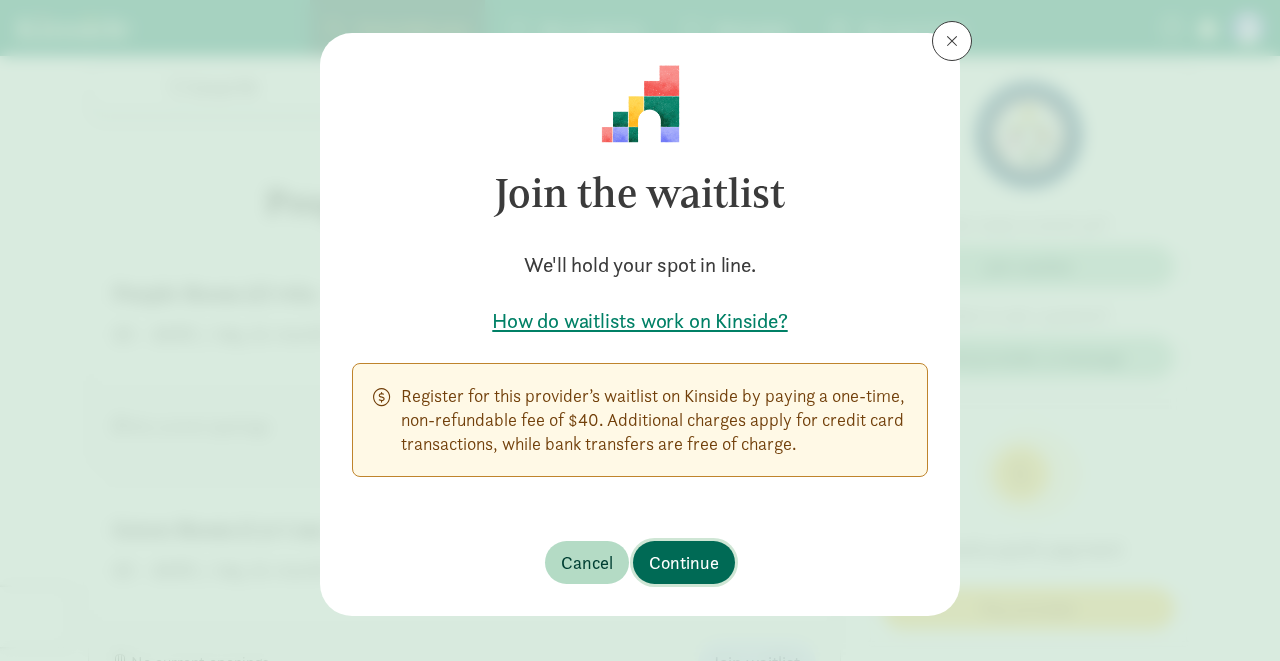 click on "Continue" at bounding box center [684, 562] 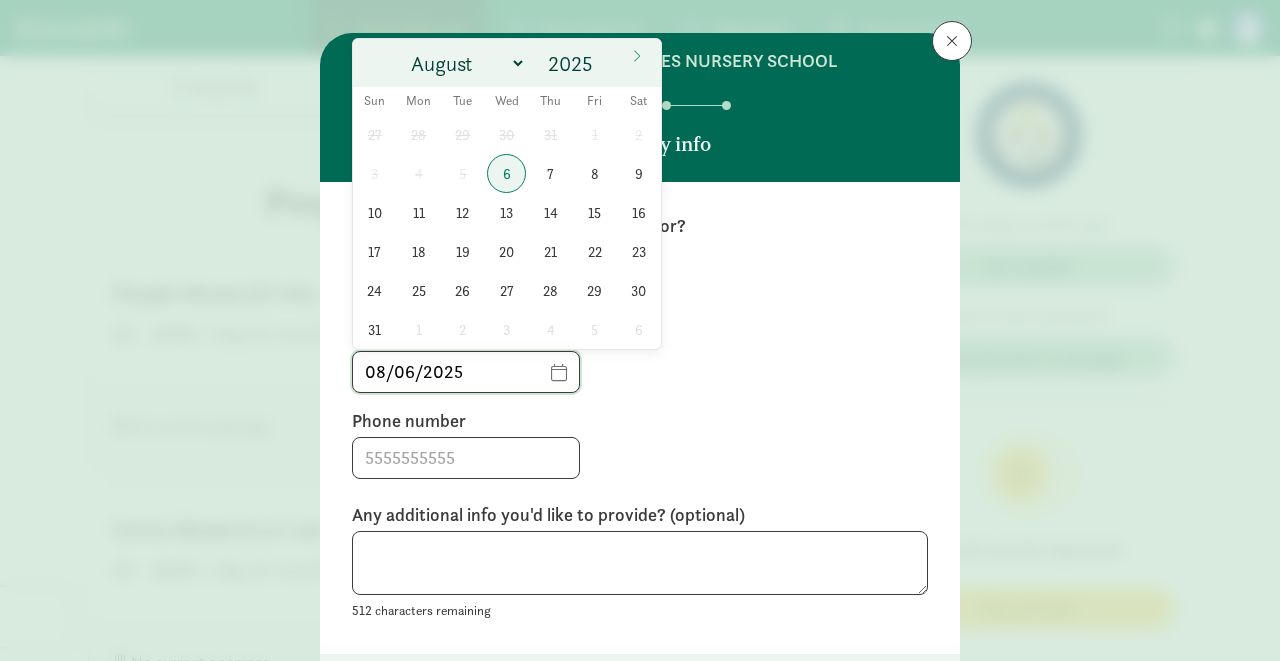 click on "08/06/2025" 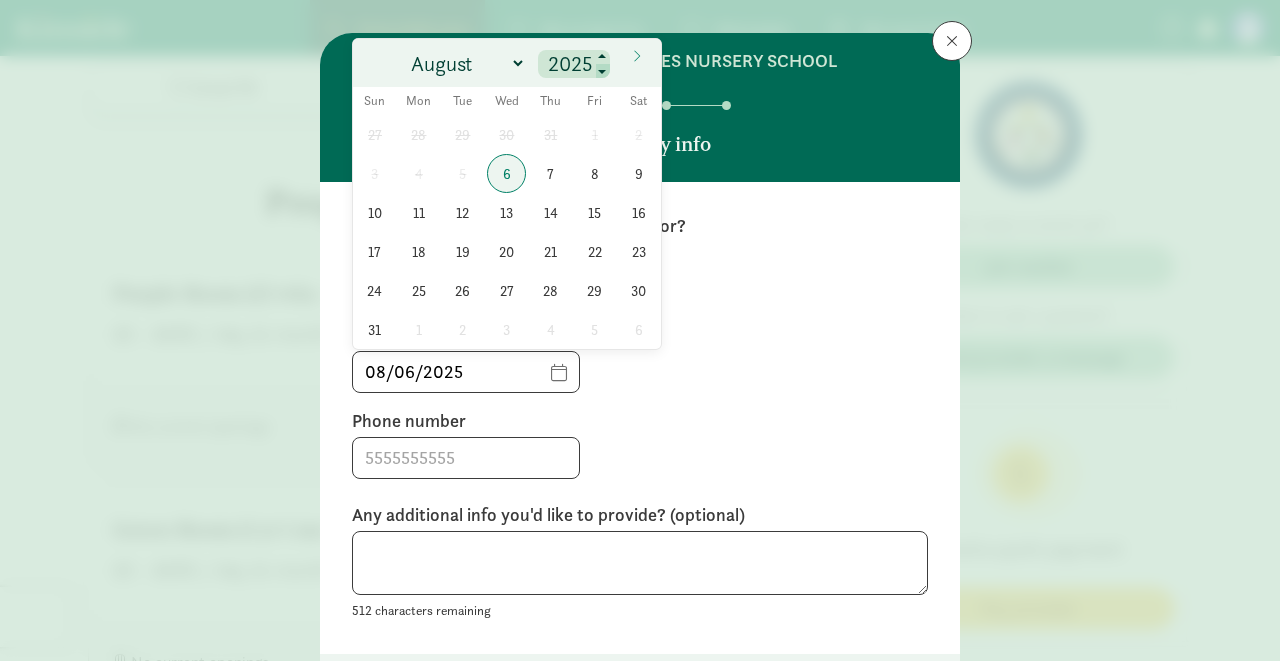 click at bounding box center [603, 72] 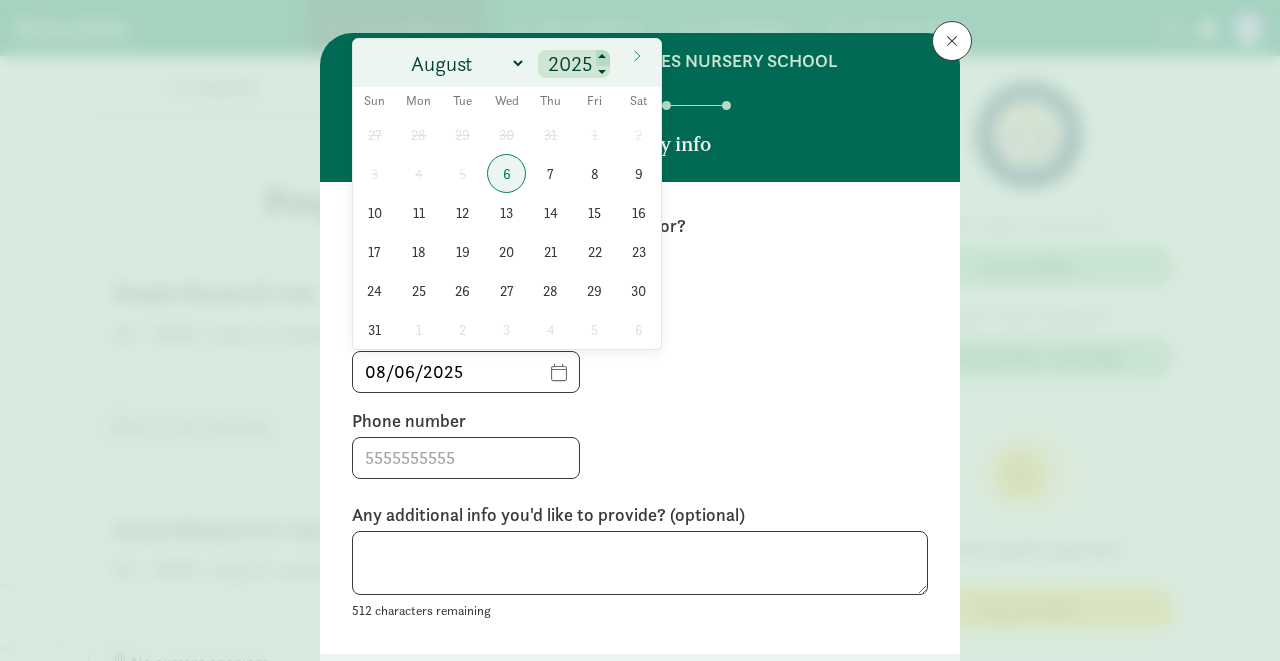 click at bounding box center [603, 58] 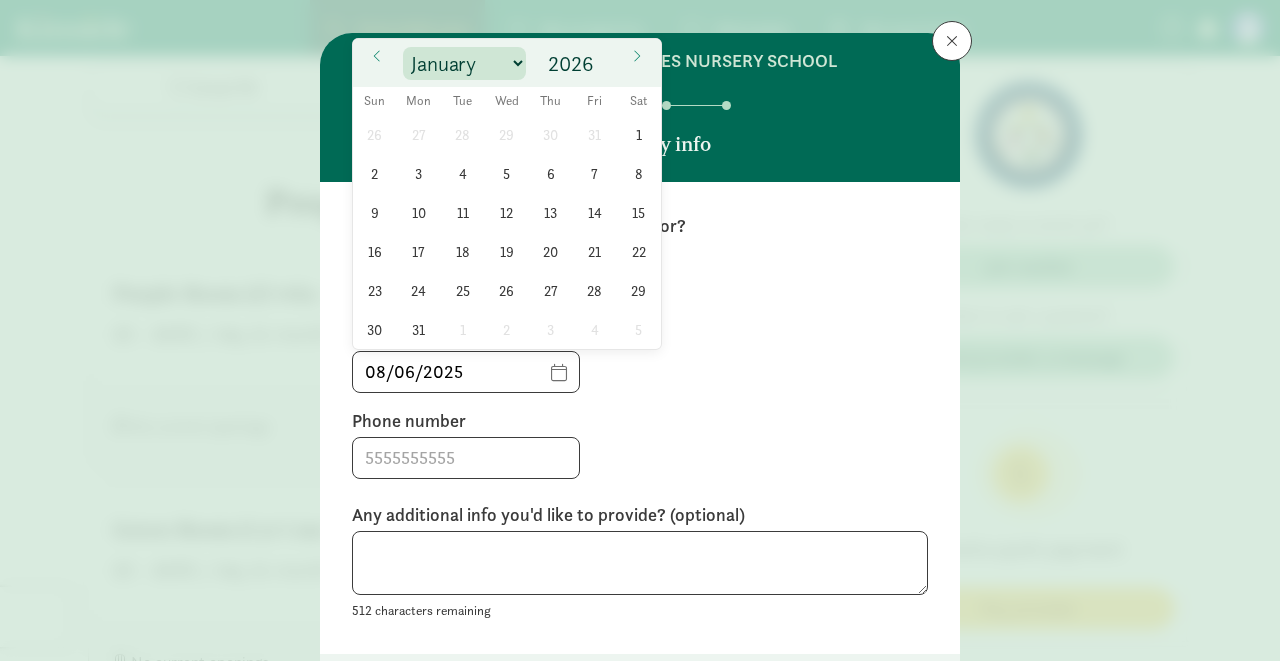 select on "6" 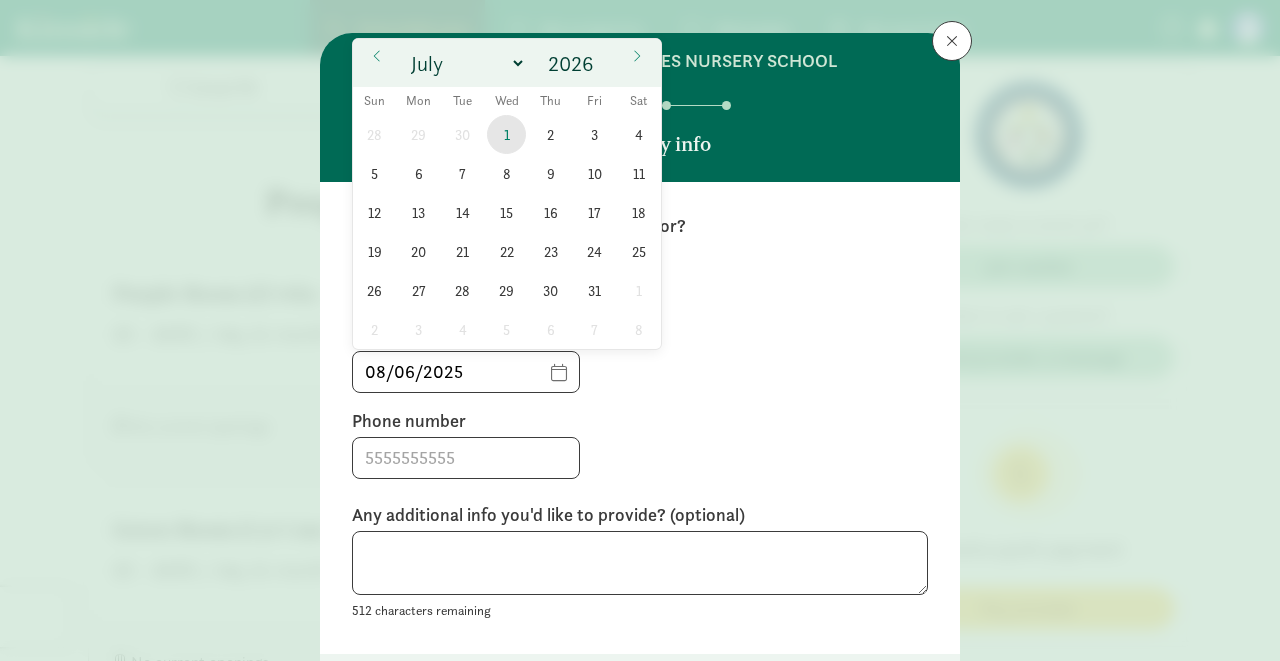 click on "1" at bounding box center (506, 134) 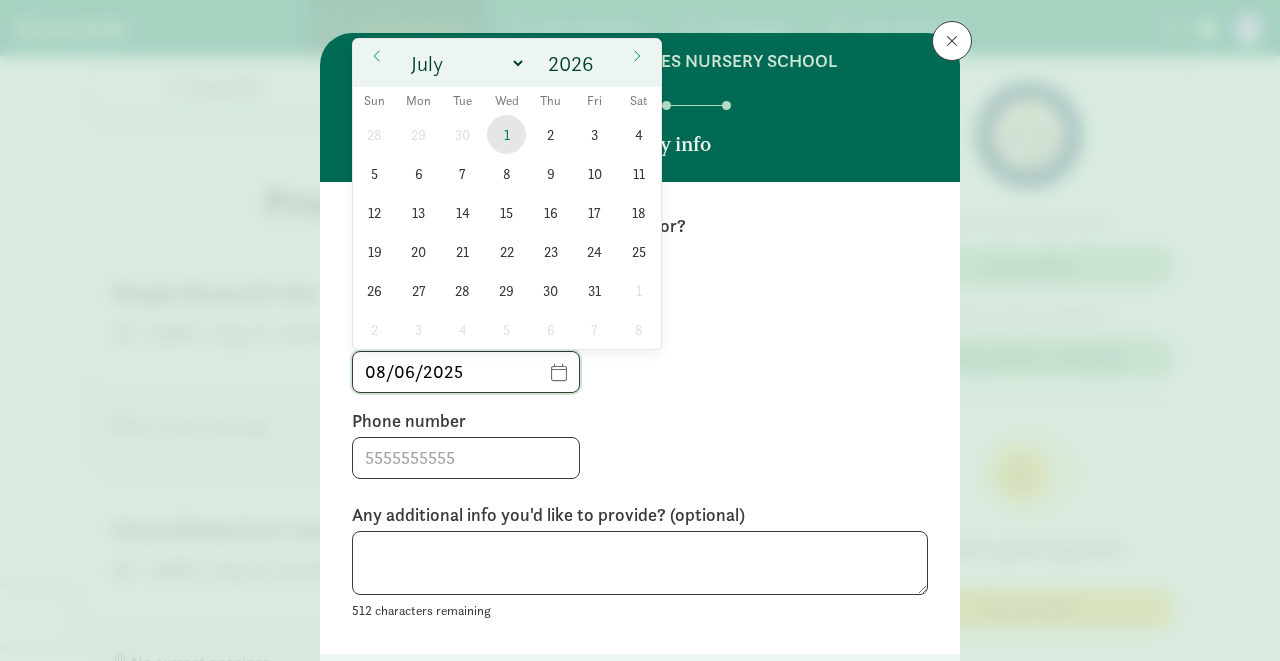 type on "07/01/2026" 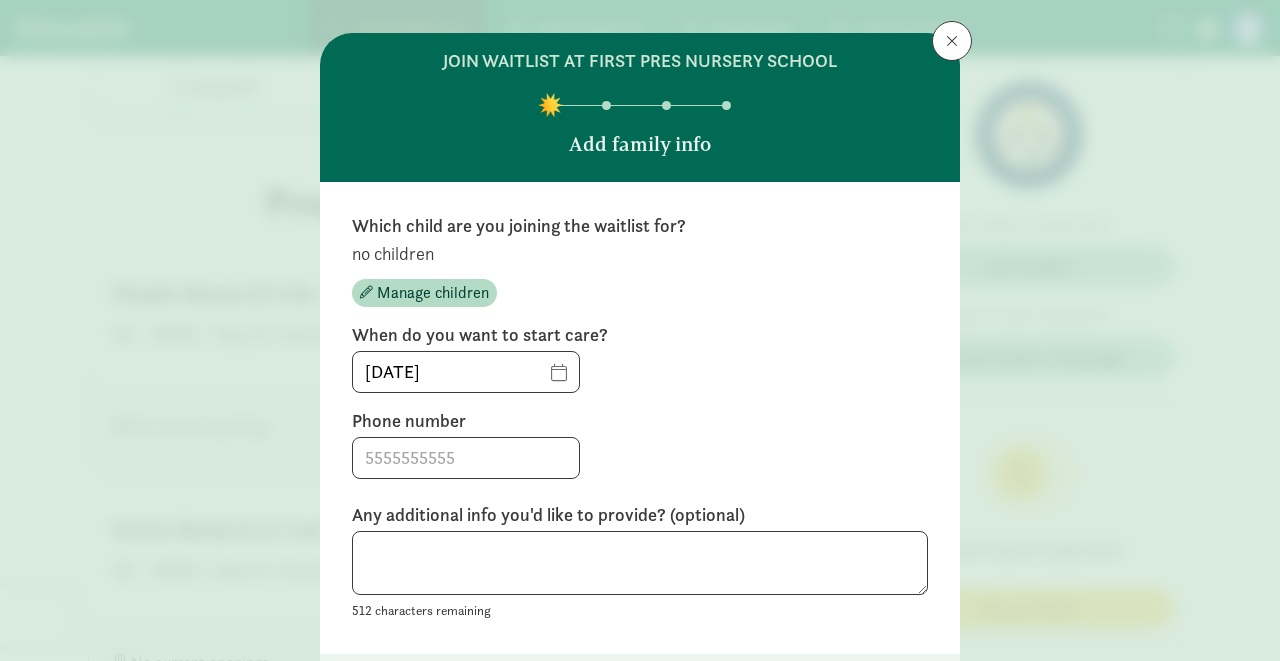 click on "Which child are you joining the waitlist for?       no children
Manage children
When do you want to start care?      07/01/2026         Phone number              Any additional info you'd like to provide? (optional)        512 characters remaining" 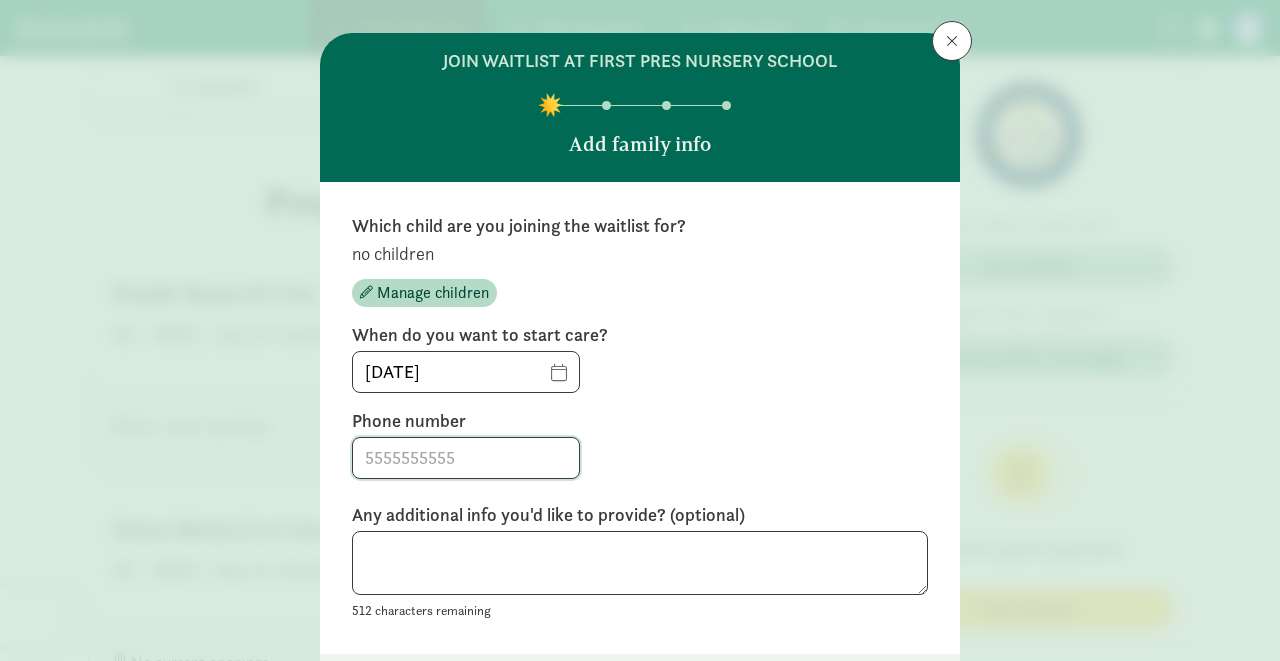 click 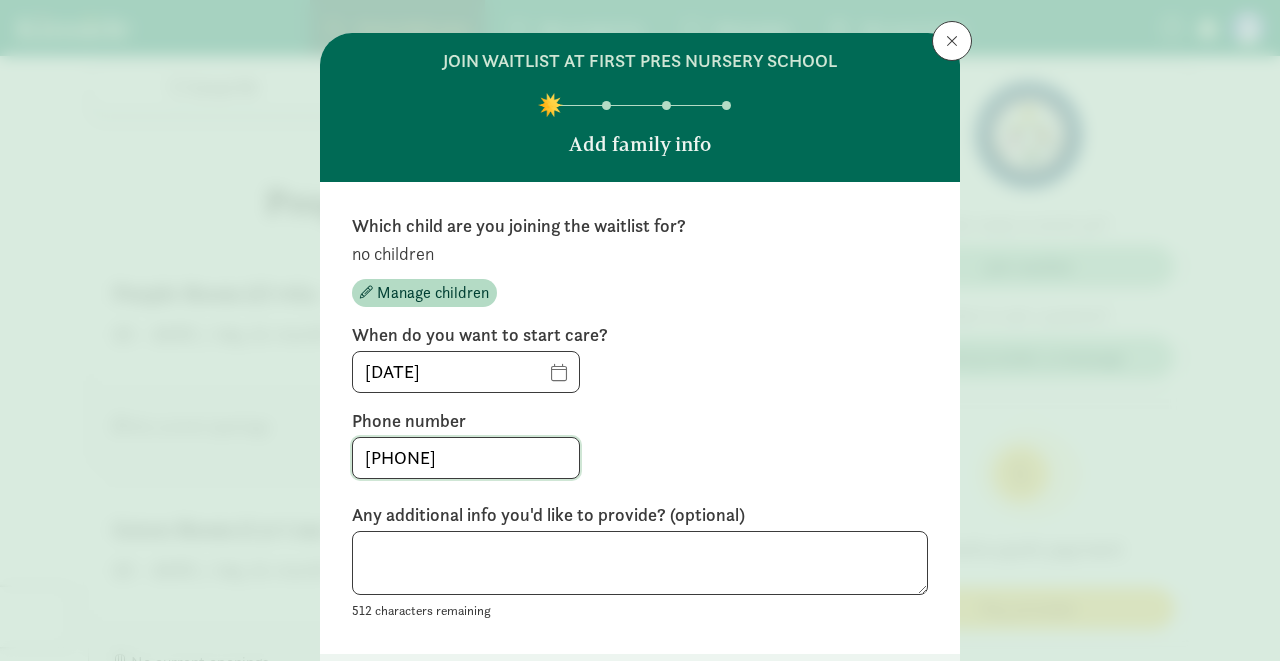 type on "3152431444" 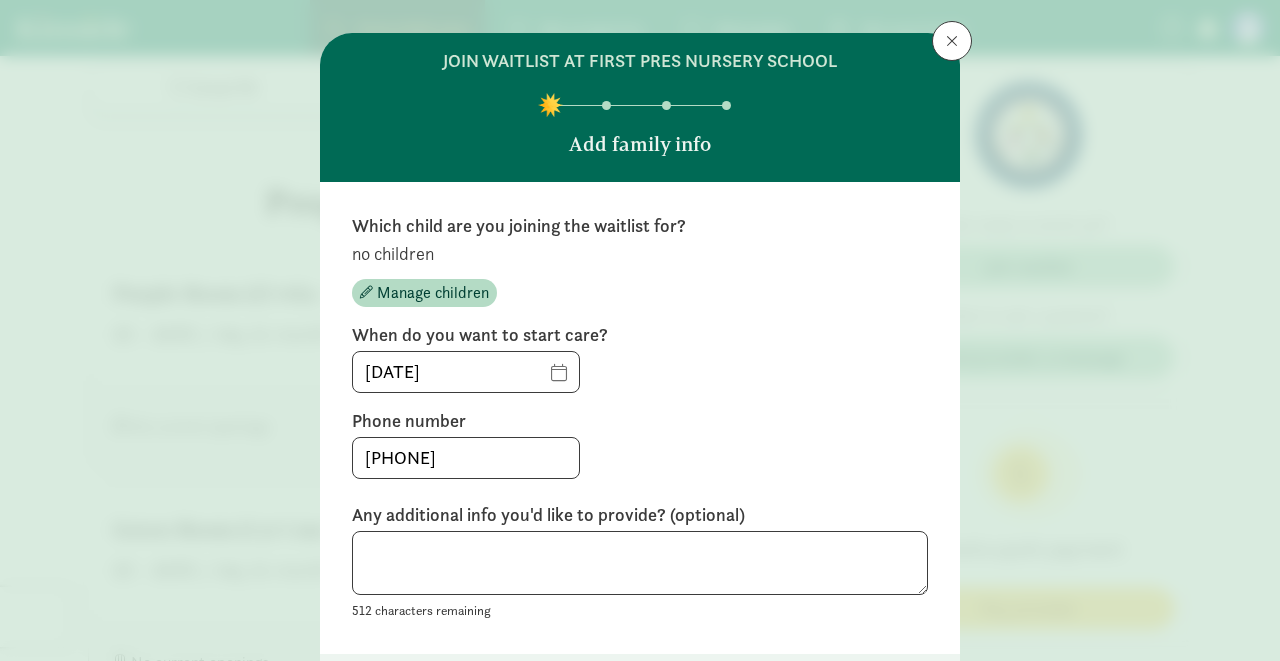 click on "07/01/2026" at bounding box center [640, 372] 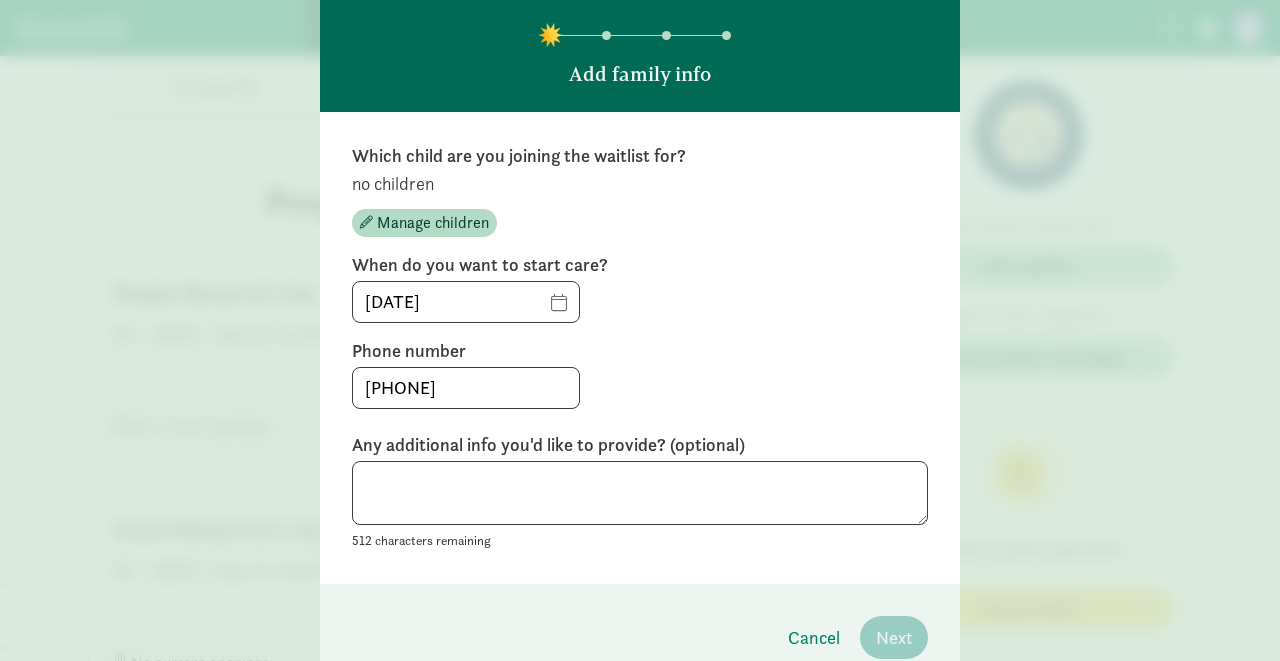 scroll, scrollTop: 117, scrollLeft: 0, axis: vertical 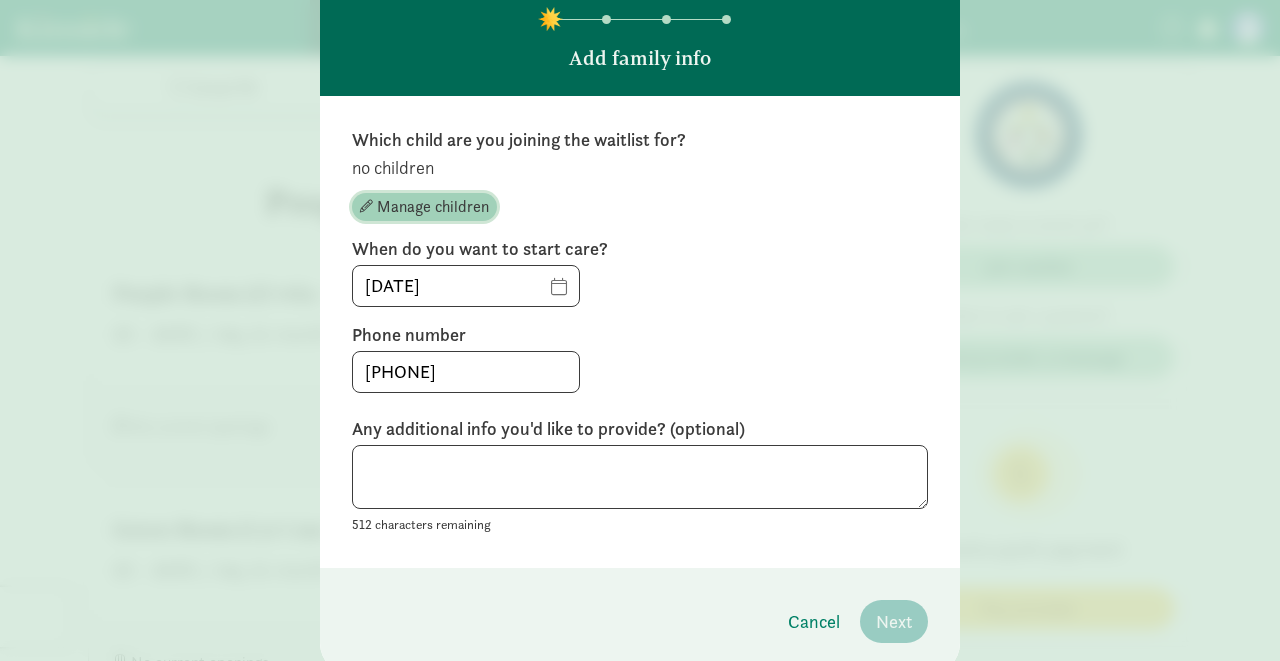 click on "Manage children" at bounding box center [433, 207] 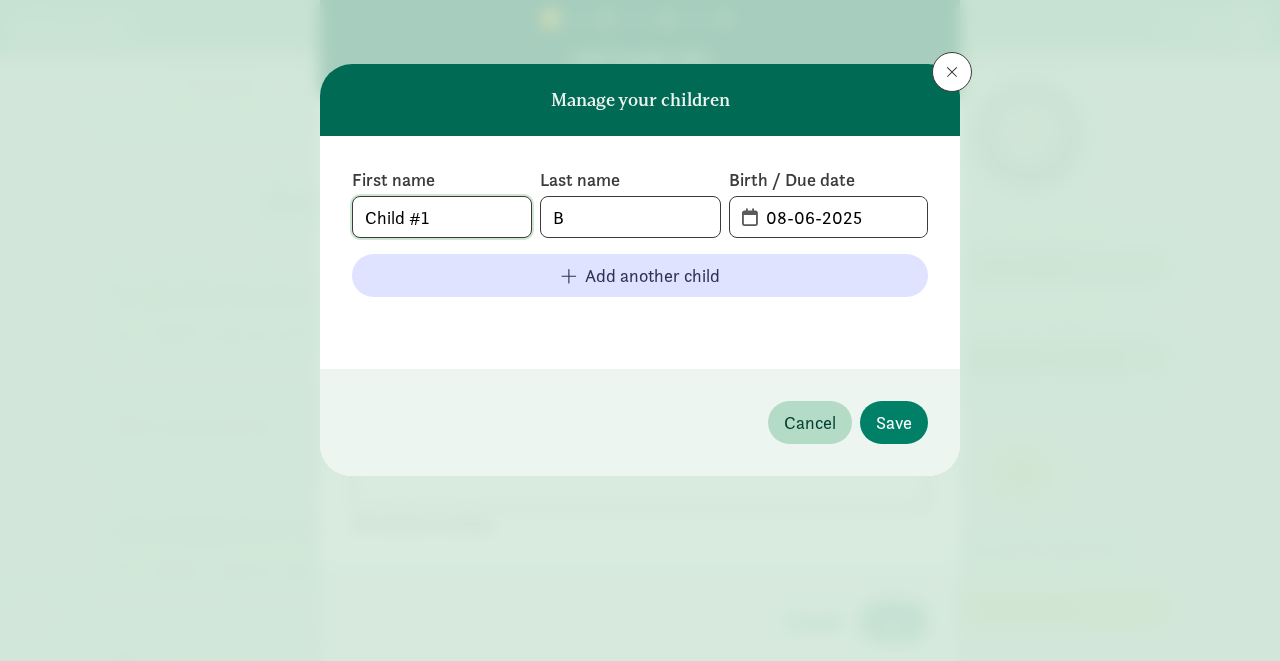 drag, startPoint x: 465, startPoint y: 214, endPoint x: 252, endPoint y: 216, distance: 213.00938 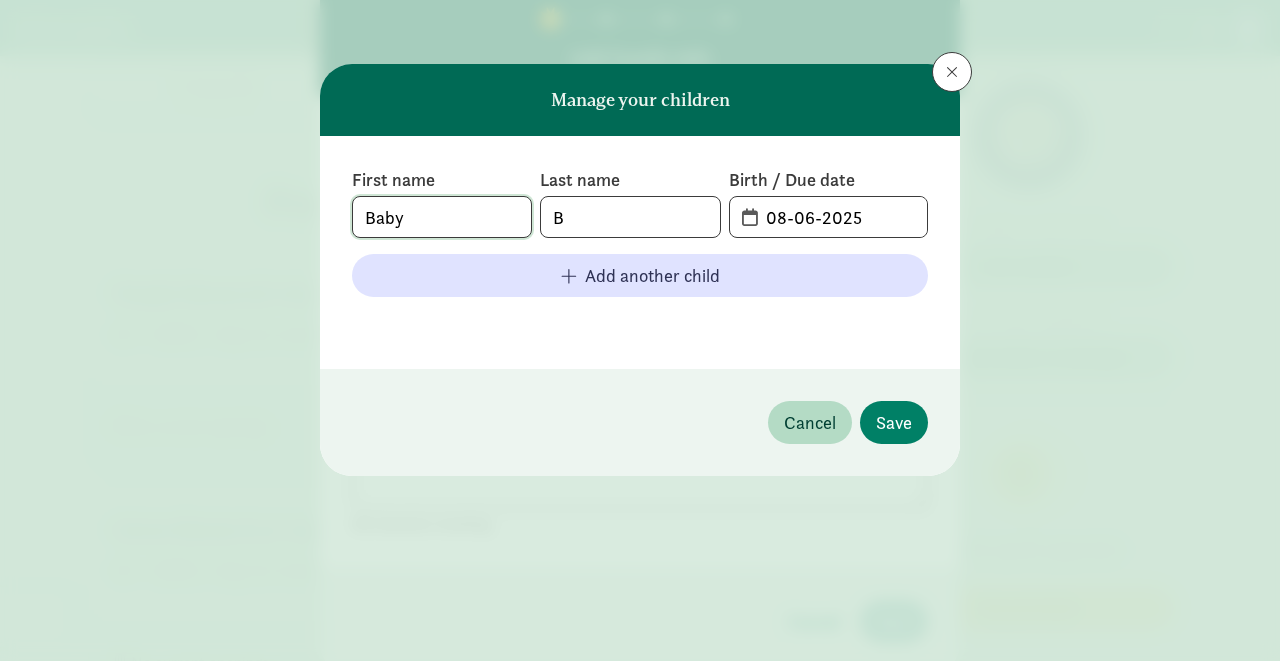 type on "Baby" 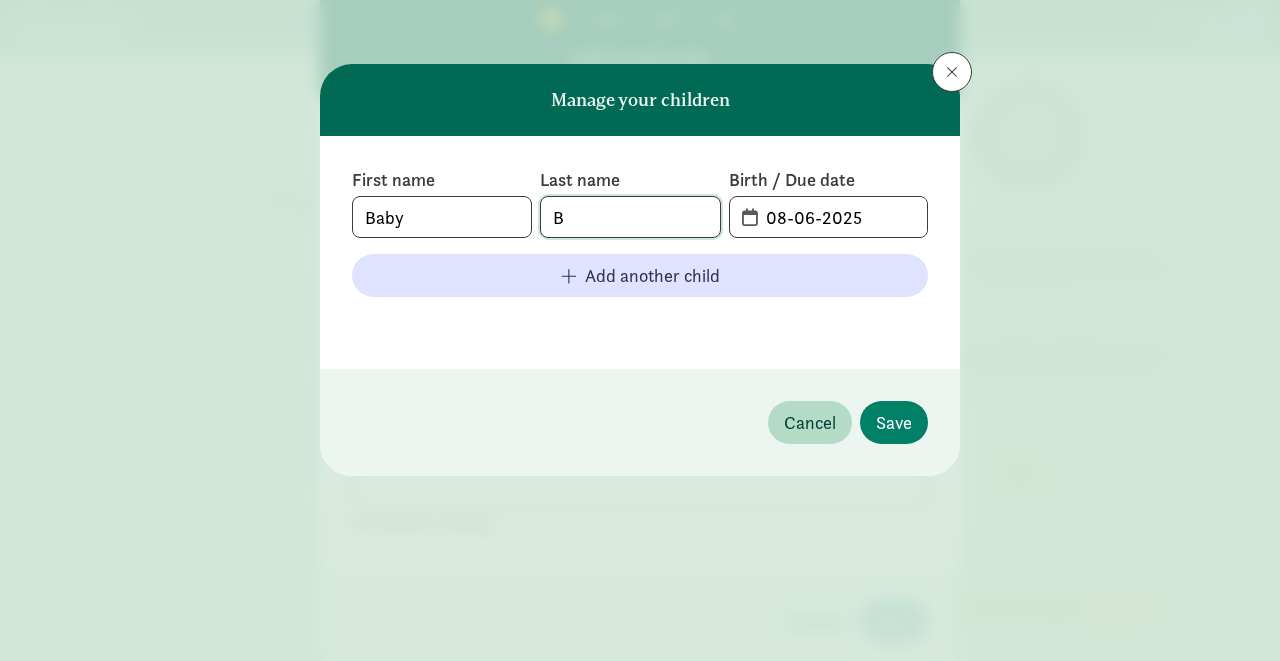 click on "B" 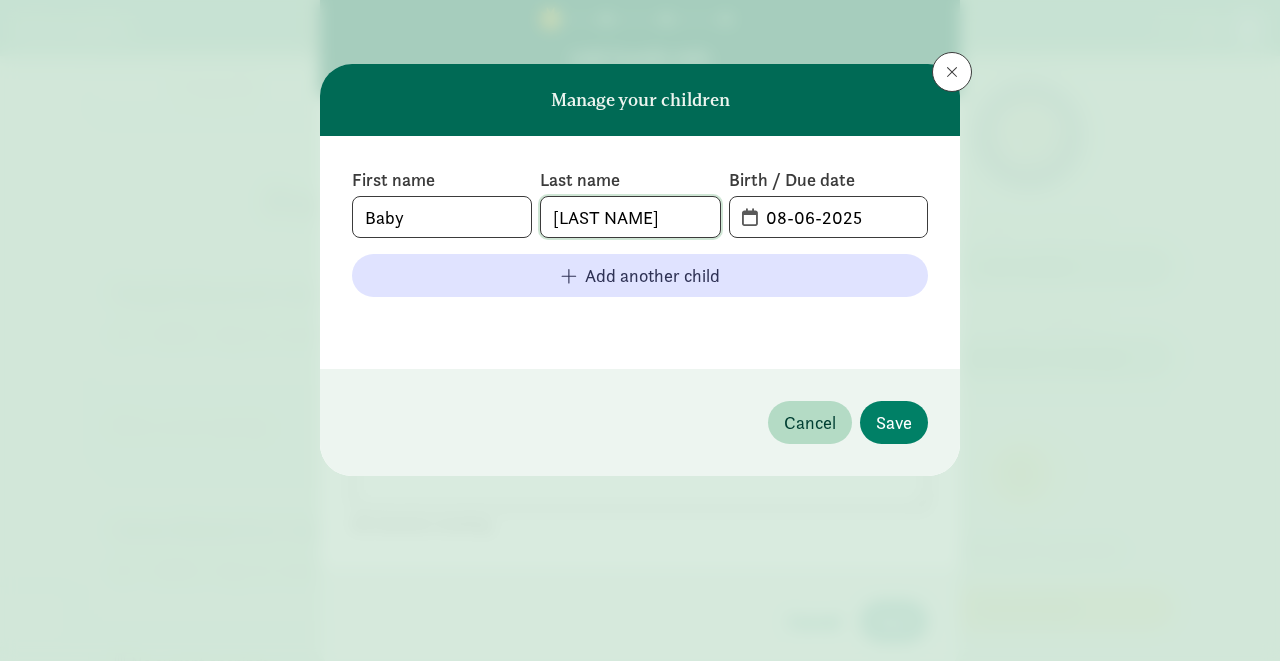type on "Brussock" 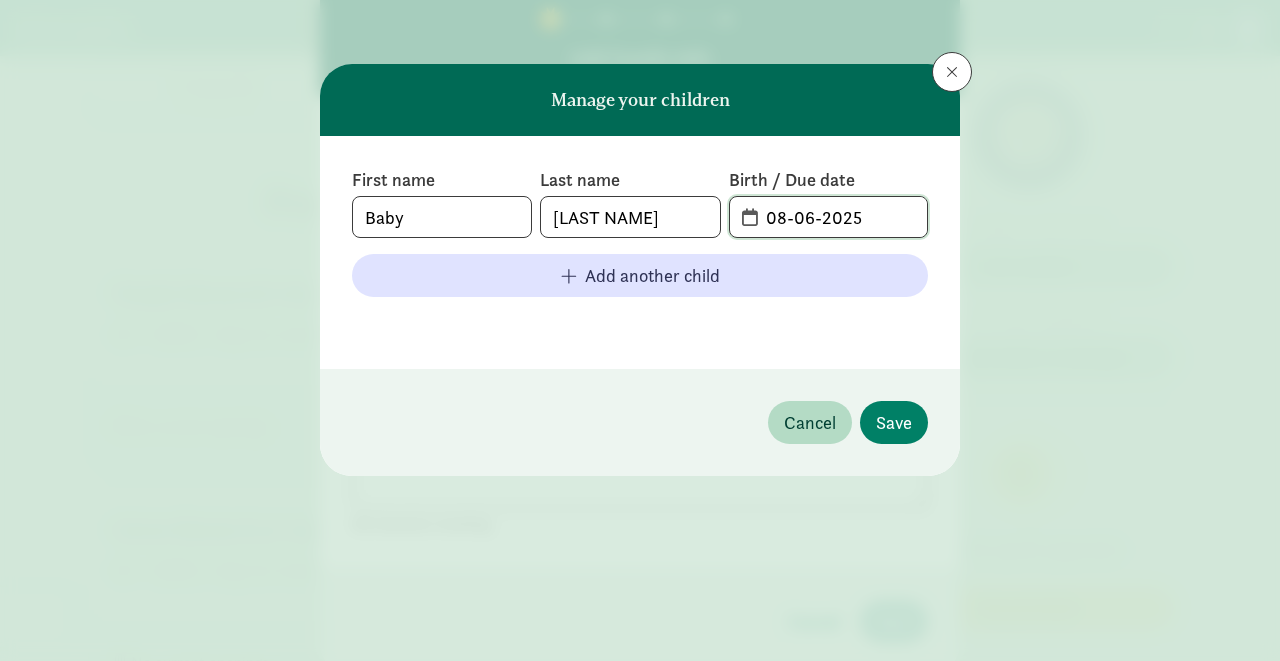 click on "08-06-2025" 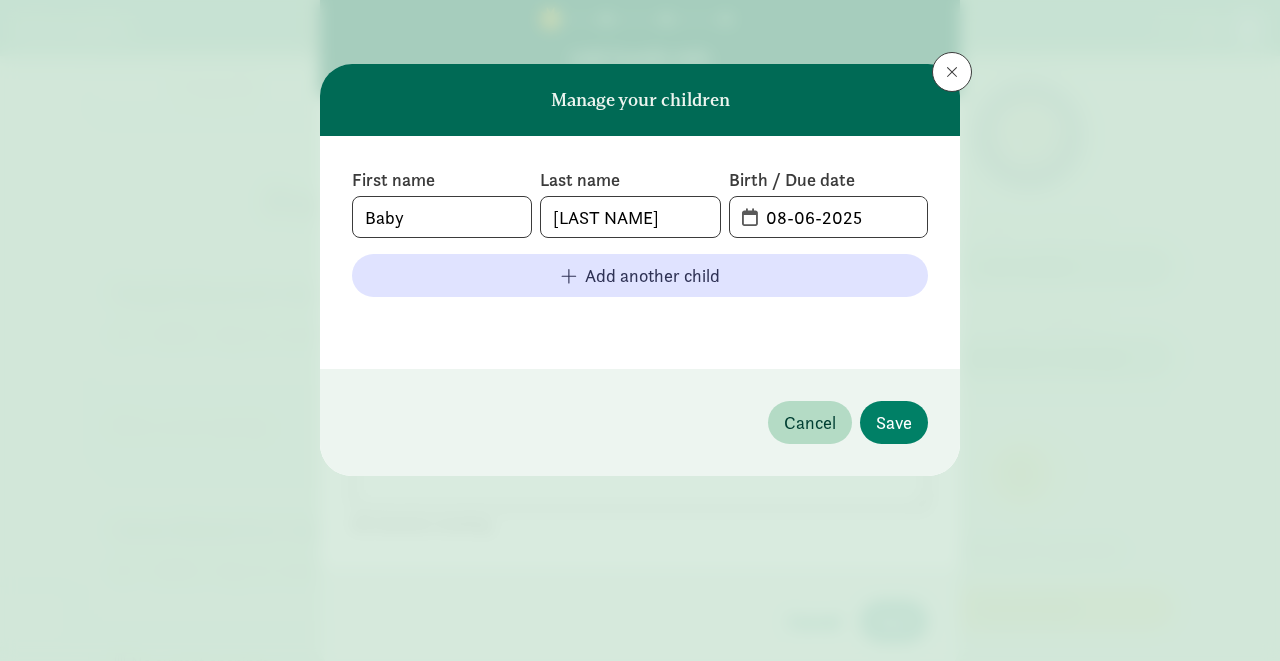click on "08-06-2025" at bounding box center [828, 217] 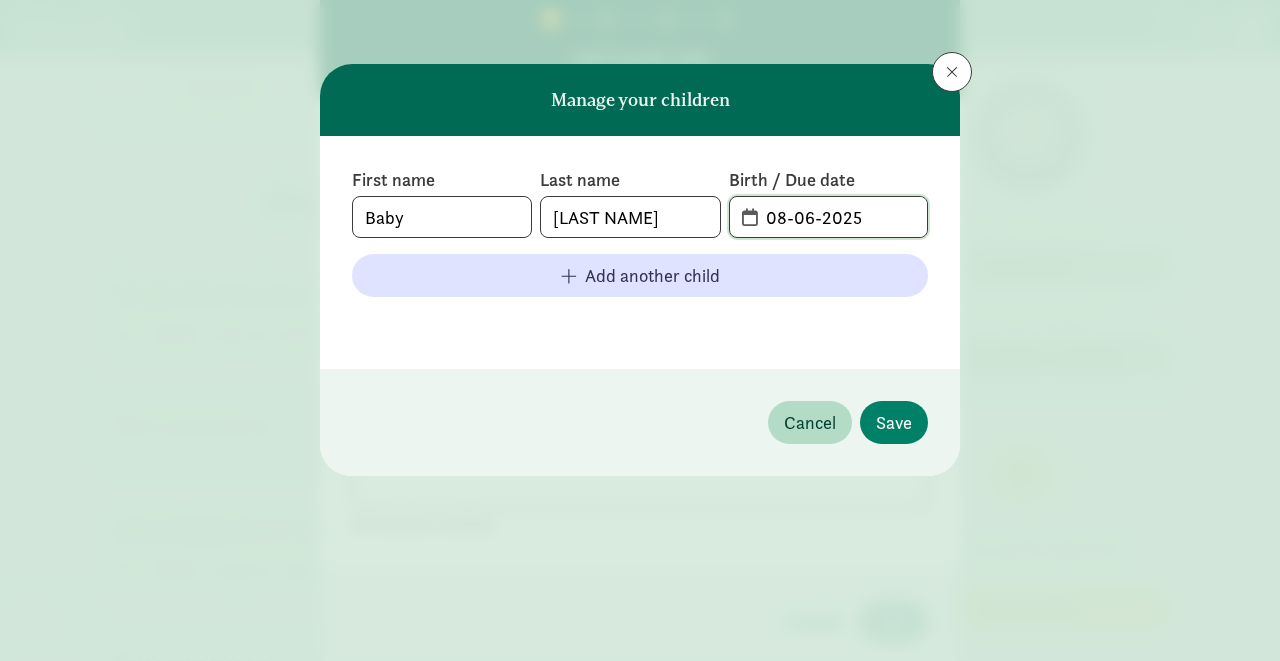 click on "08-06-2025" 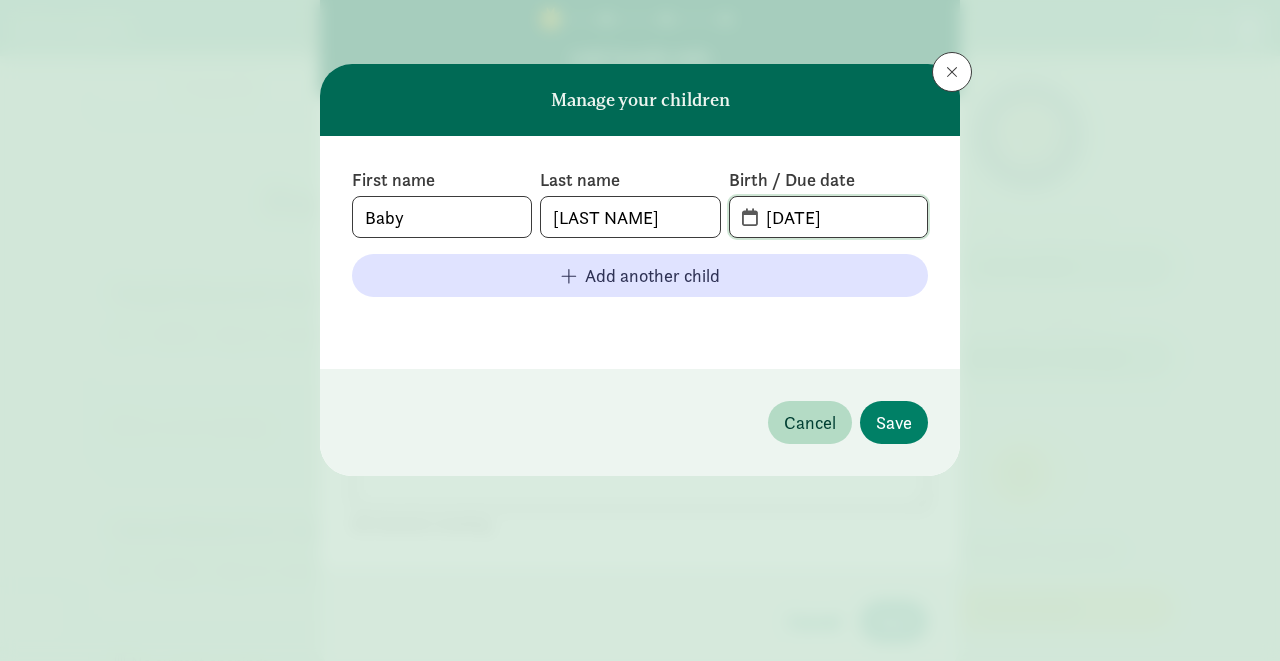 click on "08-06-2026" 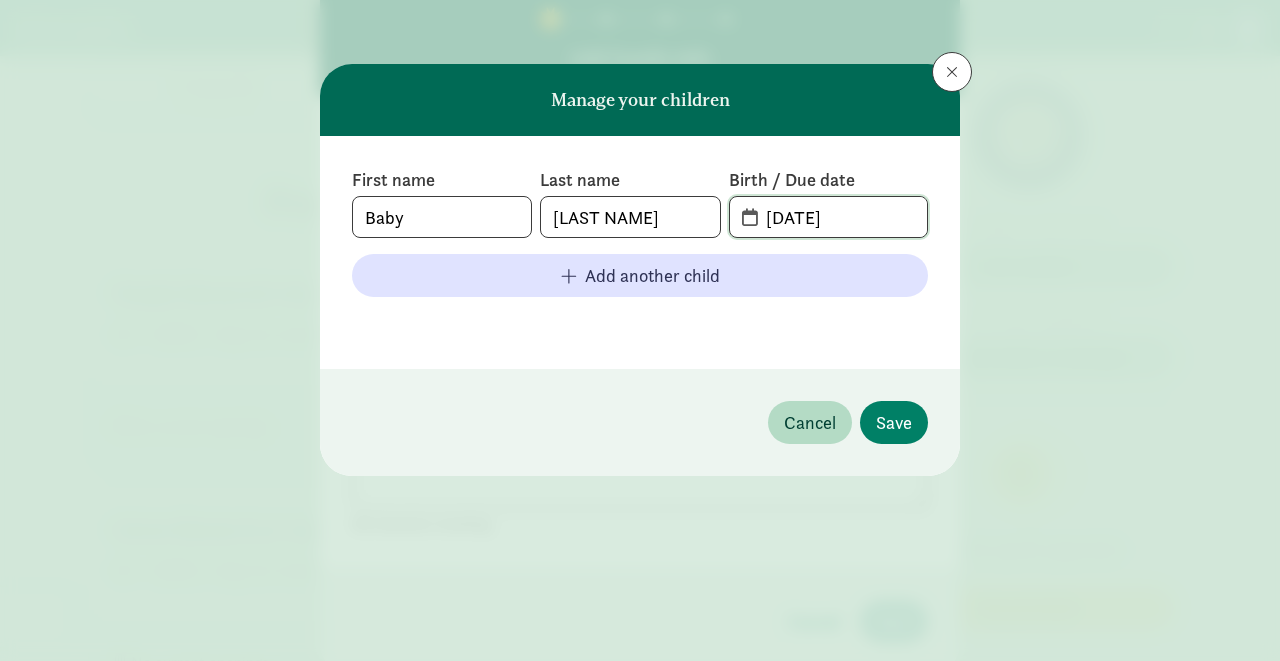 type on "03-01-2026" 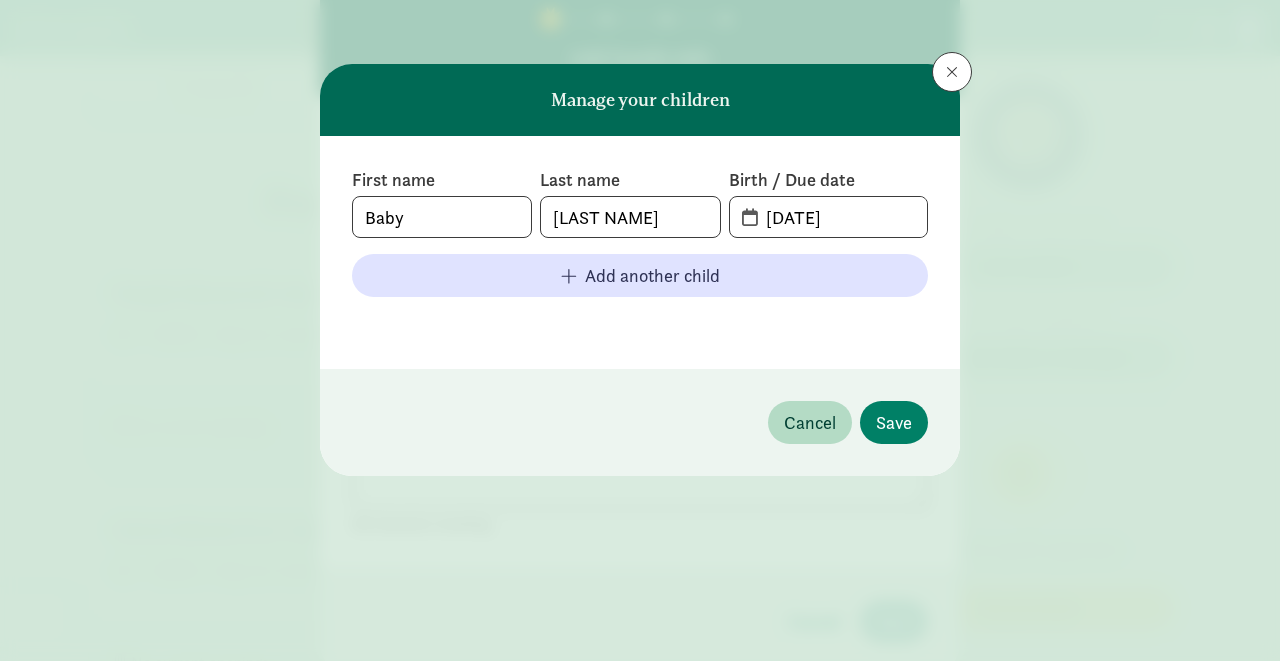 click 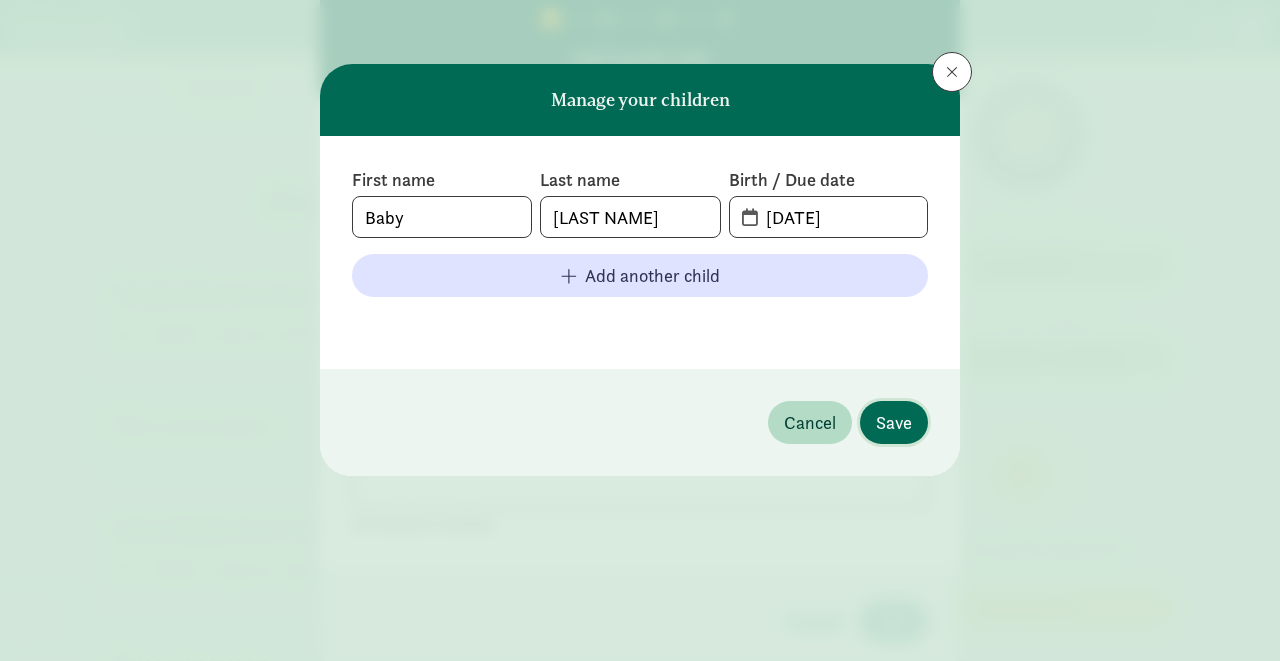 click on "Save" at bounding box center [894, 422] 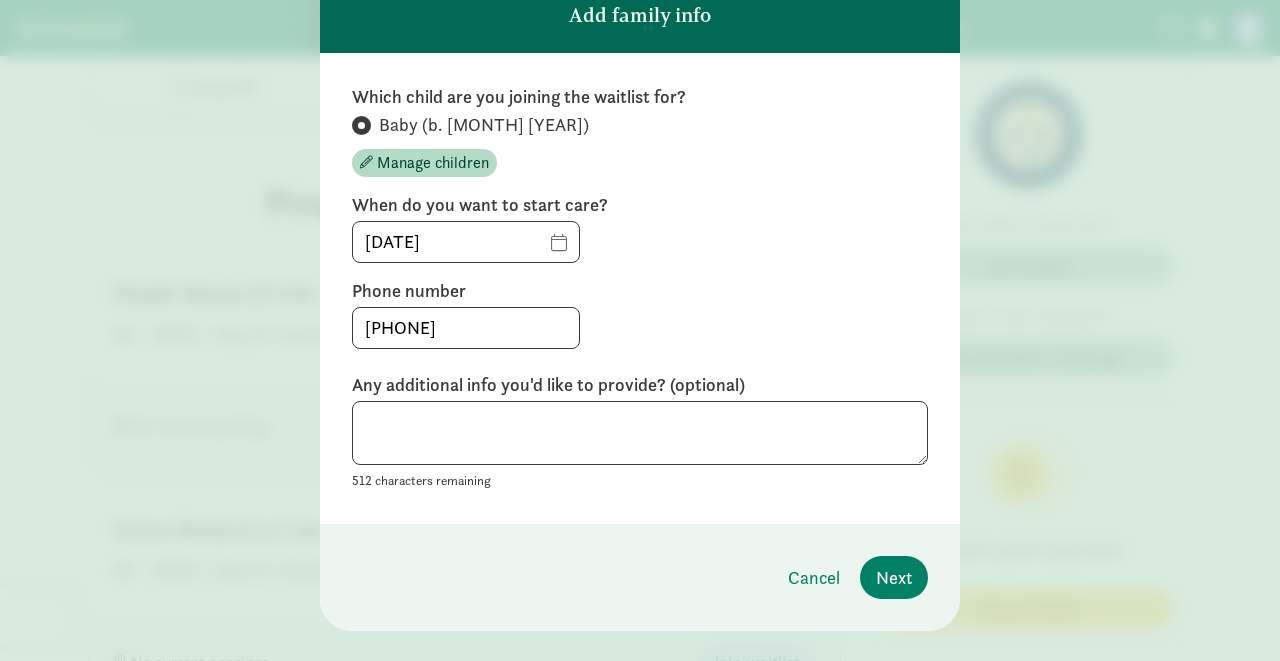 scroll, scrollTop: 168, scrollLeft: 0, axis: vertical 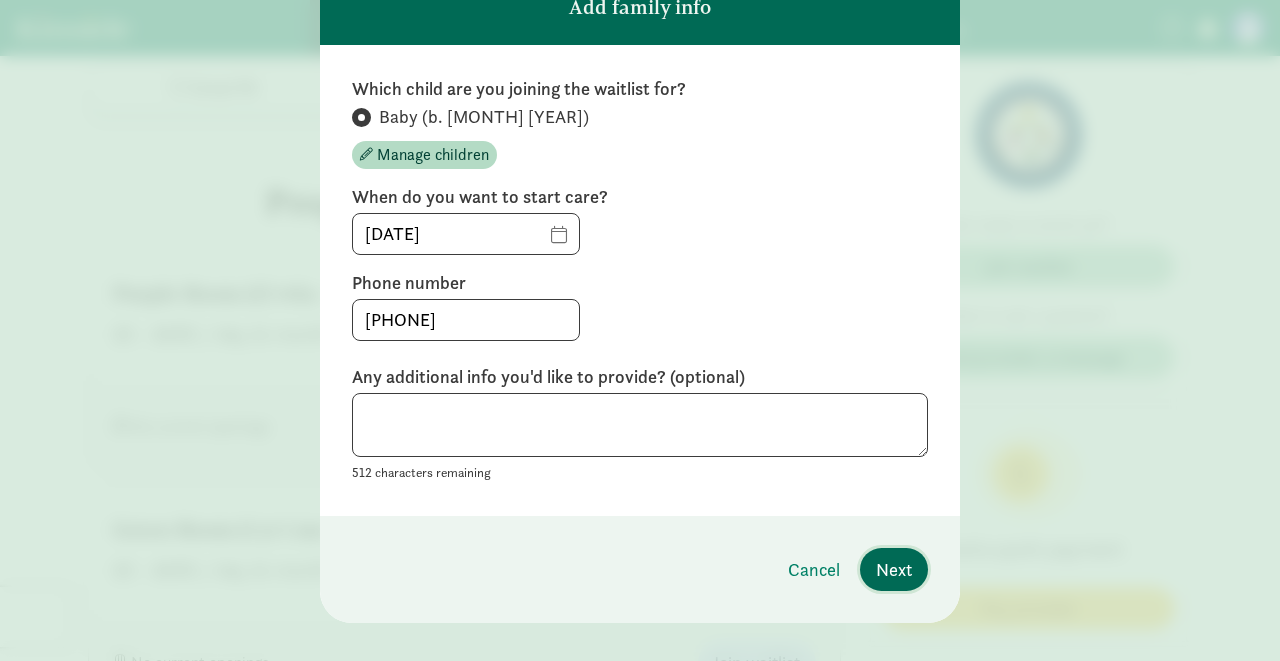 click on "Next" at bounding box center (894, 569) 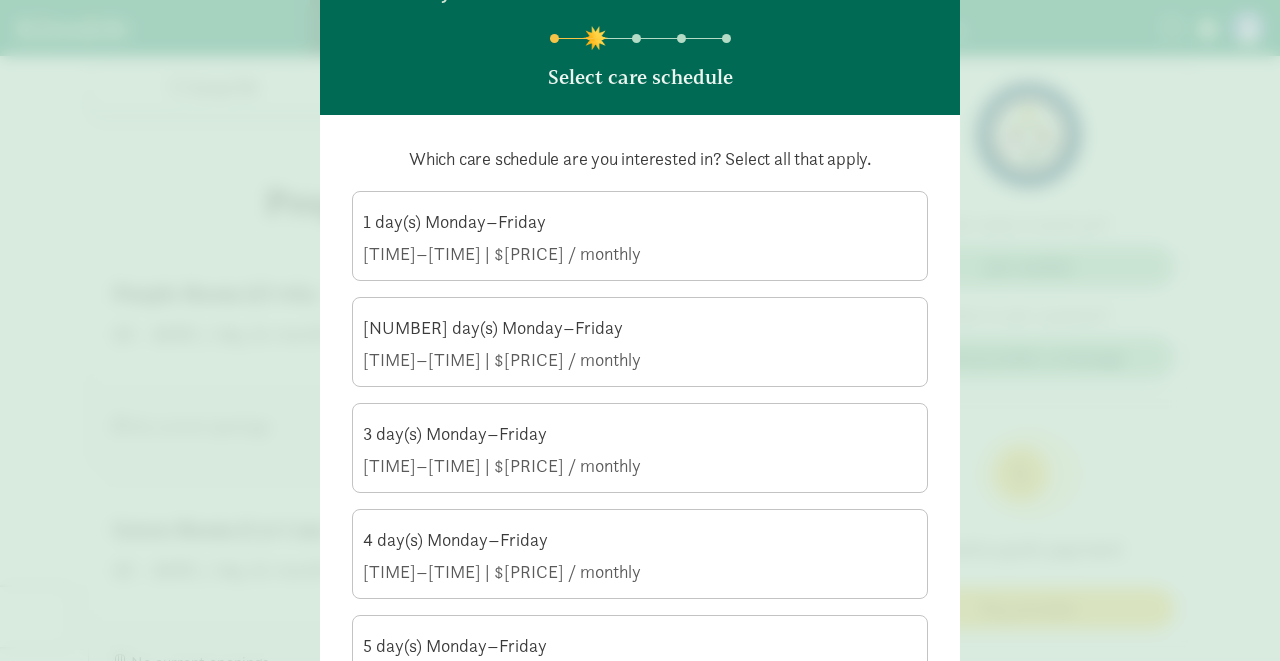 scroll, scrollTop: 99, scrollLeft: 0, axis: vertical 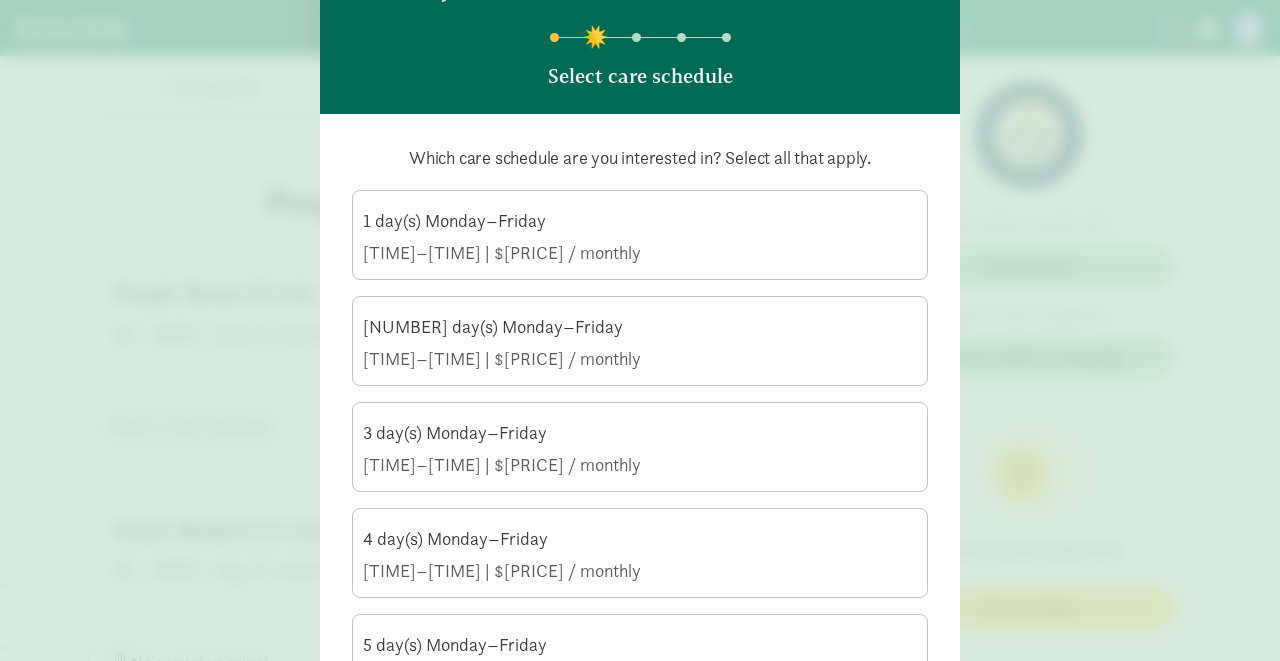 click on "1 day(s) Monday–Friday" 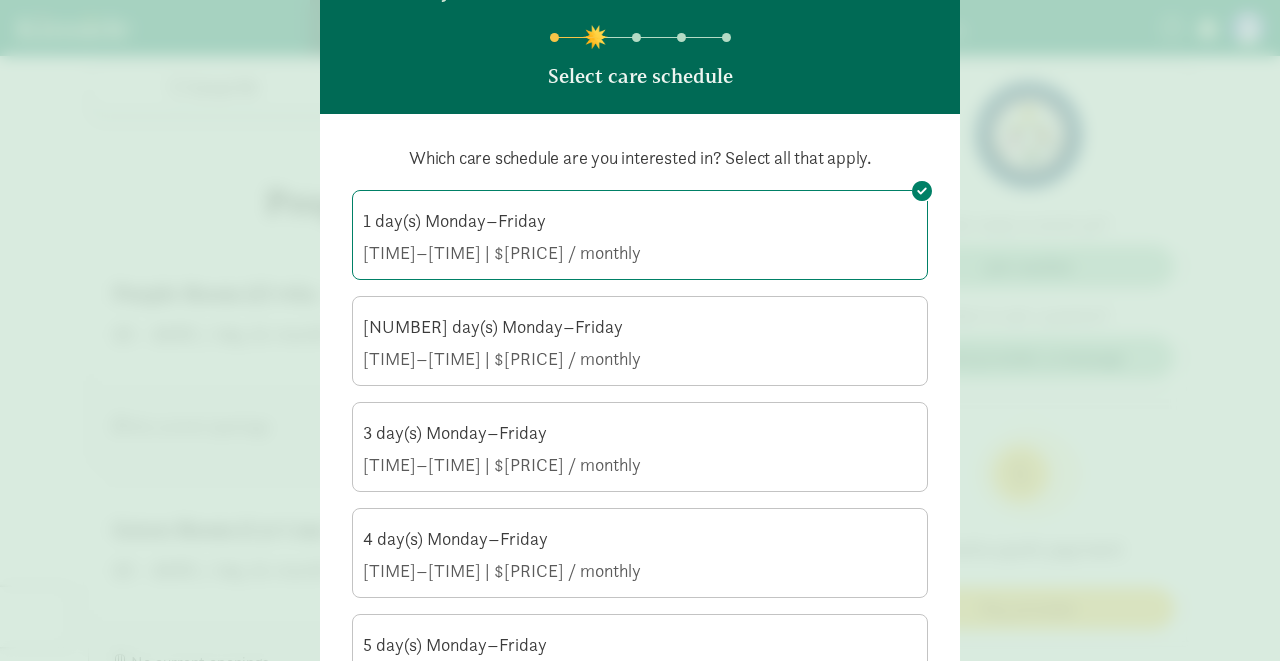 click on "2 day(s) Monday–Friday" 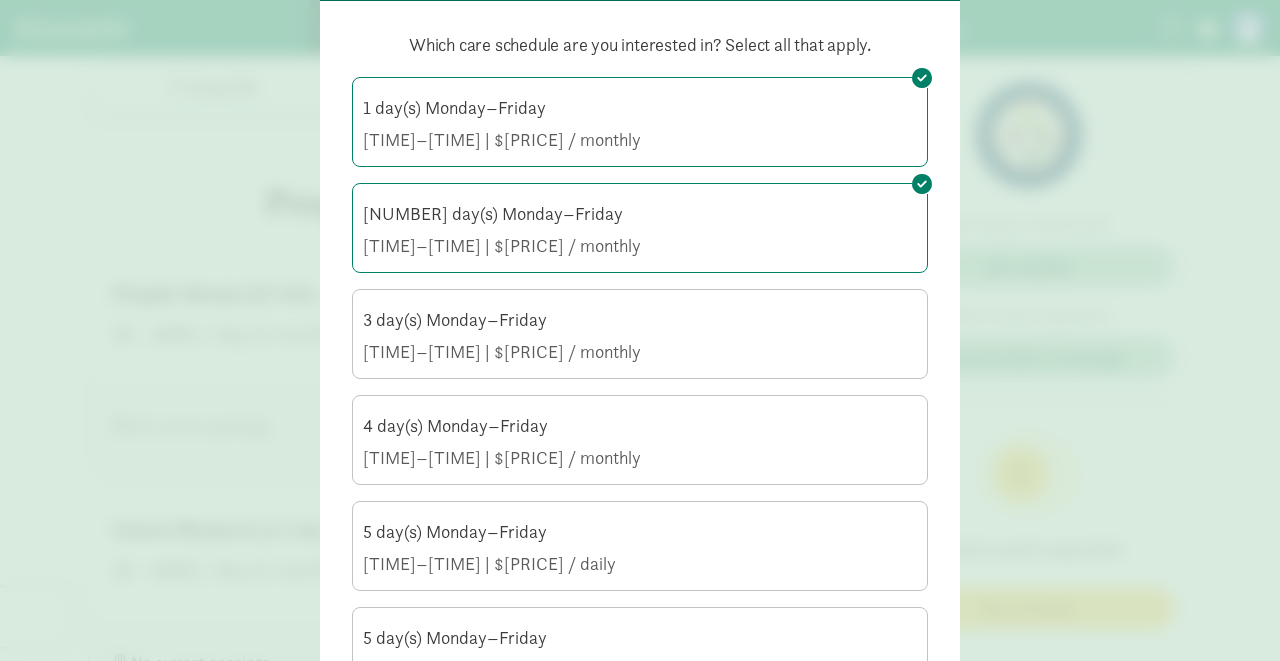 scroll, scrollTop: 213, scrollLeft: 0, axis: vertical 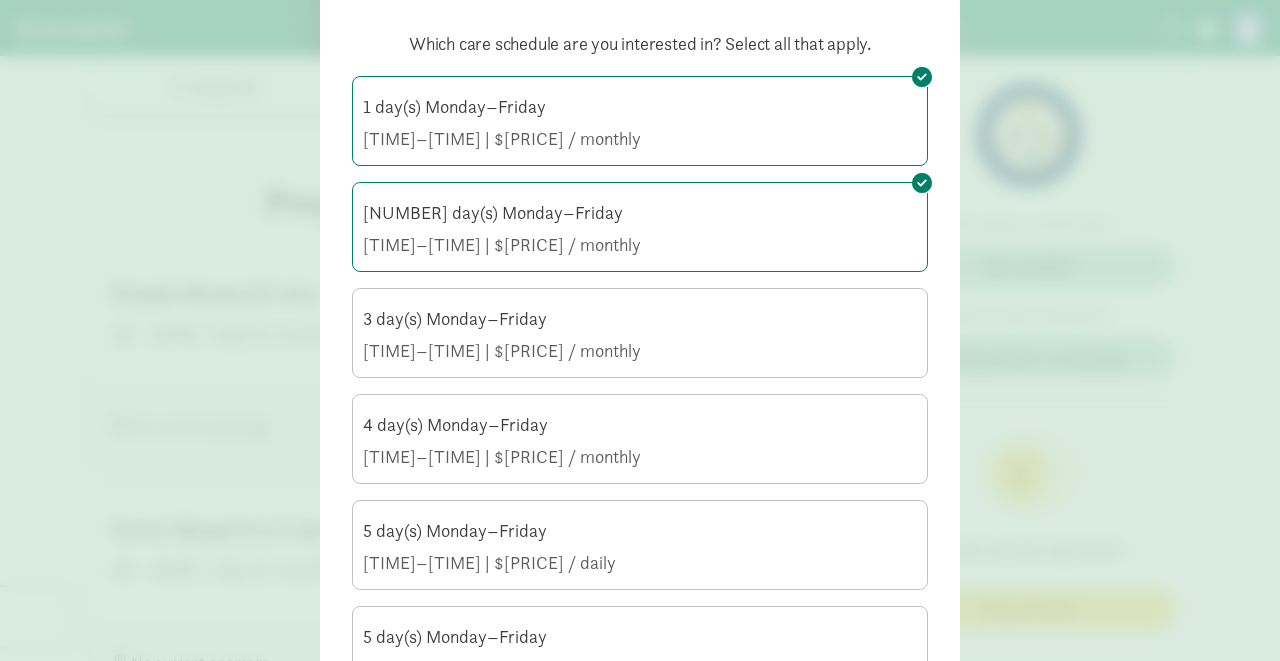 click on "9:00 AM–2:00 PM | $420.00 / monthly" 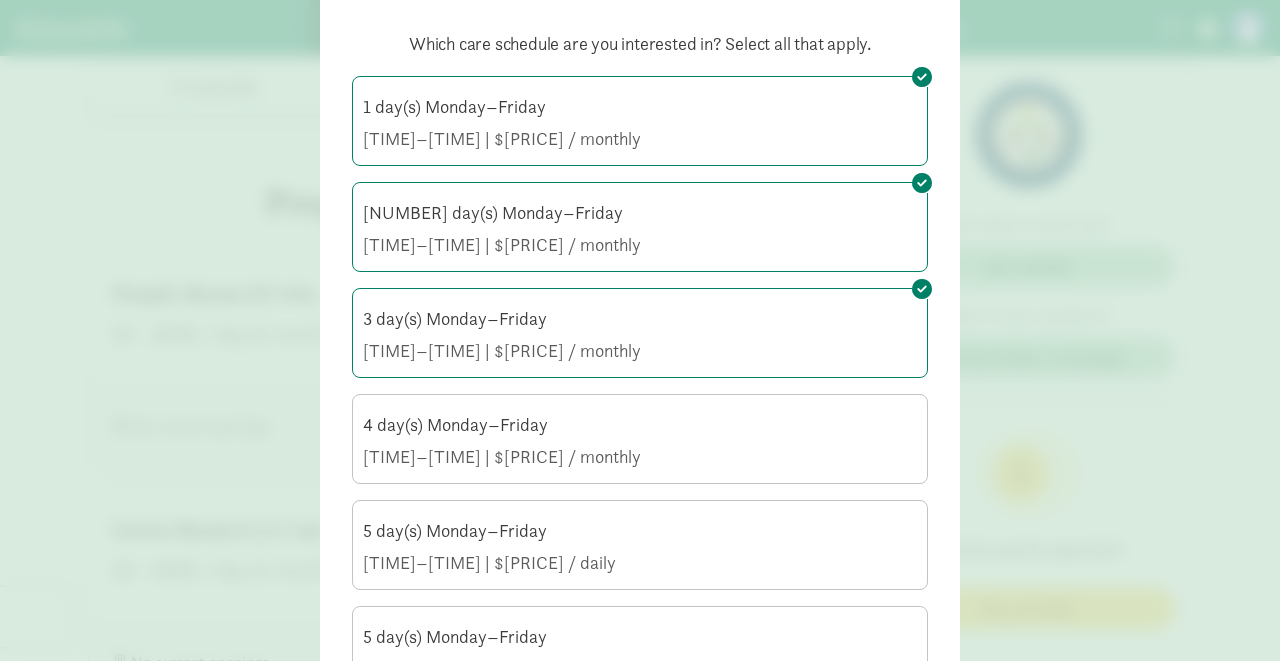 click on "4 day(s) Monday–Friday" 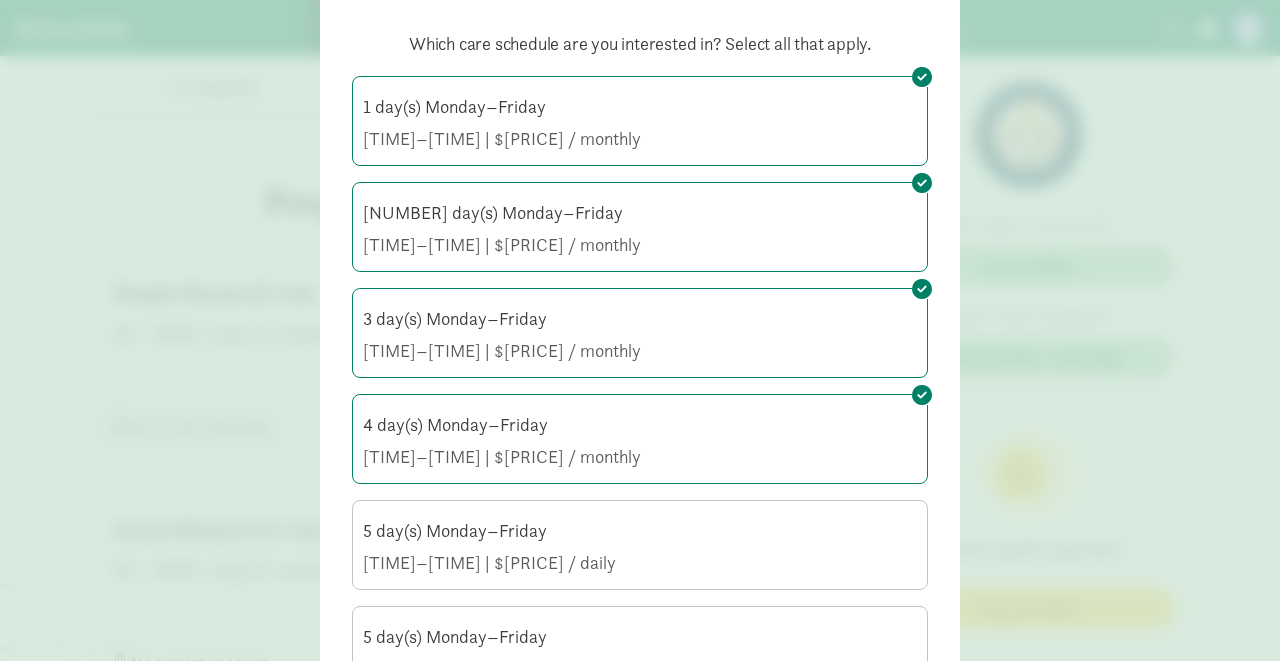 scroll, scrollTop: 275, scrollLeft: 0, axis: vertical 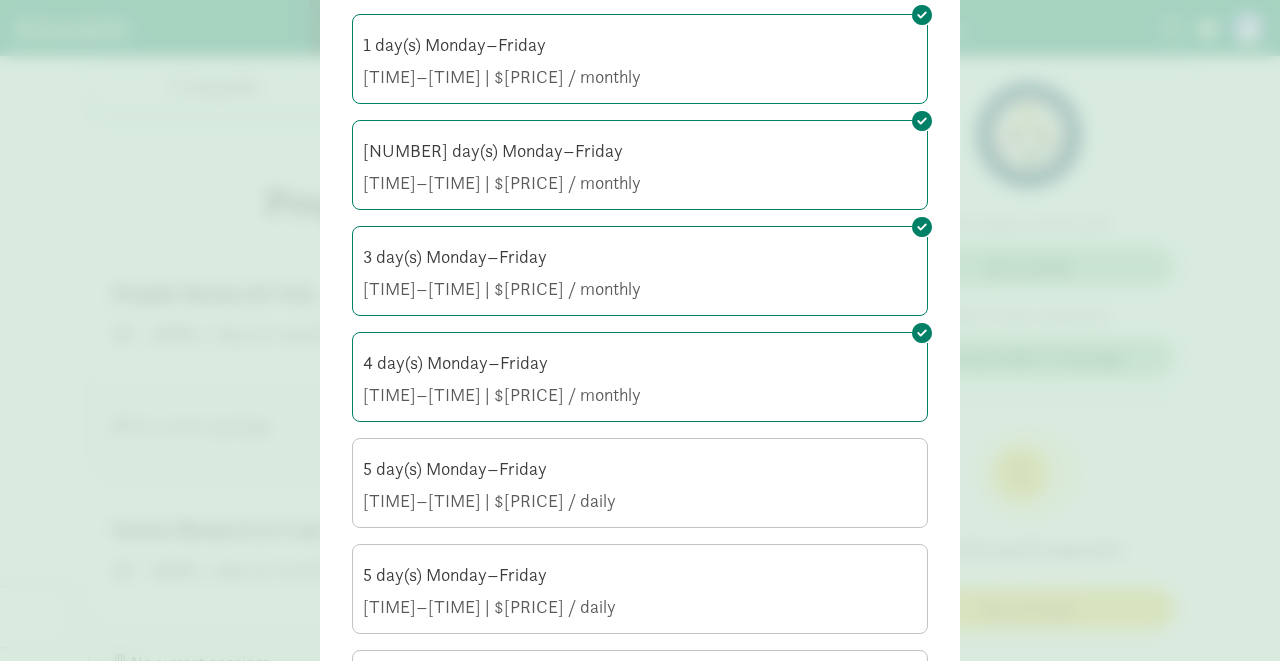 click on "5 day(s) Monday–Friday" 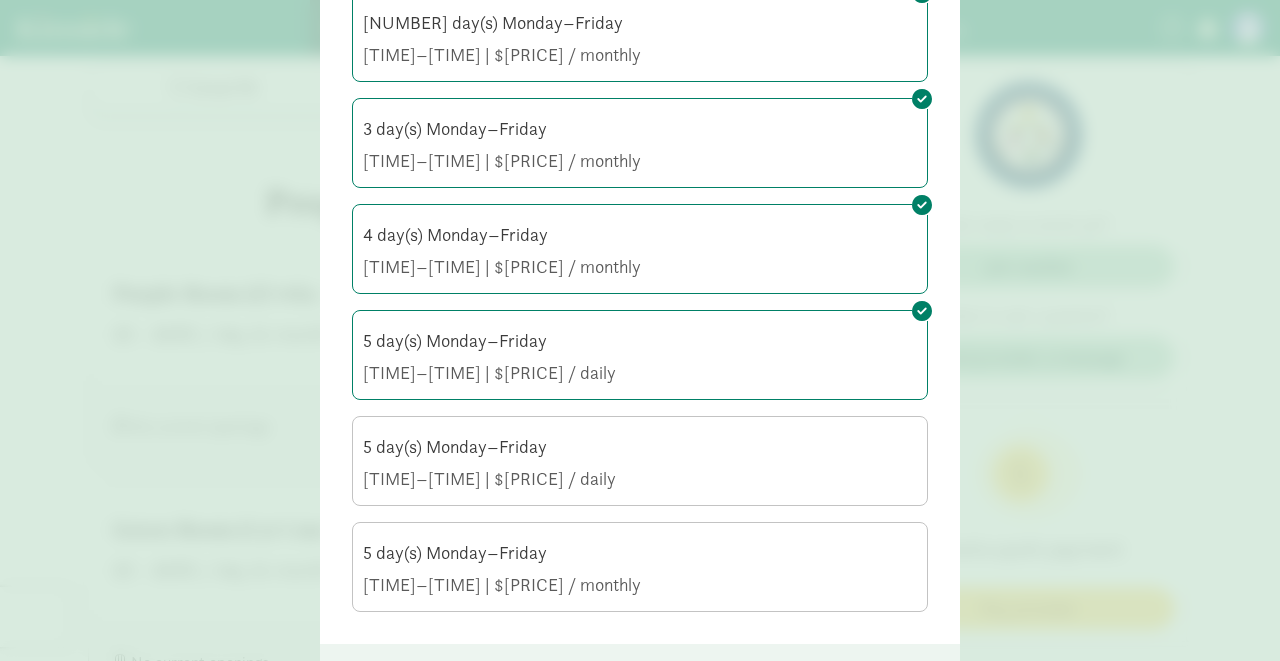 scroll, scrollTop: 405, scrollLeft: 0, axis: vertical 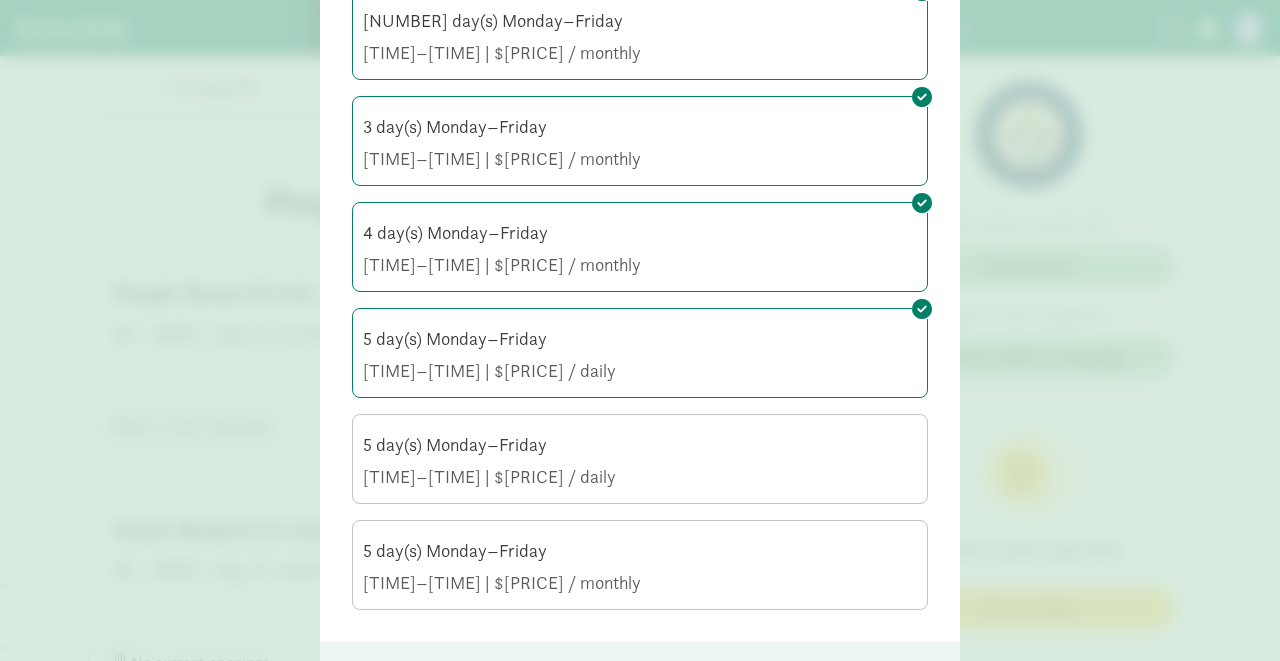 click on "5 day(s) Monday–Friday" 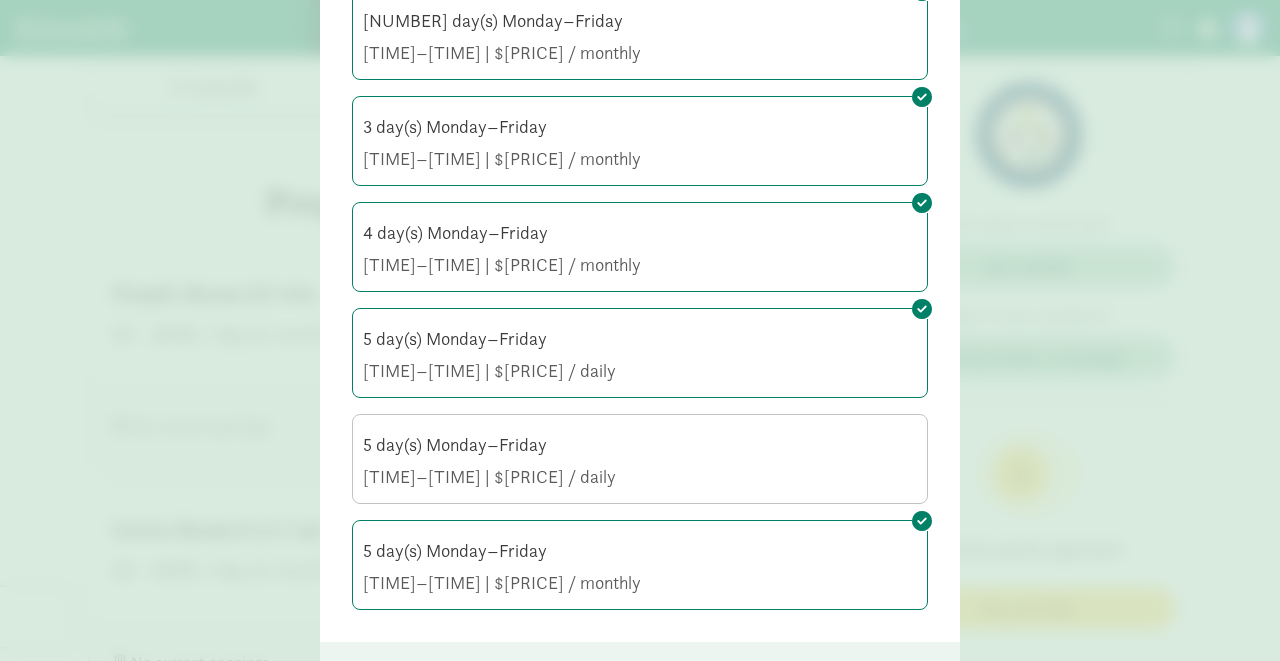 click on "5 day(s) Monday–Friday" 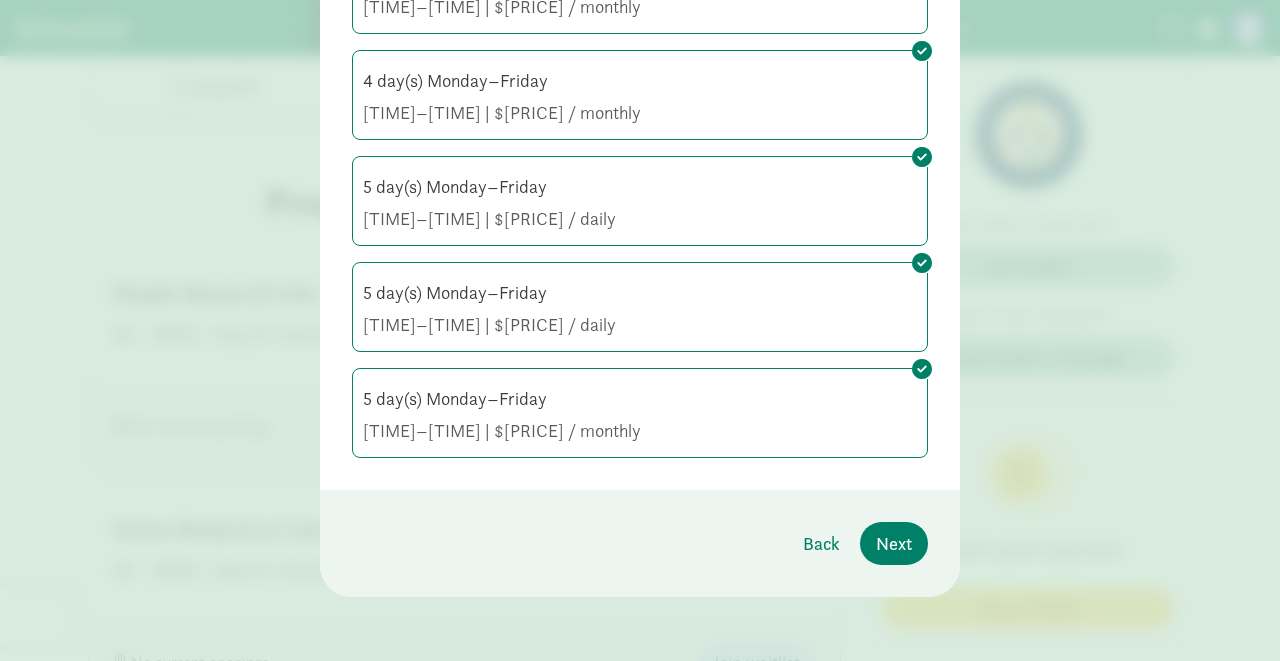 scroll, scrollTop: 557, scrollLeft: 0, axis: vertical 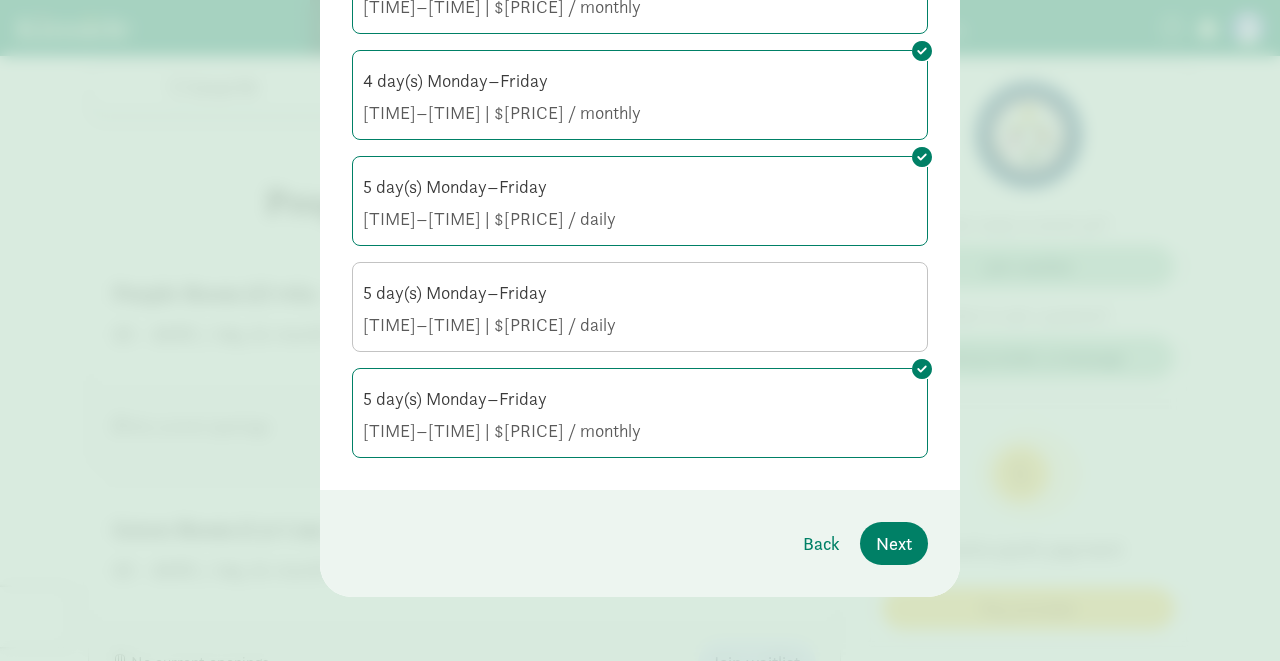 click on "5 day(s) Monday–Friday" 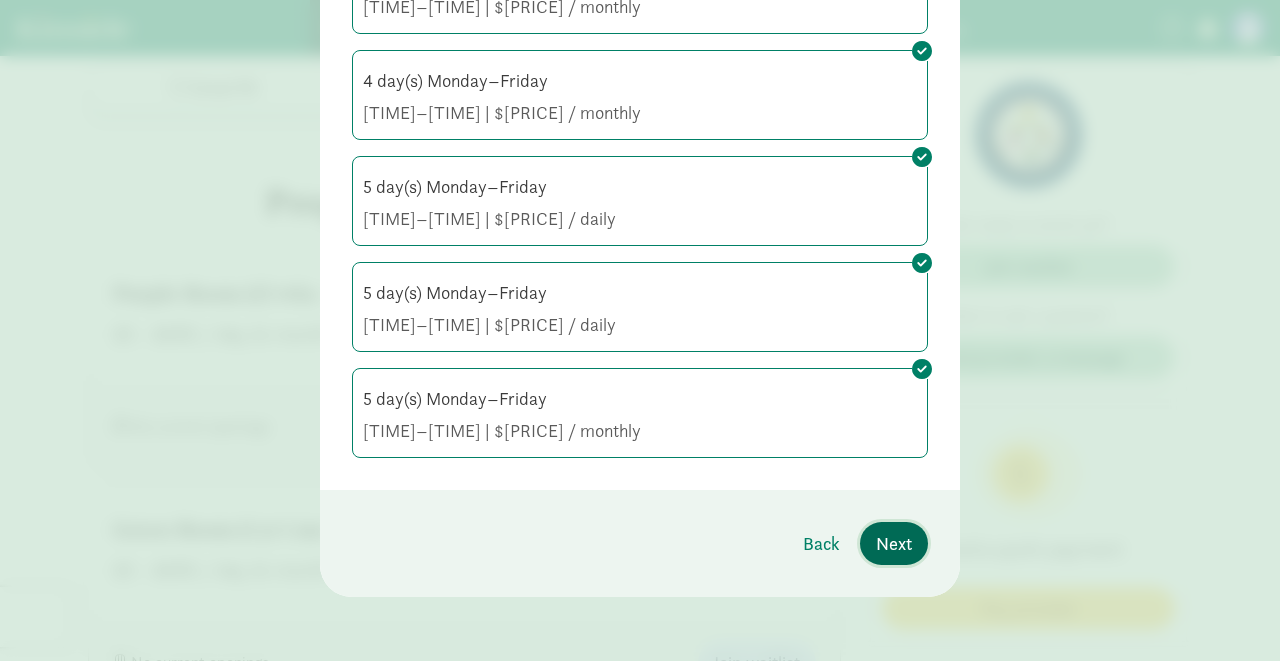 click on "Next" at bounding box center [894, 543] 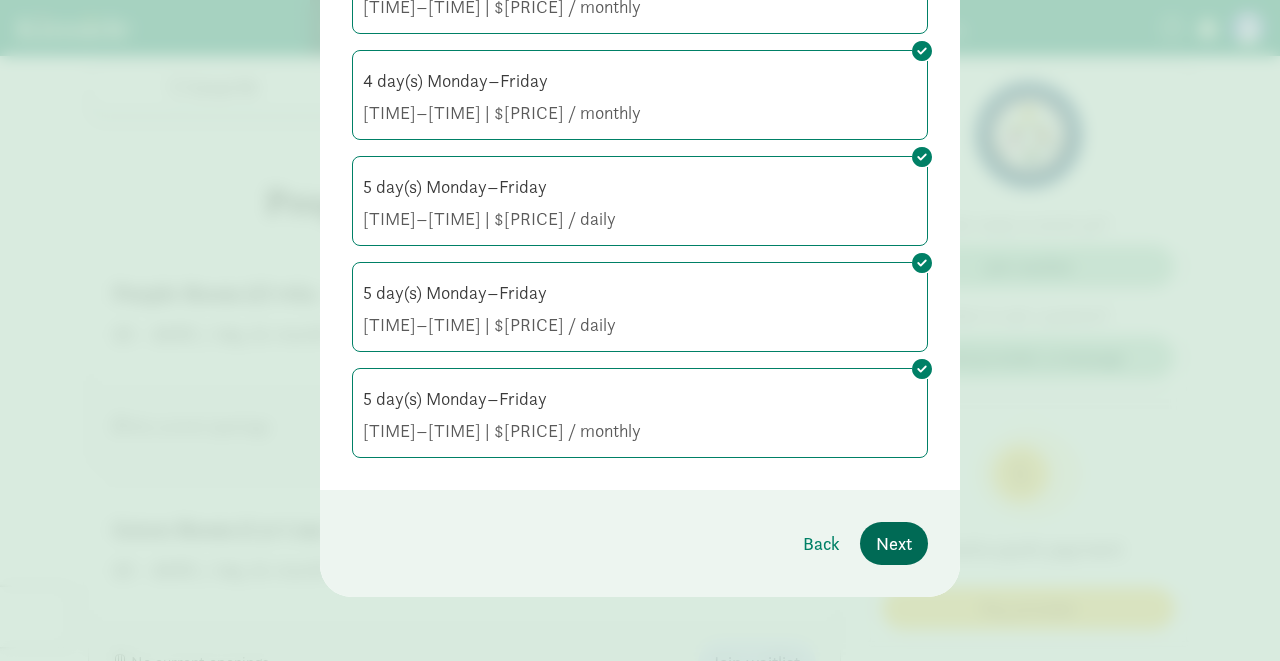 scroll, scrollTop: 32, scrollLeft: 0, axis: vertical 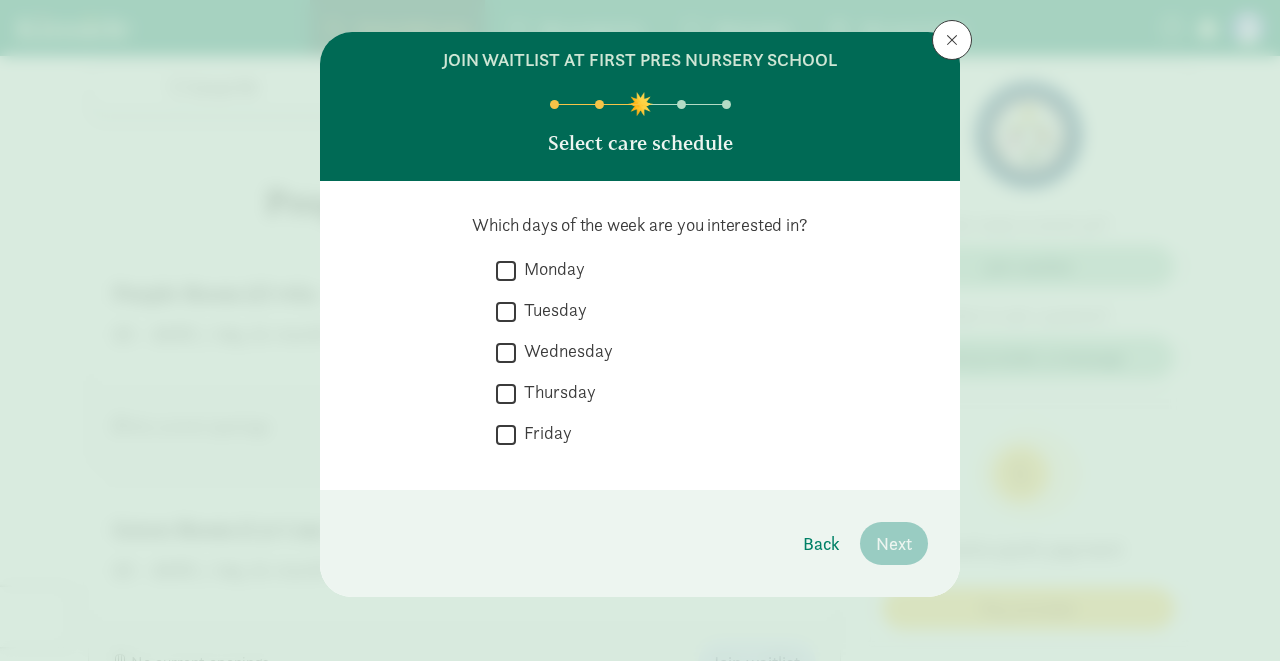 click on "Monday" at bounding box center [506, 270] 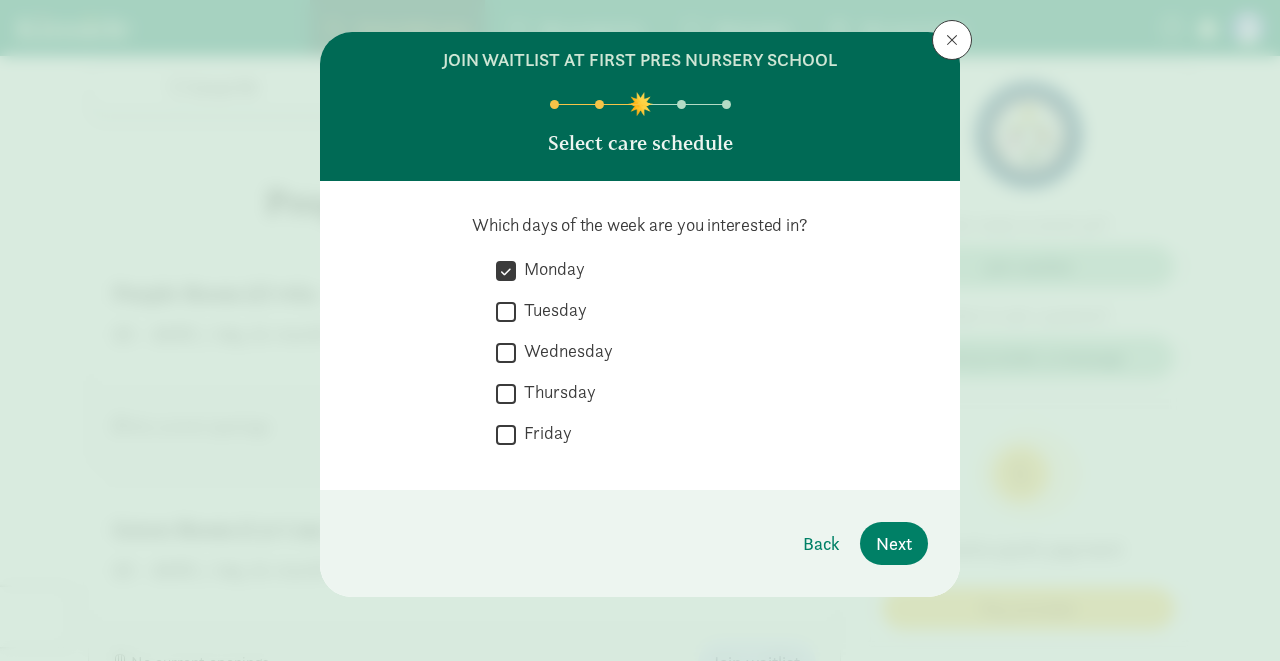 click on "Tuesday" at bounding box center (506, 311) 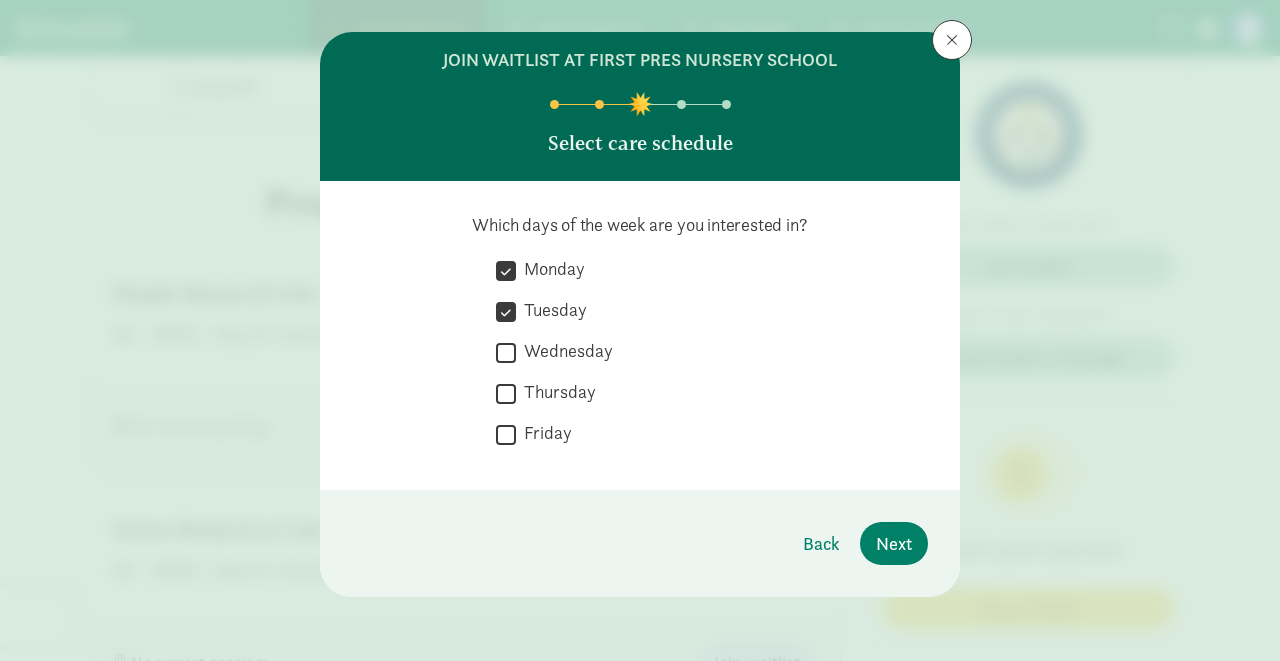 click on "Wednesday" at bounding box center [506, 352] 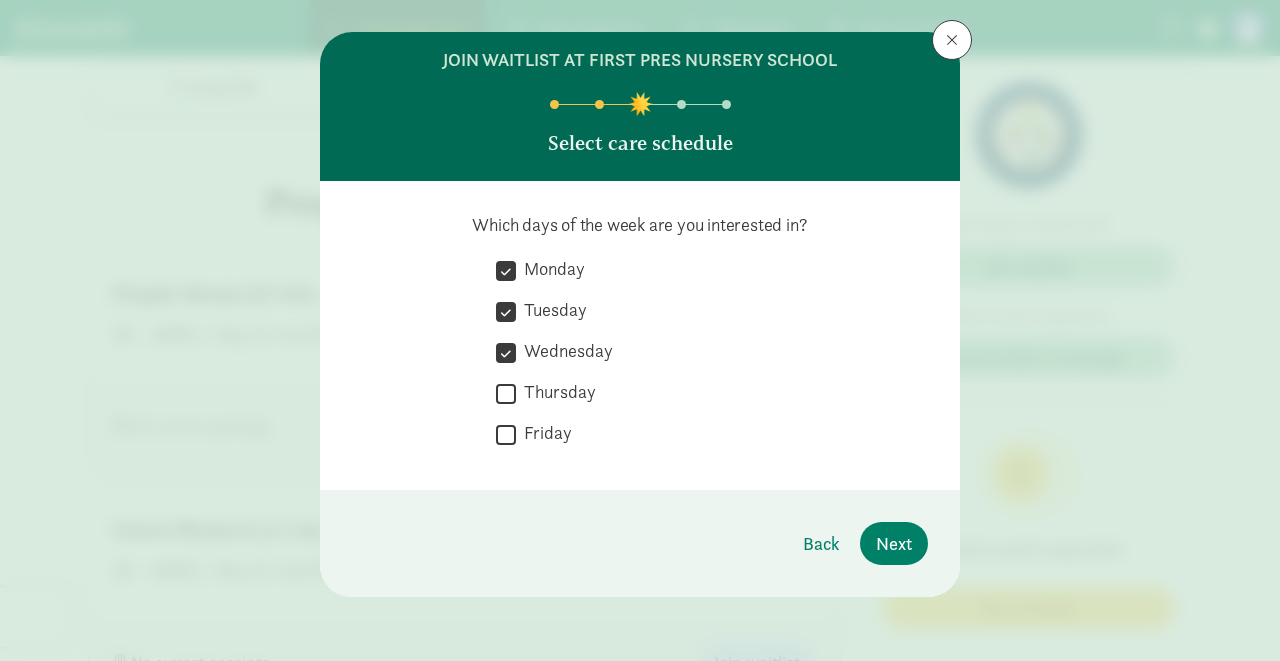click on "Thursday" at bounding box center [506, 393] 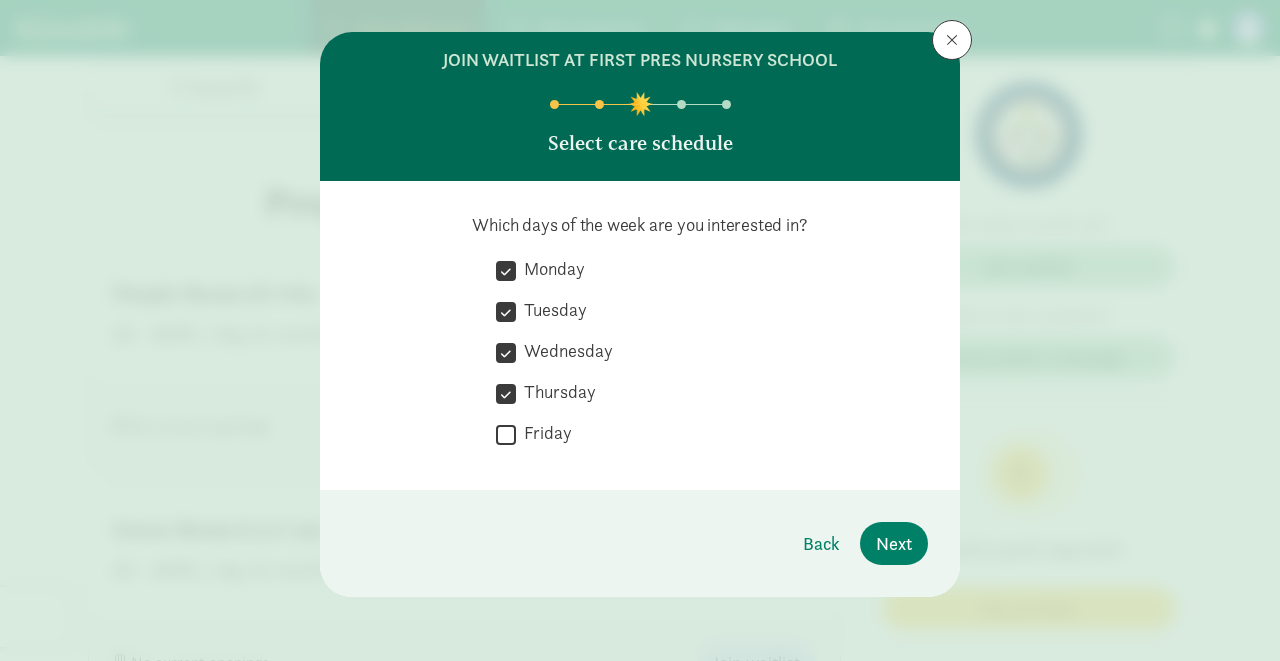 click on "   Friday" 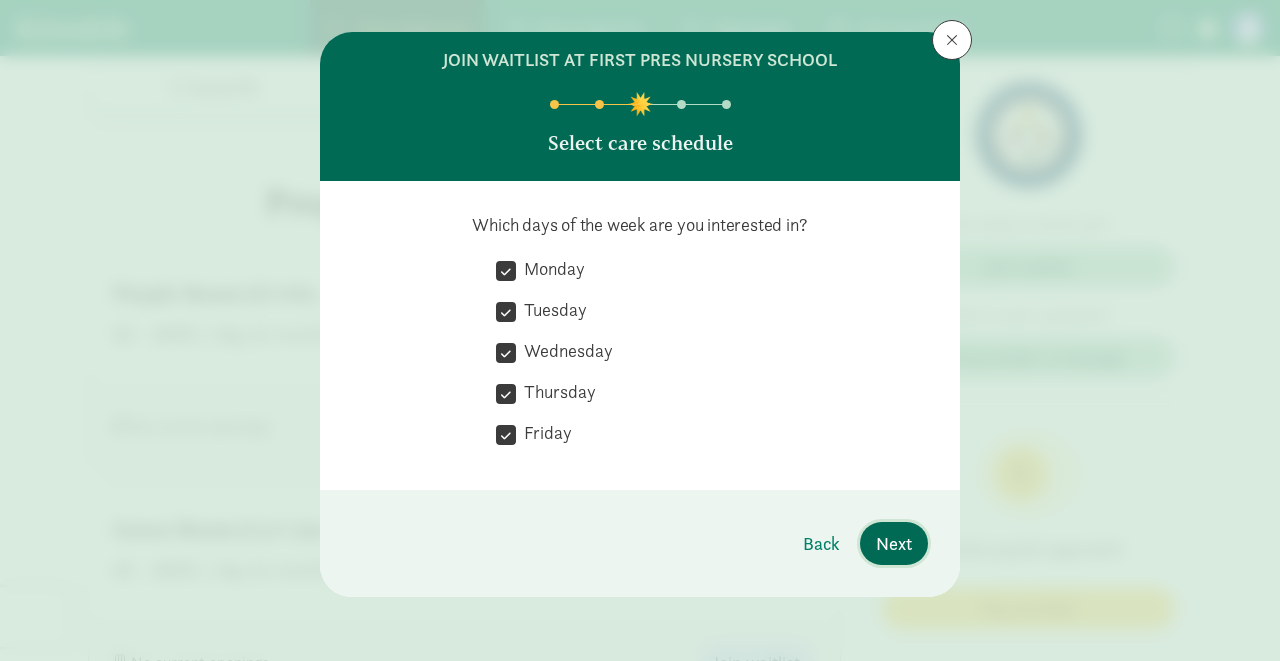 click on "Next" at bounding box center [894, 543] 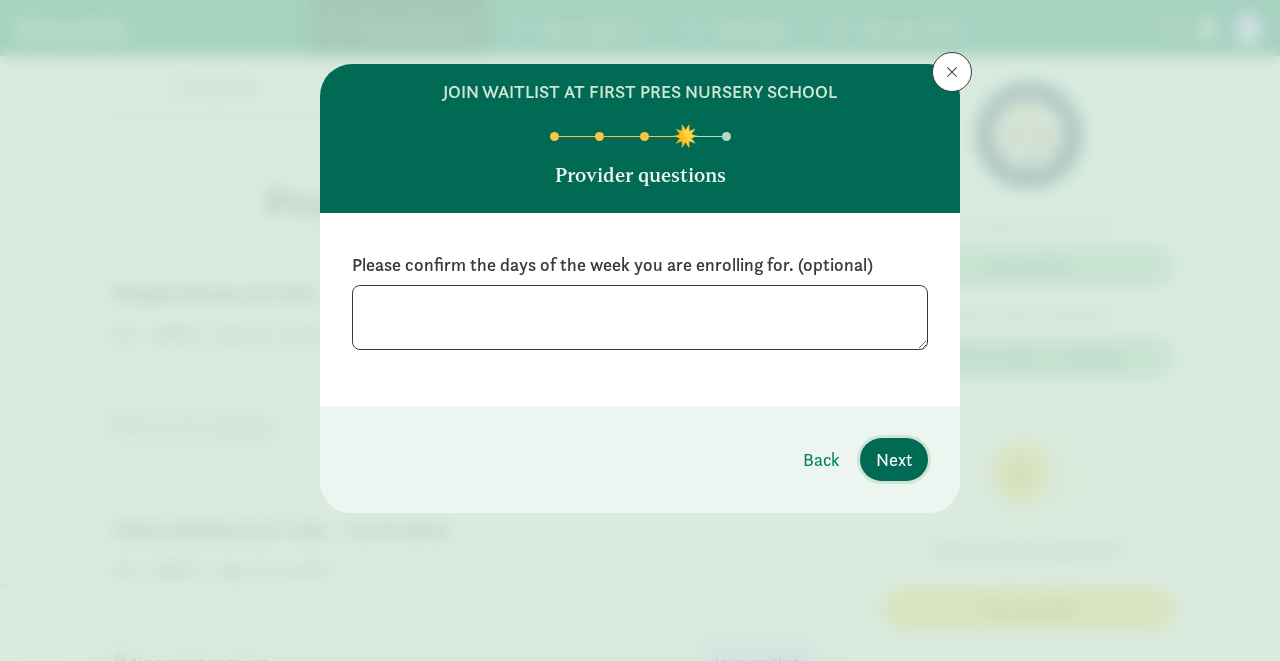 scroll, scrollTop: 0, scrollLeft: 0, axis: both 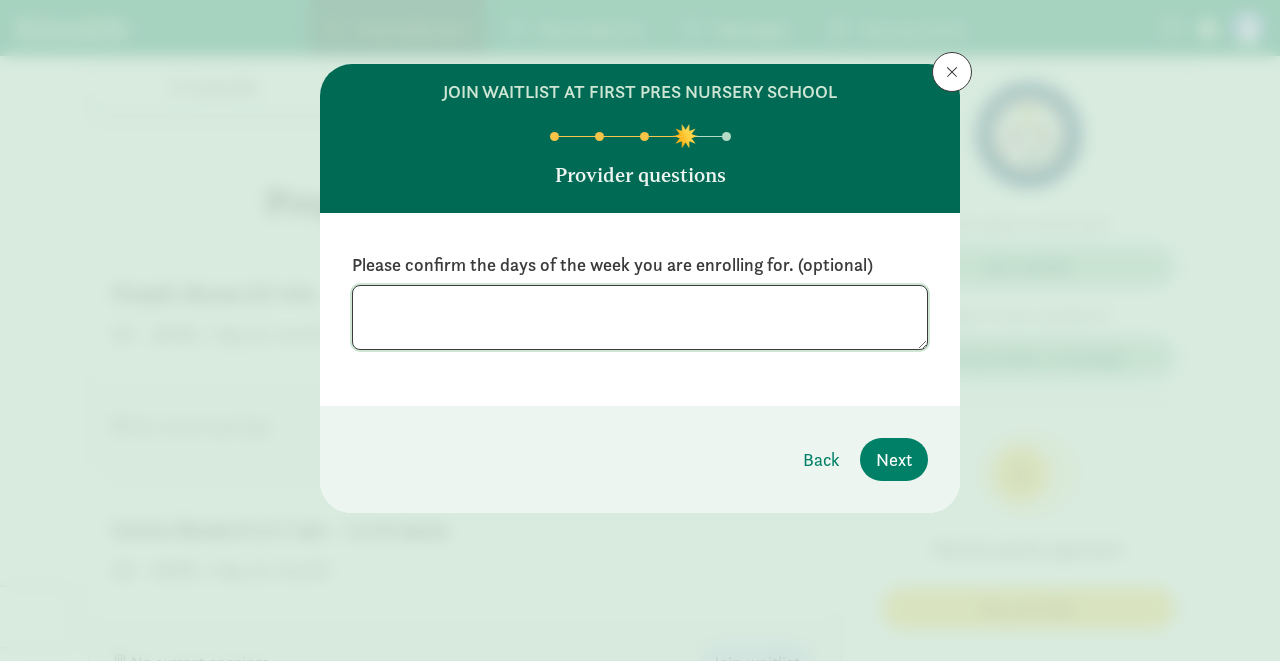 click at bounding box center (640, 317) 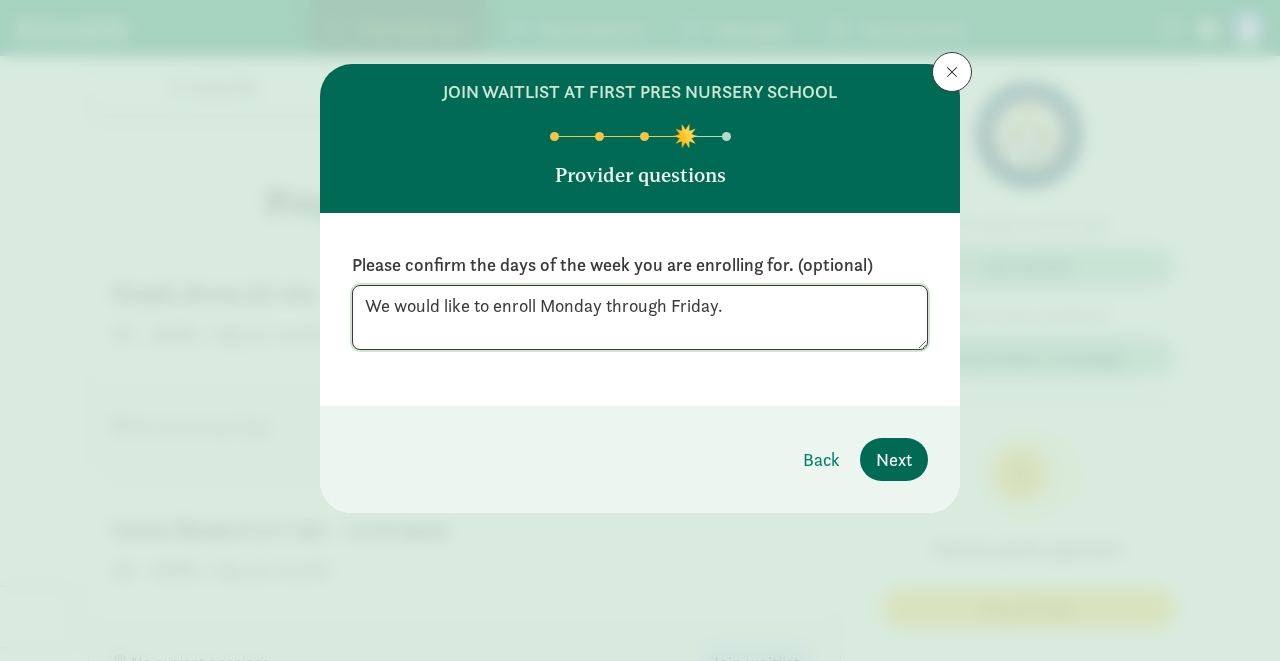 type on "We would like to enroll Monday through Friday." 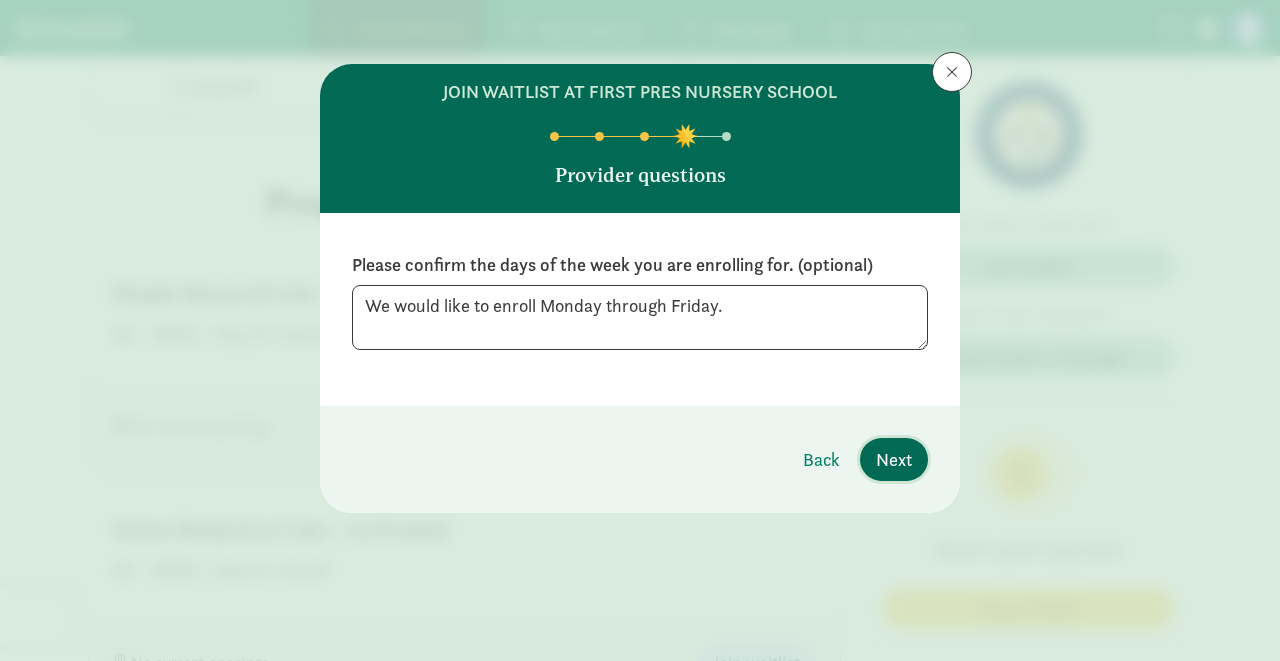 click on "Next" at bounding box center [894, 459] 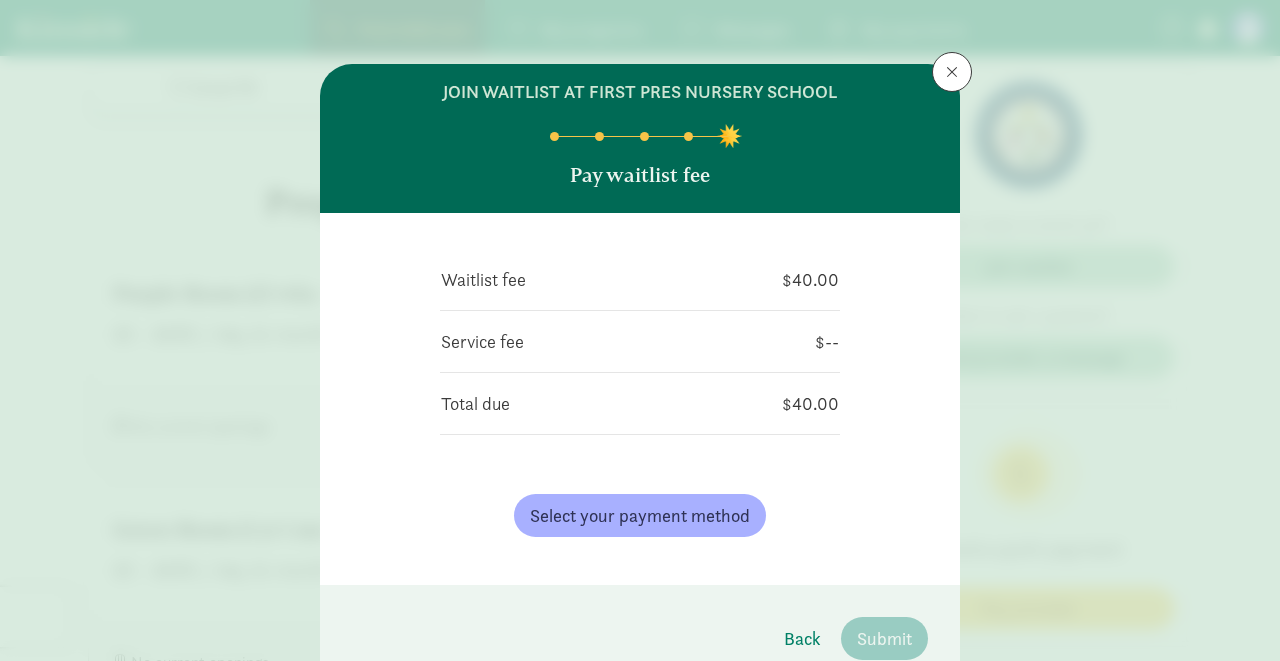 scroll, scrollTop: 50, scrollLeft: 0, axis: vertical 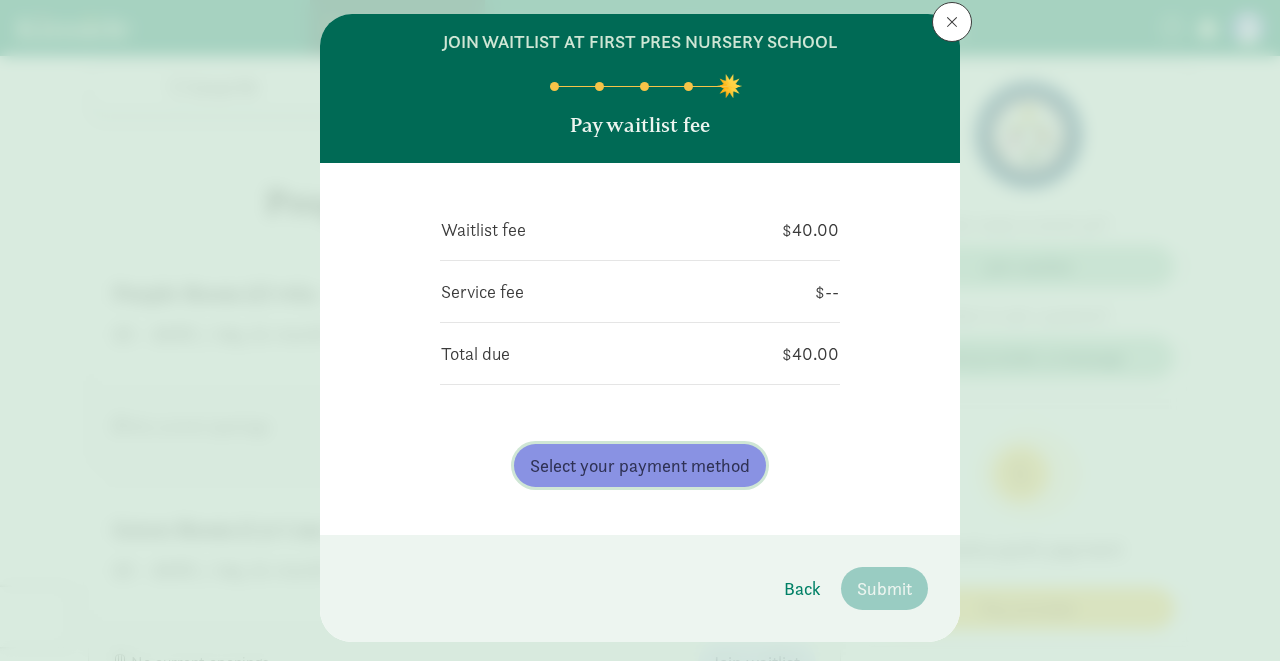 click on "Select your payment method" at bounding box center (640, 465) 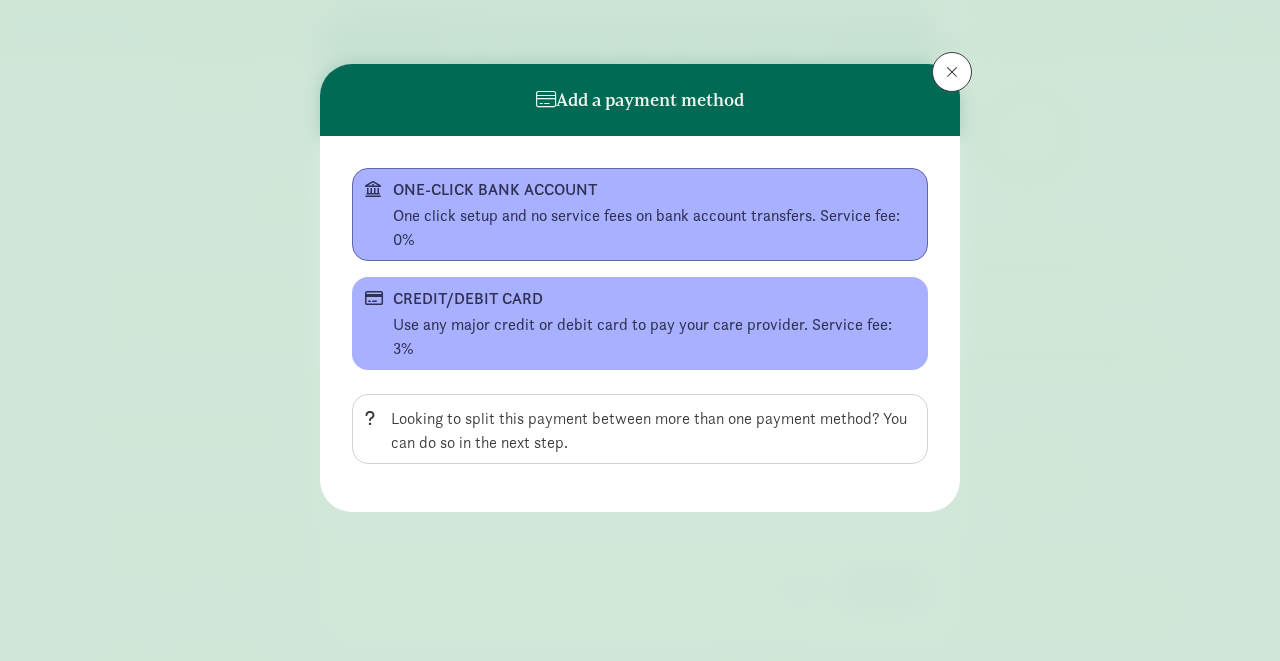 click on "ONE-CLICK BANK ACCOUNT" at bounding box center [638, 190] 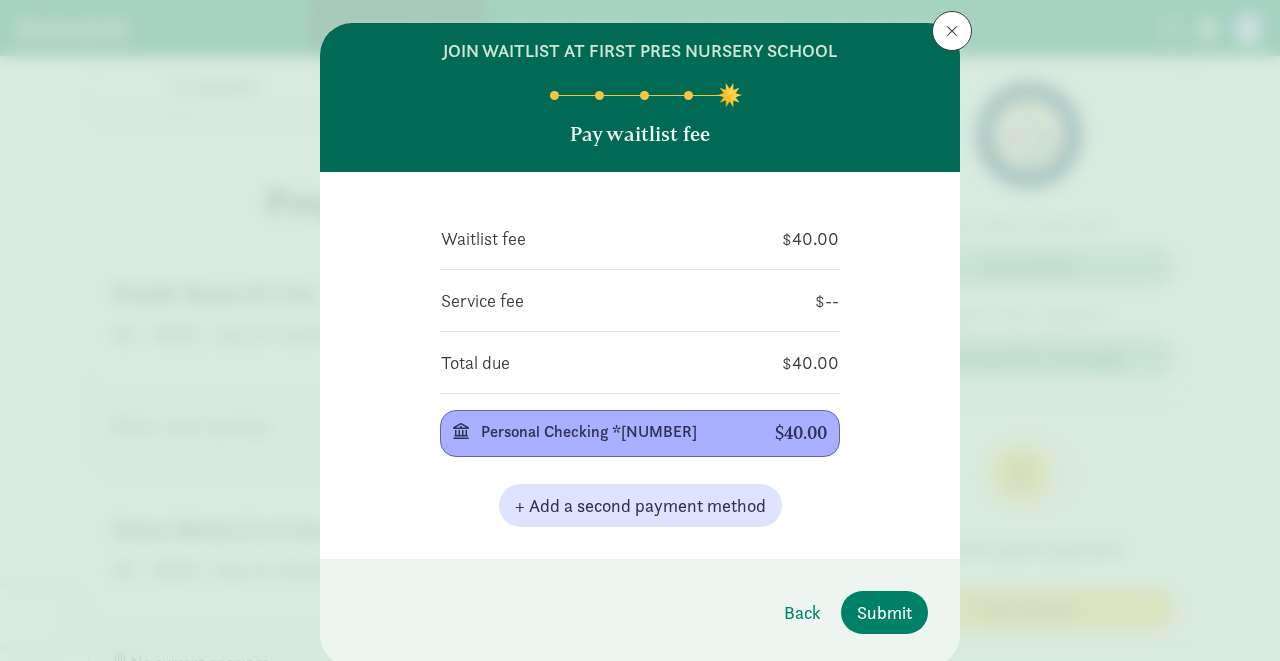 scroll, scrollTop: 38, scrollLeft: 0, axis: vertical 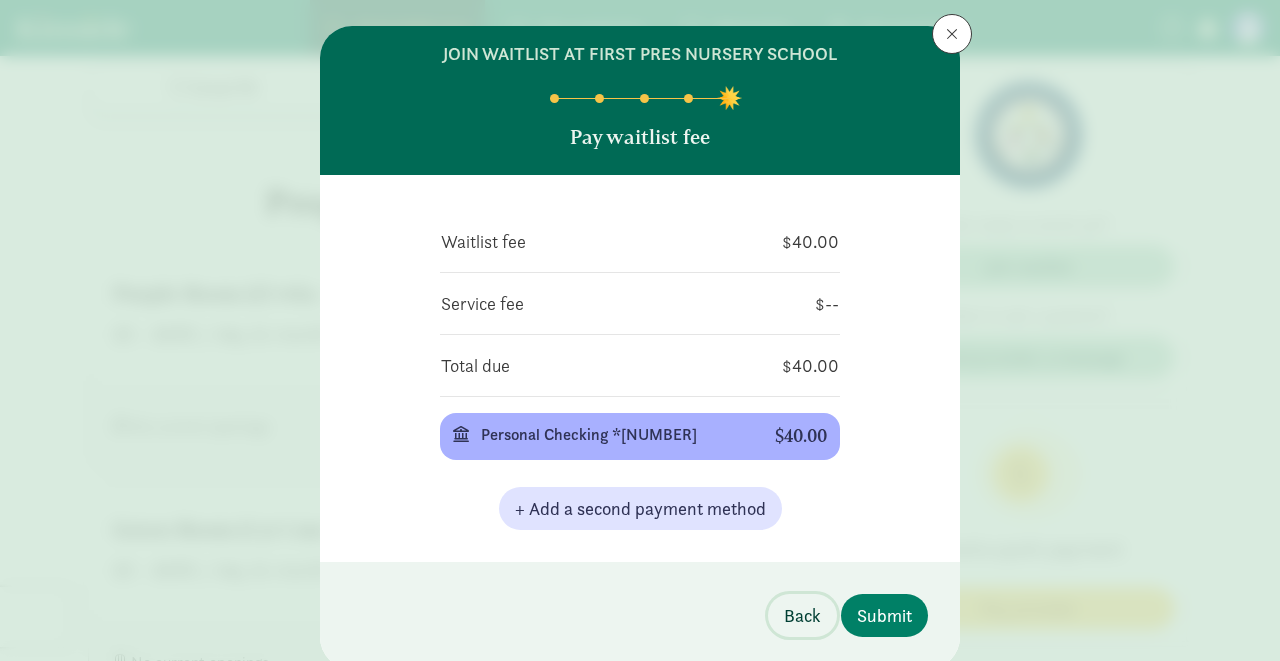 click on "Back" at bounding box center [802, 615] 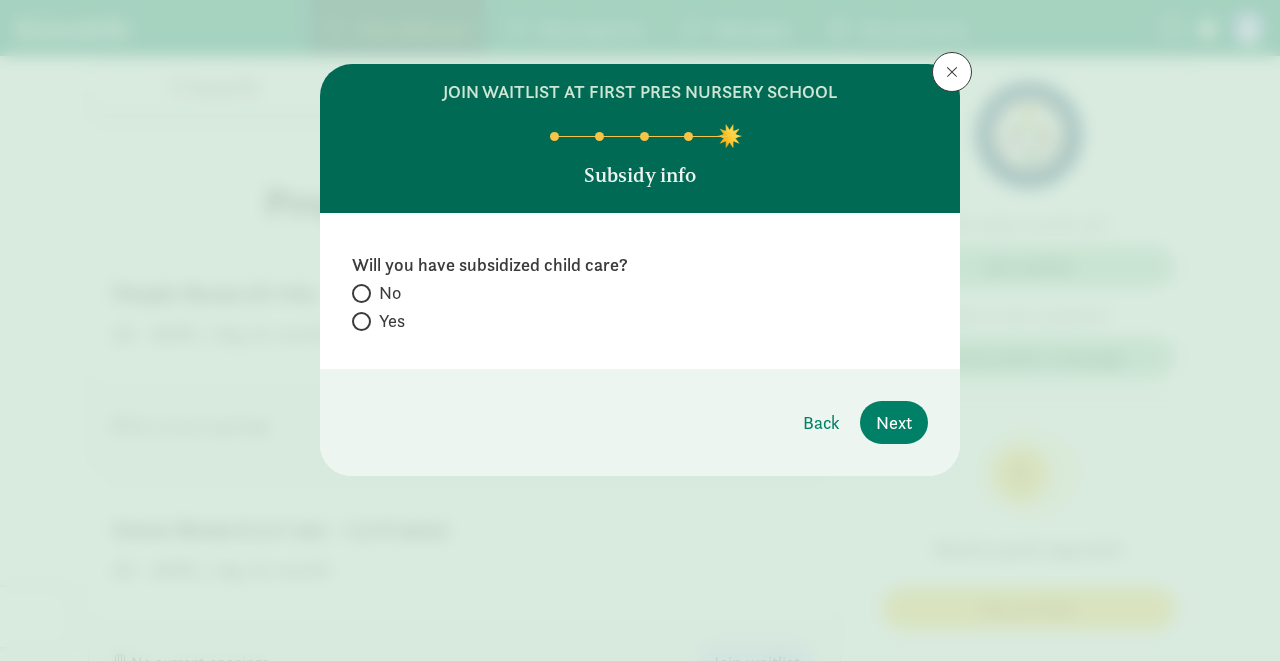 click on "No" at bounding box center (358, 293) 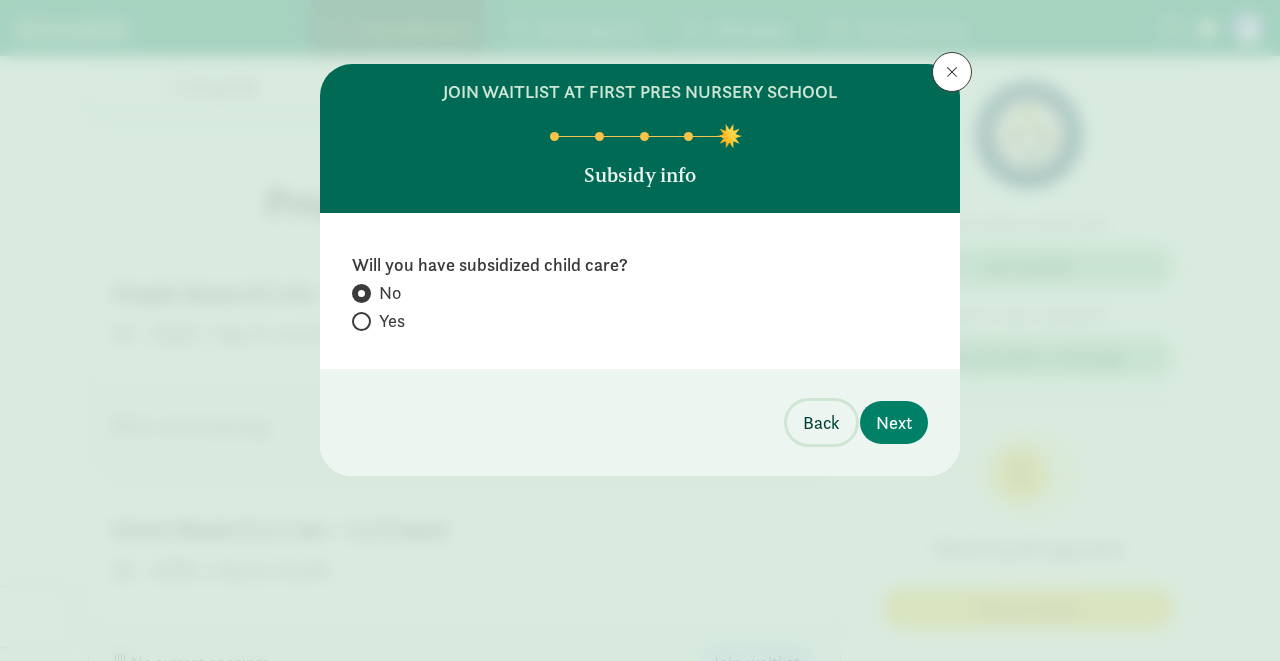 click on "Back" at bounding box center [821, 422] 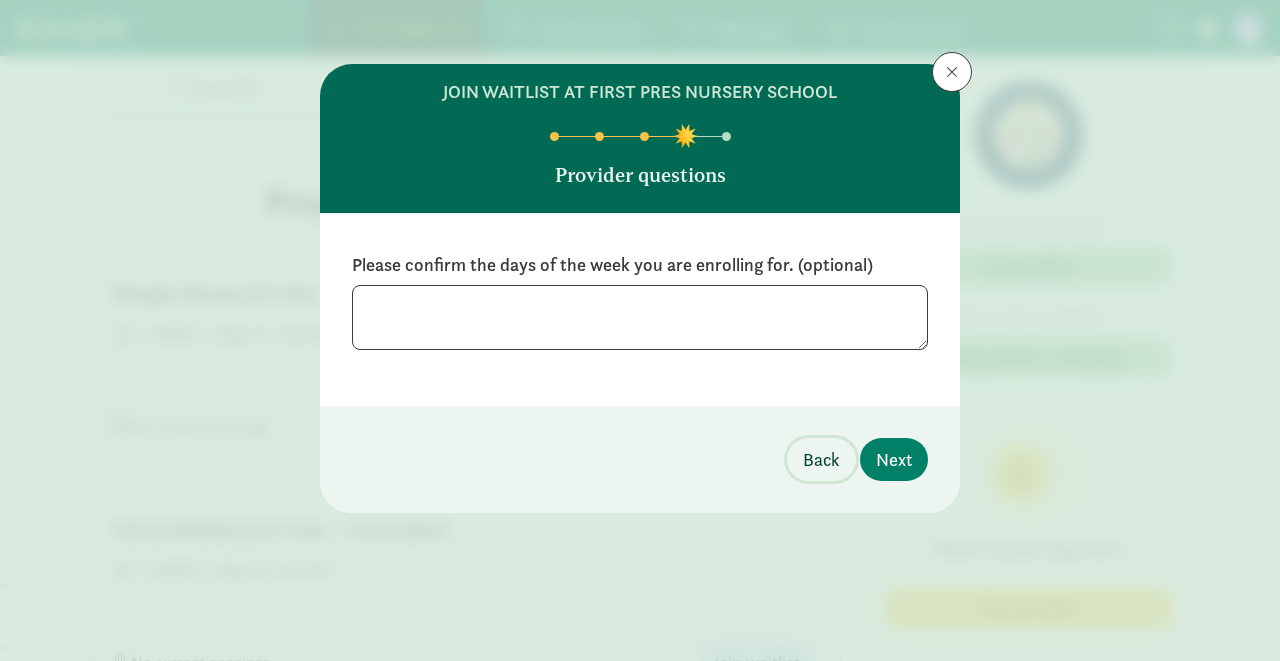click on "Back" at bounding box center (821, 459) 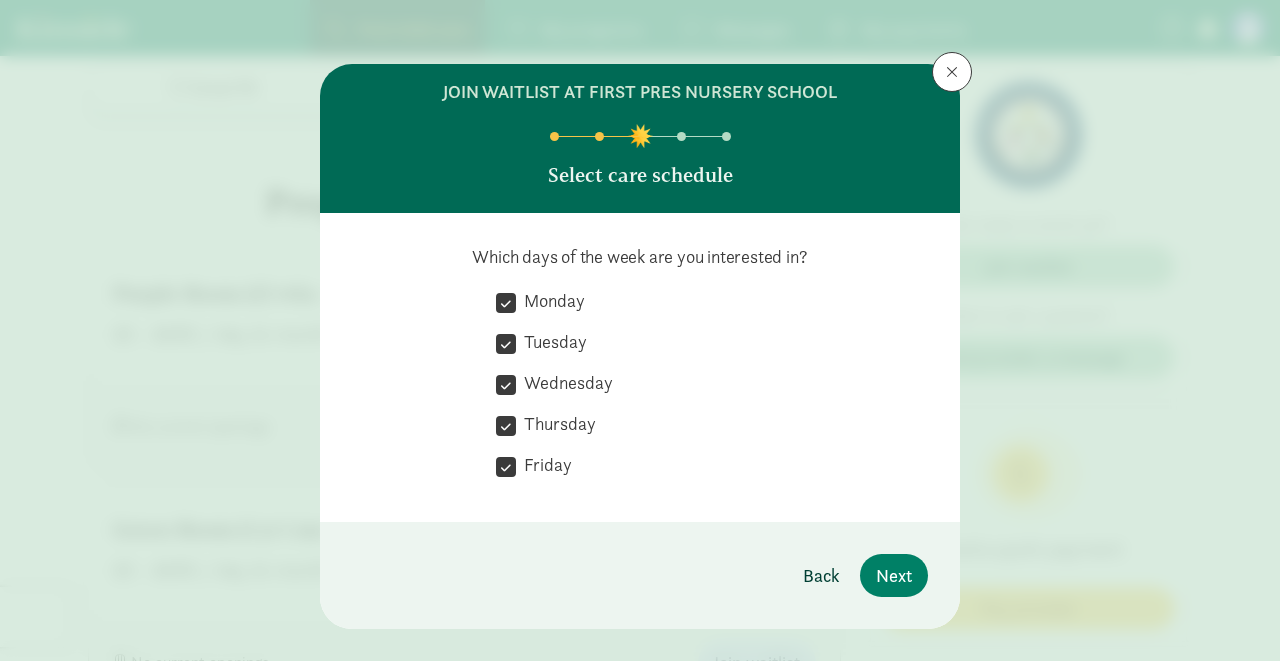 click on "   Thursday" 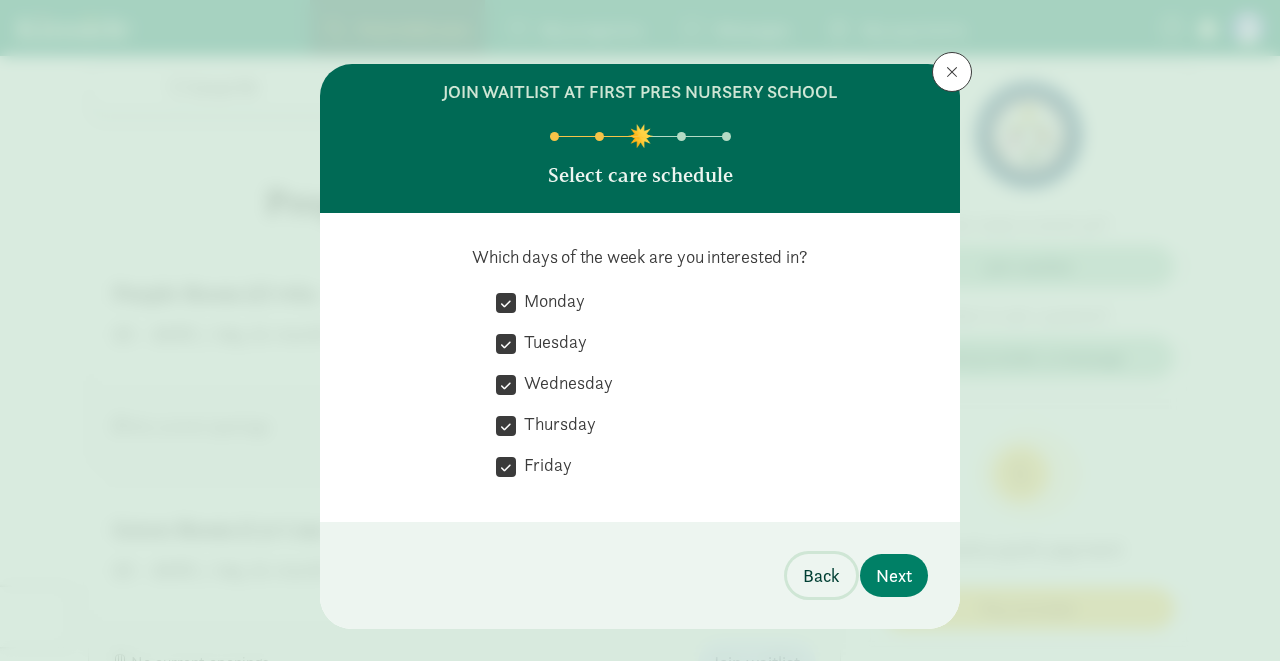 click on "Back" at bounding box center (821, 575) 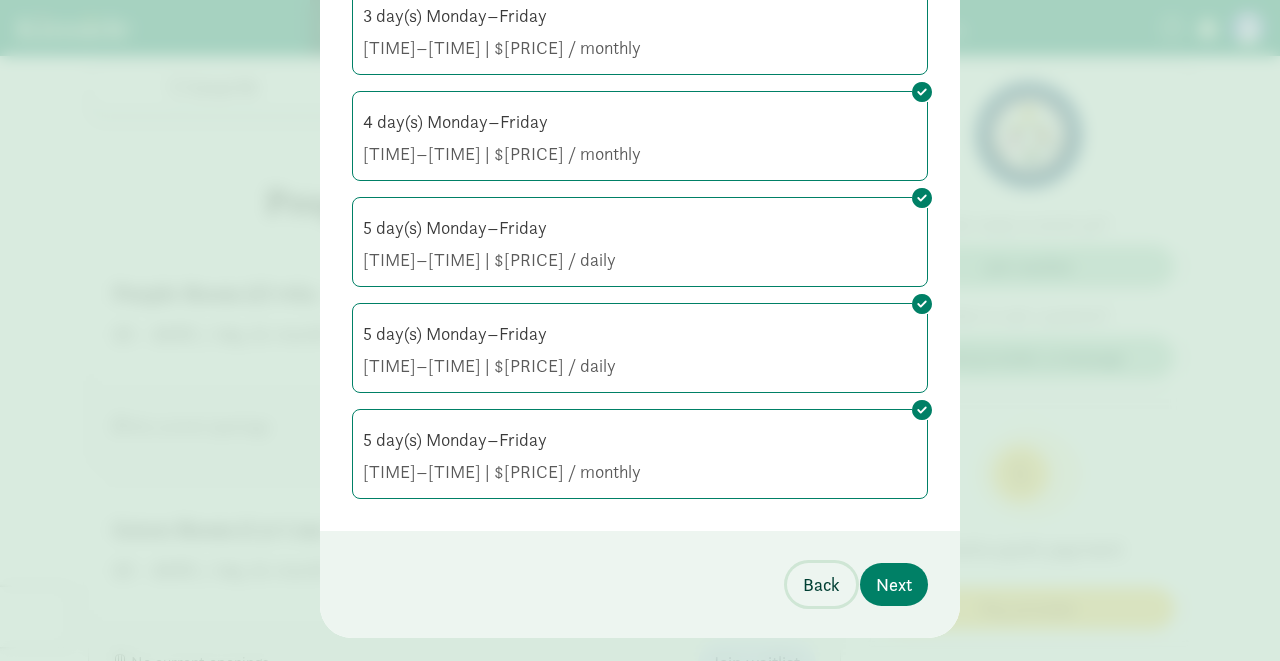 click on "Back" at bounding box center [821, 584] 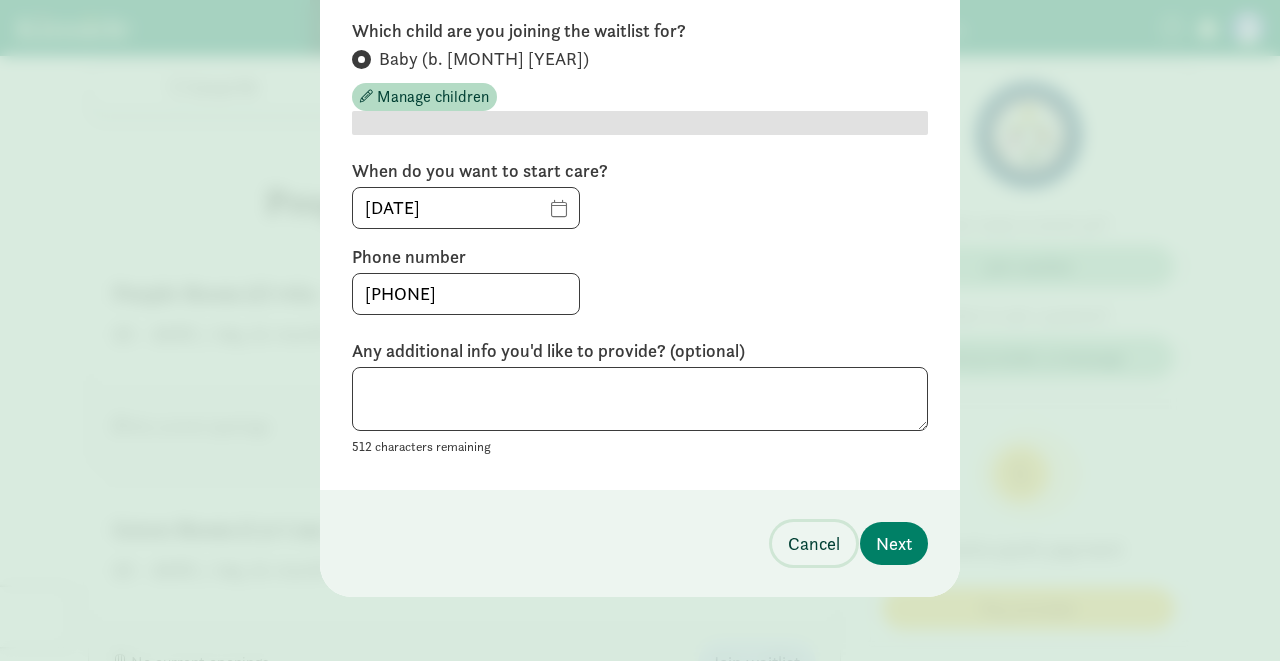 scroll, scrollTop: 194, scrollLeft: 0, axis: vertical 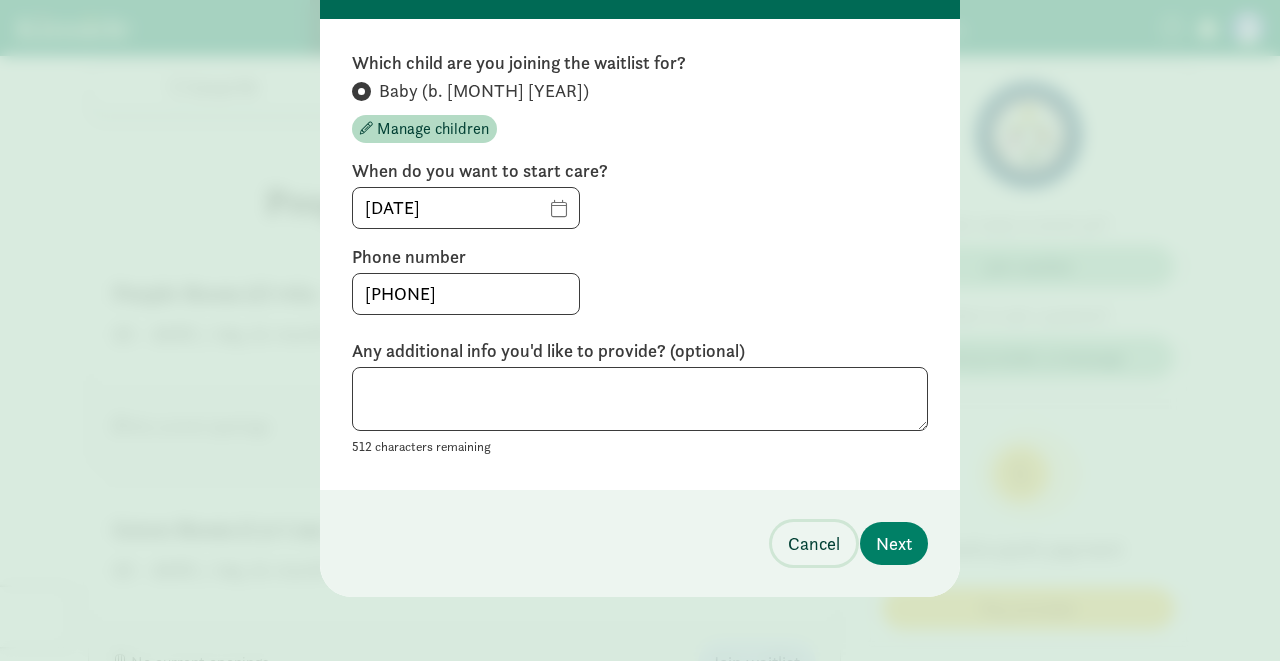 click on "Cancel" at bounding box center (814, 543) 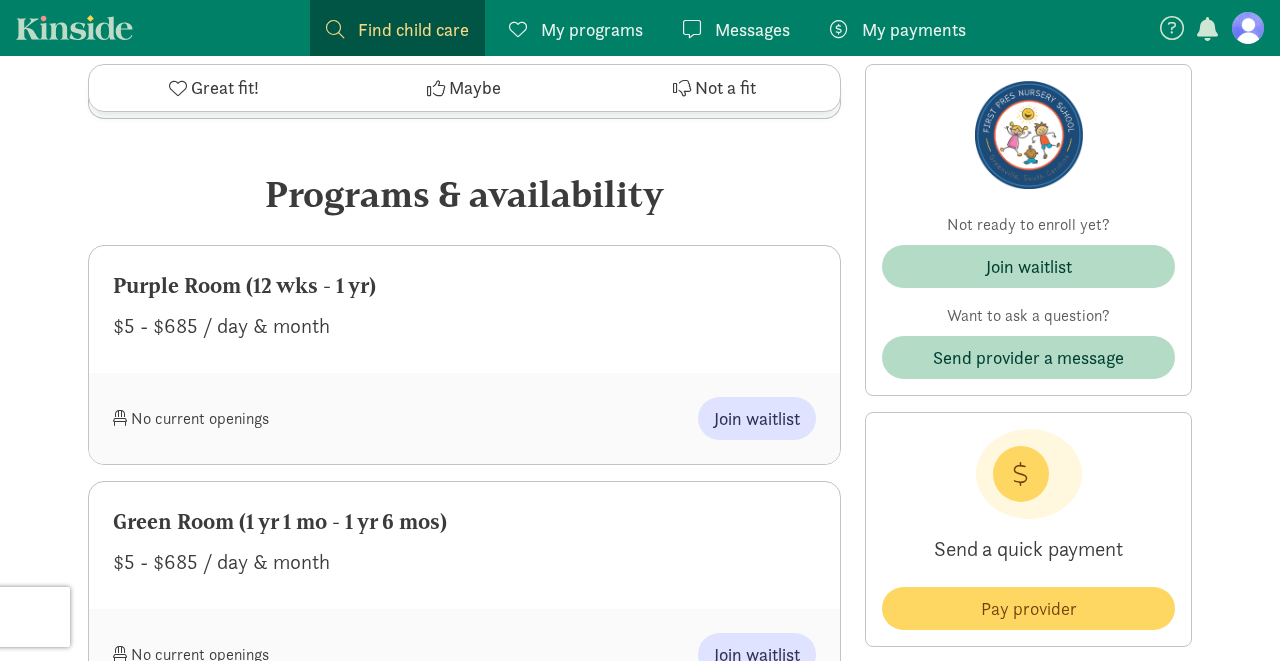 scroll, scrollTop: 869, scrollLeft: 0, axis: vertical 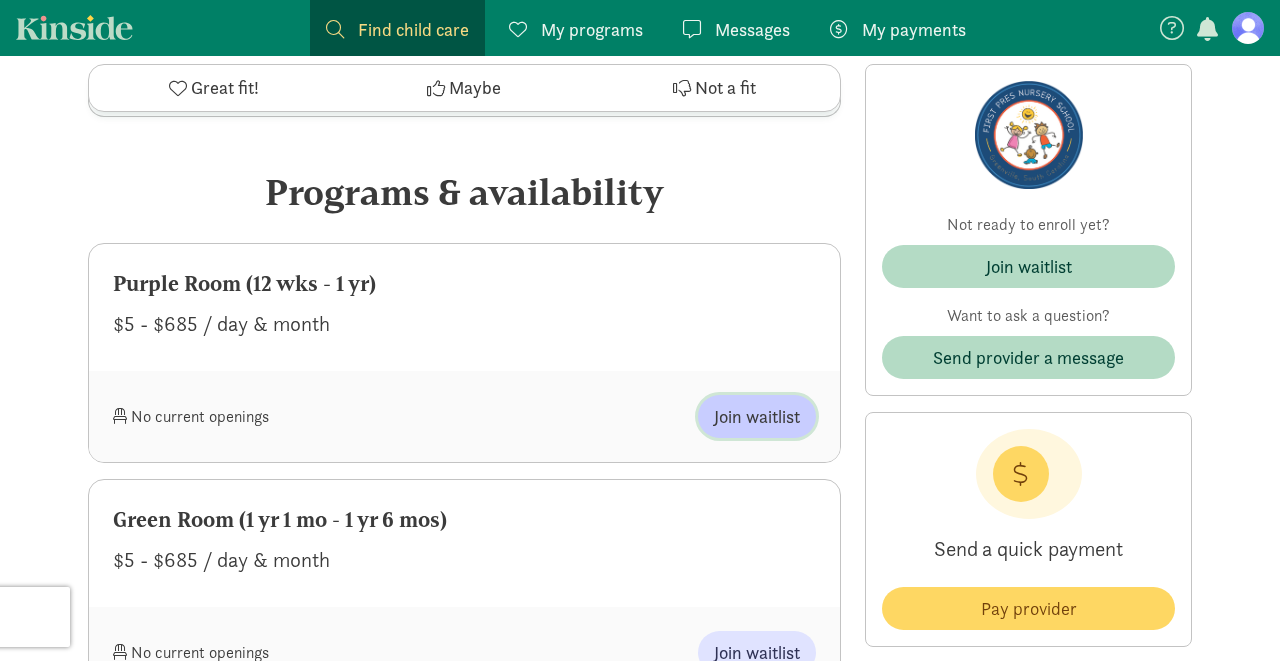 click on "Join waitlist" at bounding box center (757, 416) 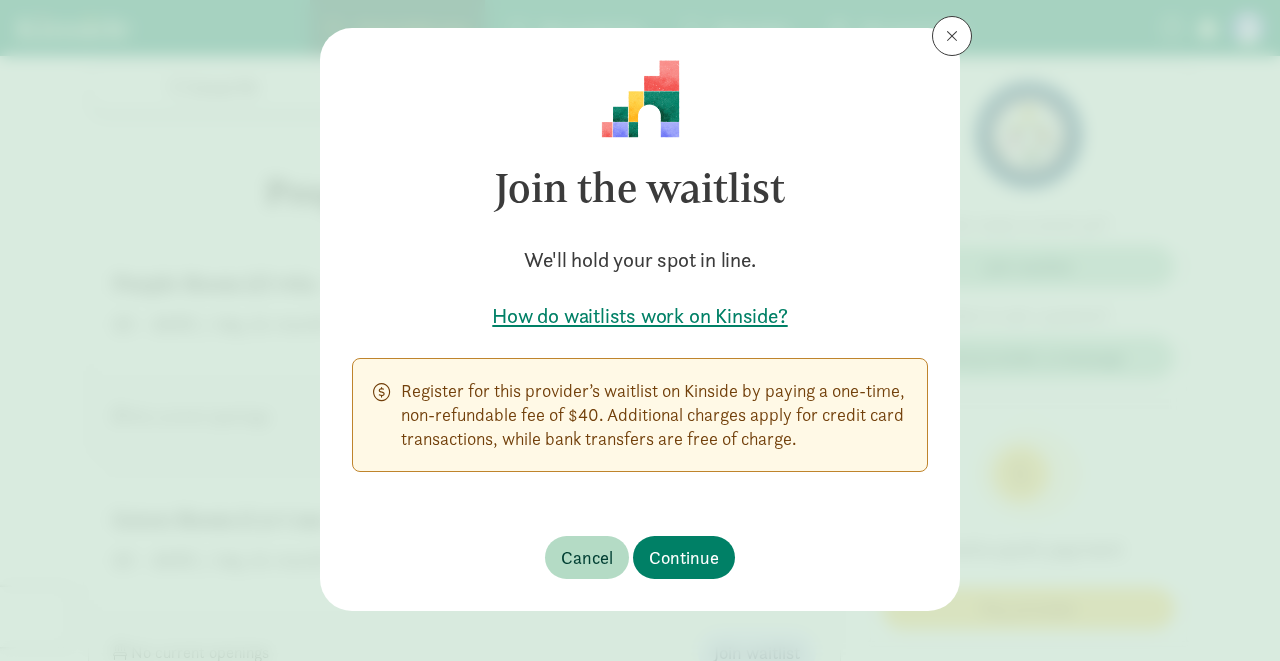 scroll, scrollTop: 37, scrollLeft: 0, axis: vertical 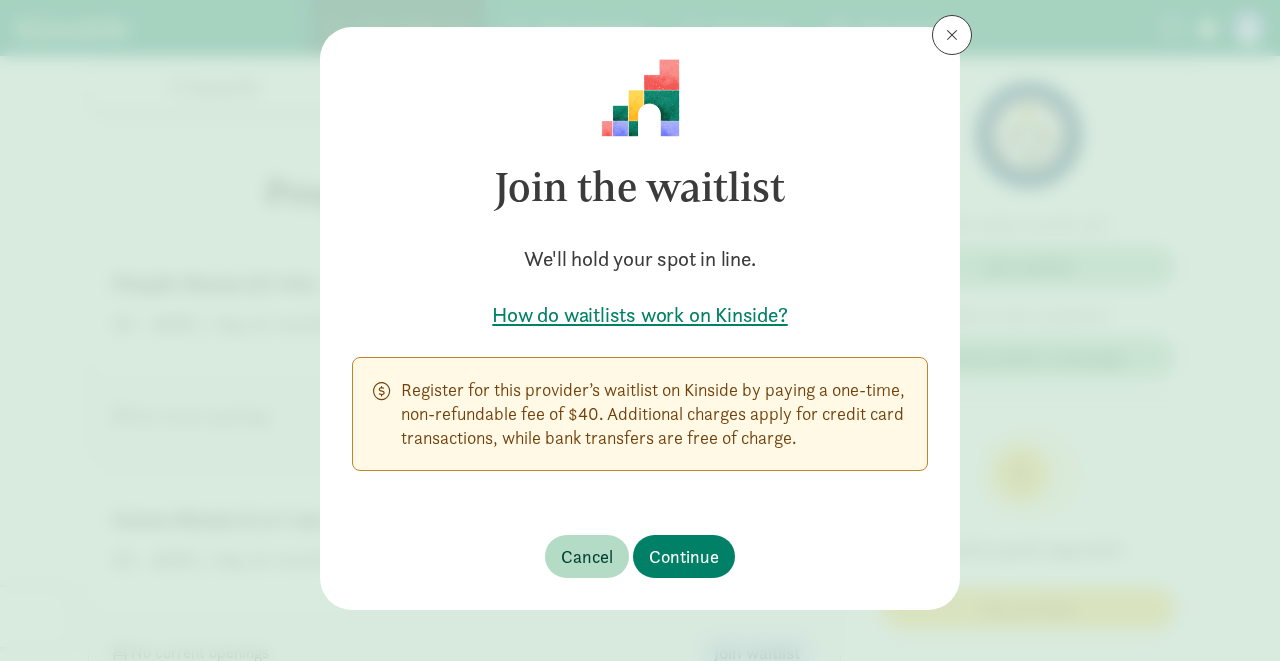 click on "How do waitlists work on Kinside?" at bounding box center (640, 315) 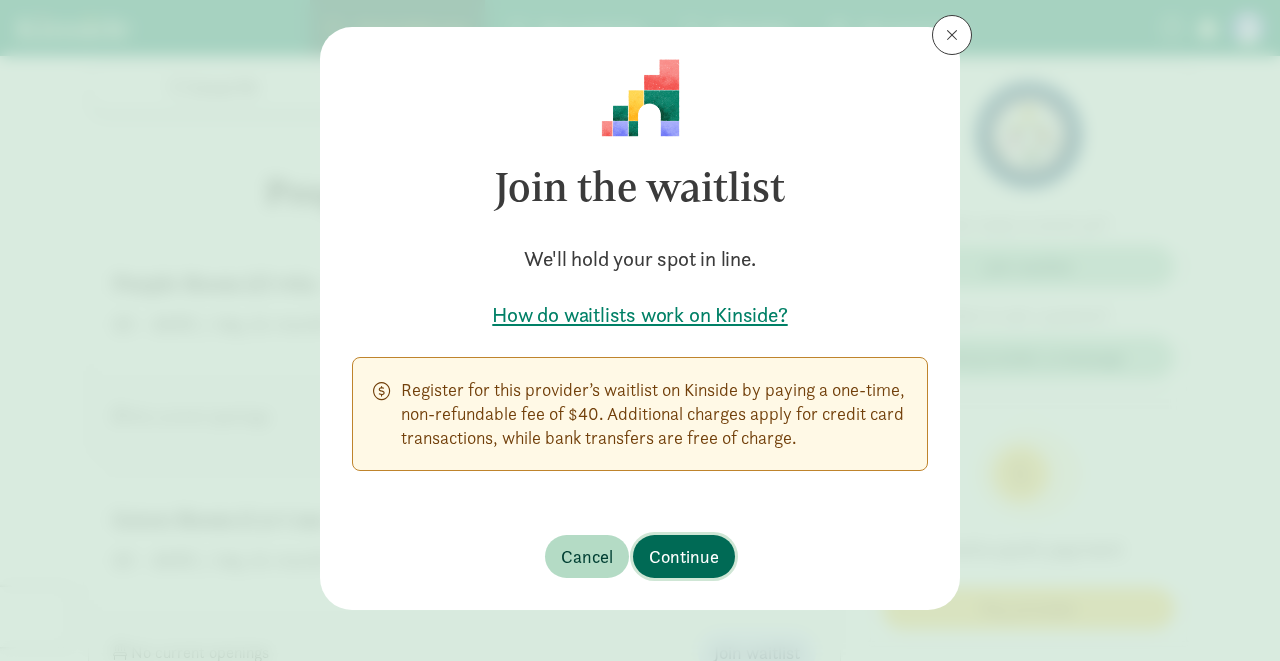 click on "Continue" at bounding box center [684, 556] 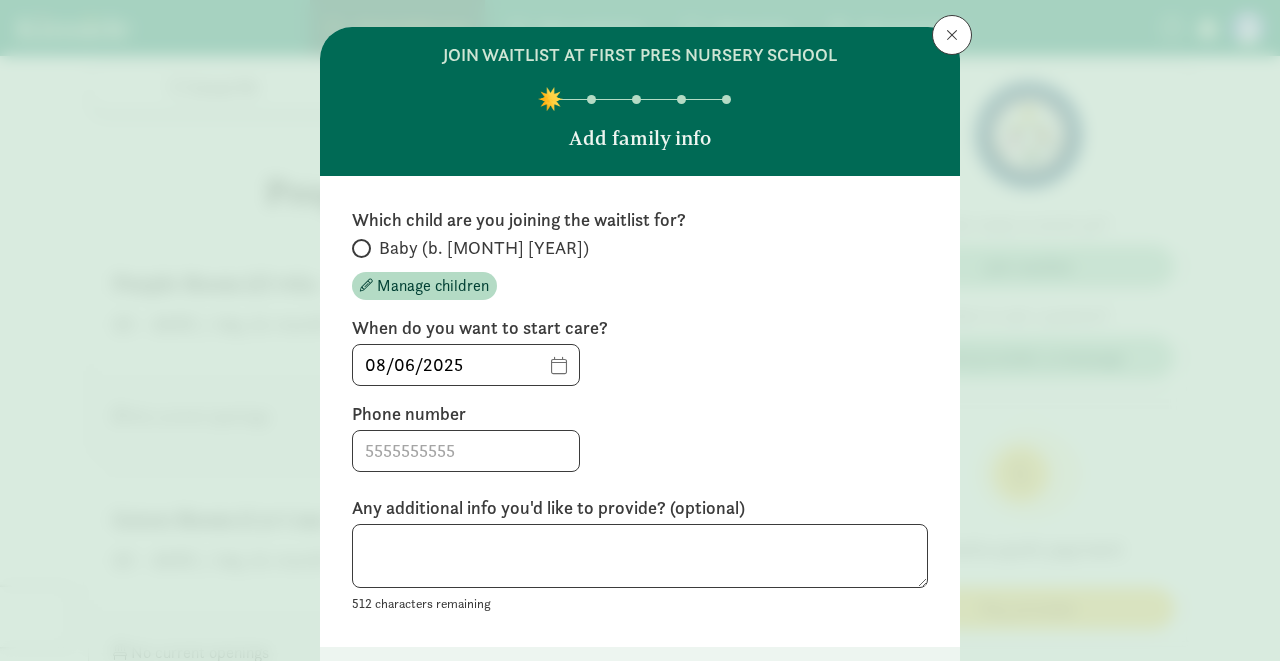 click on "Baby (b. March 2026)" at bounding box center [358, 248] 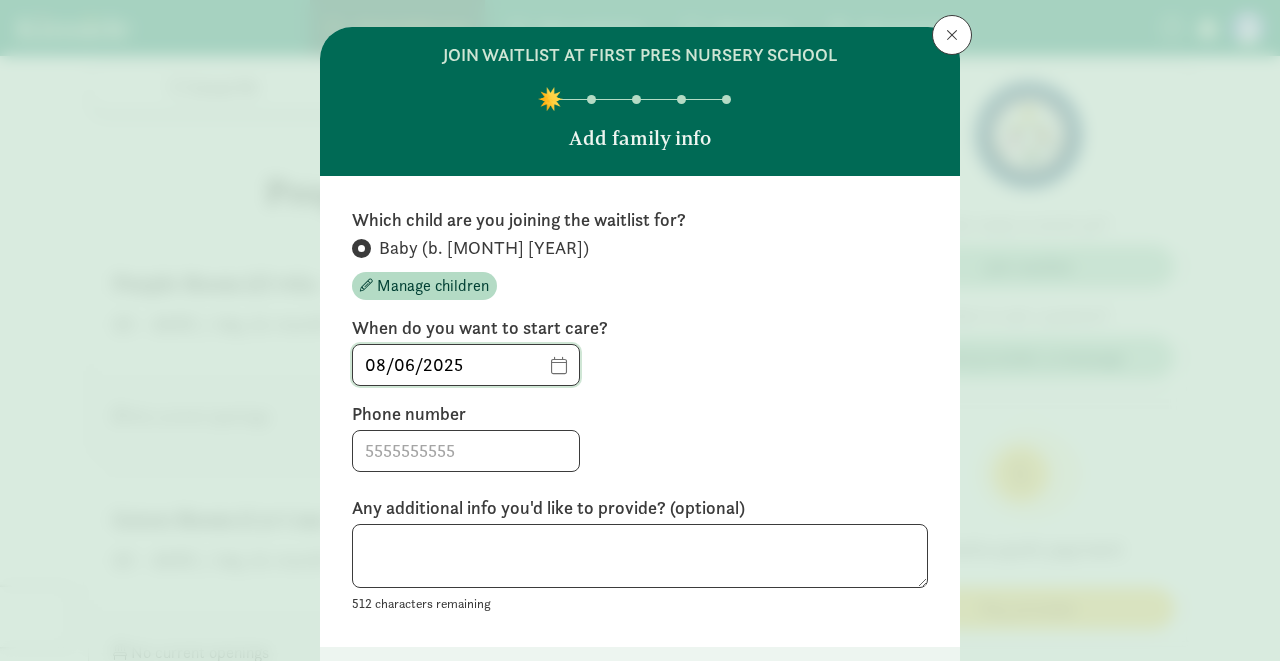 click on "08/06/2025" 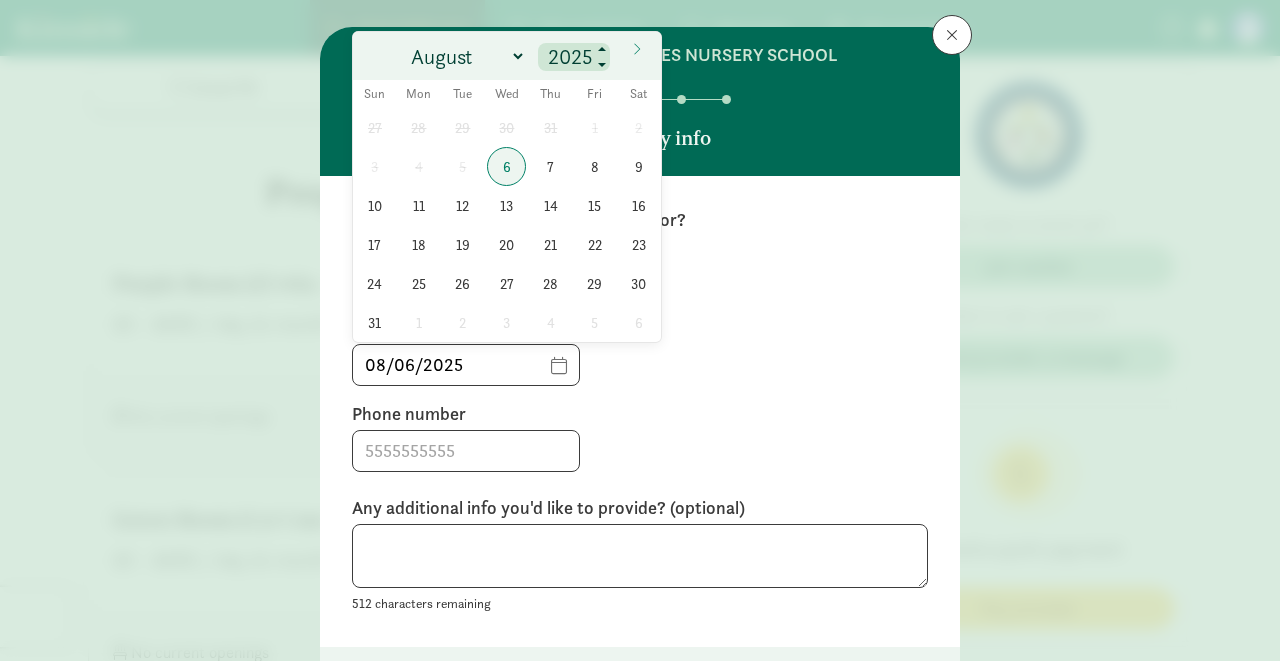 drag, startPoint x: 521, startPoint y: 59, endPoint x: 582, endPoint y: 57, distance: 61.03278 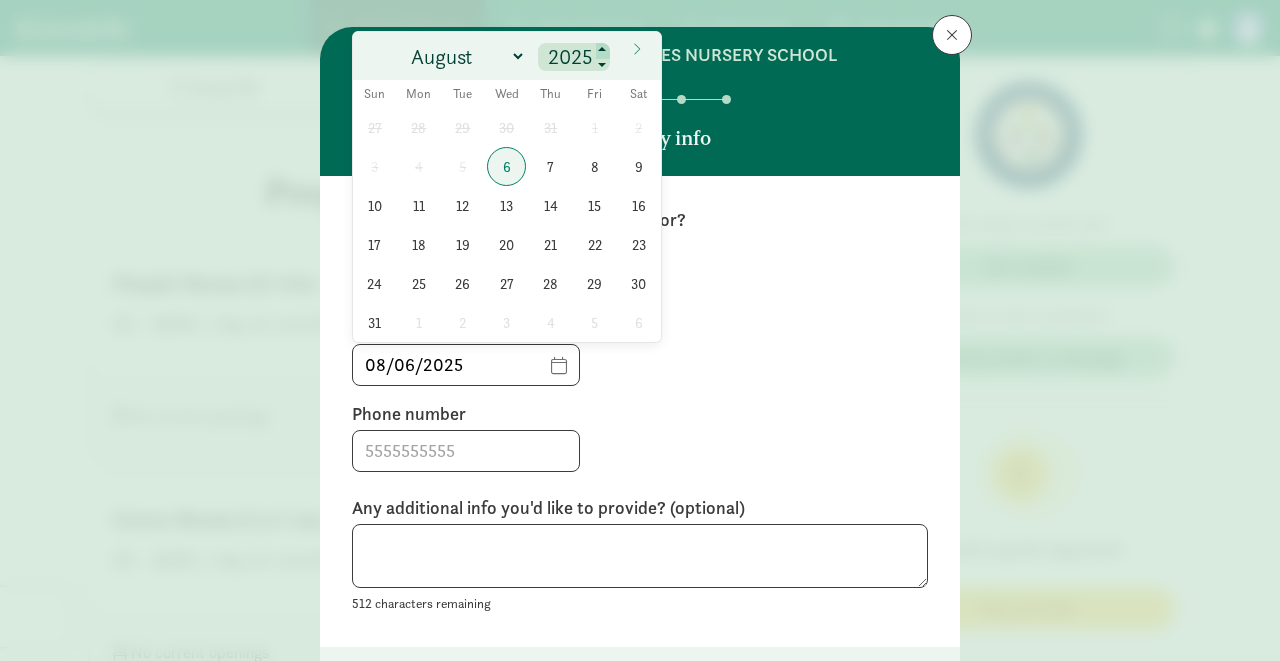 click at bounding box center (603, 51) 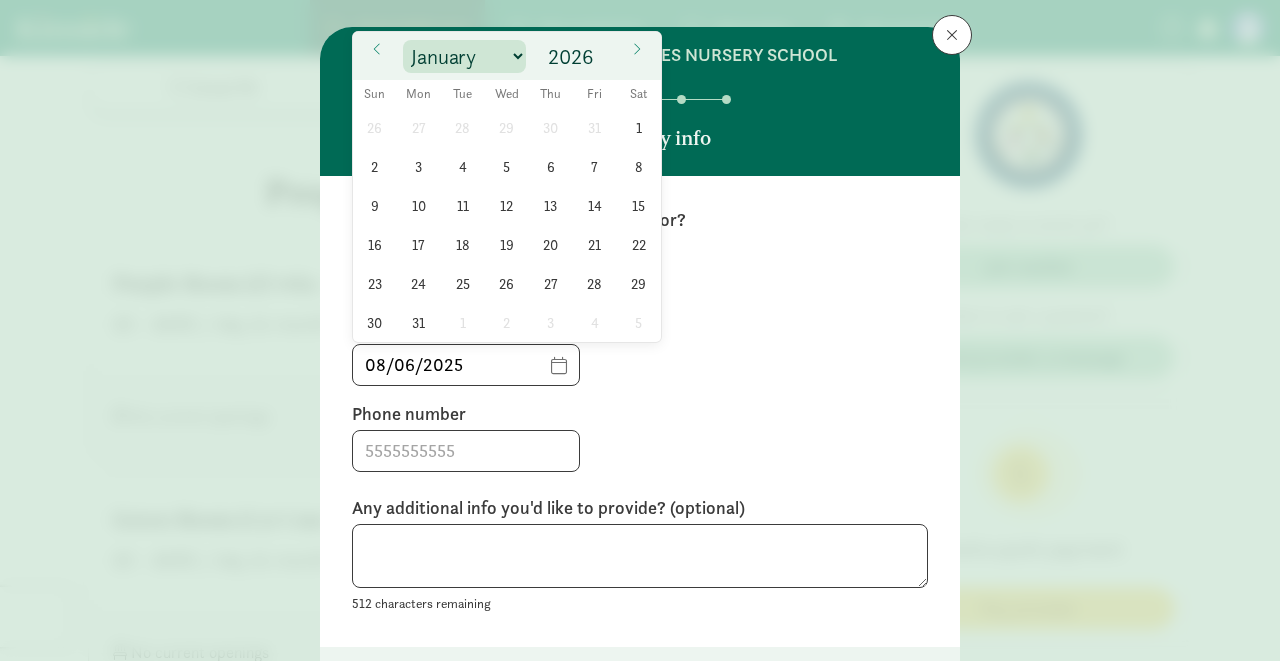 select on "6" 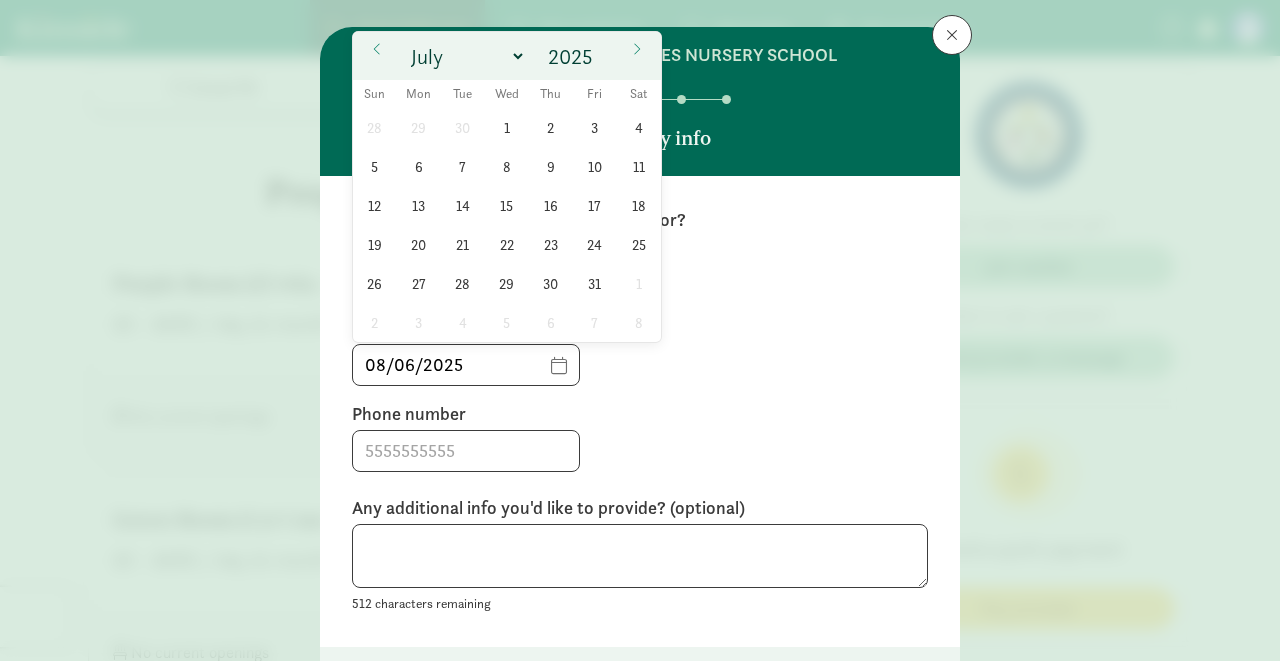 click on "08/06/2025" at bounding box center [640, 365] 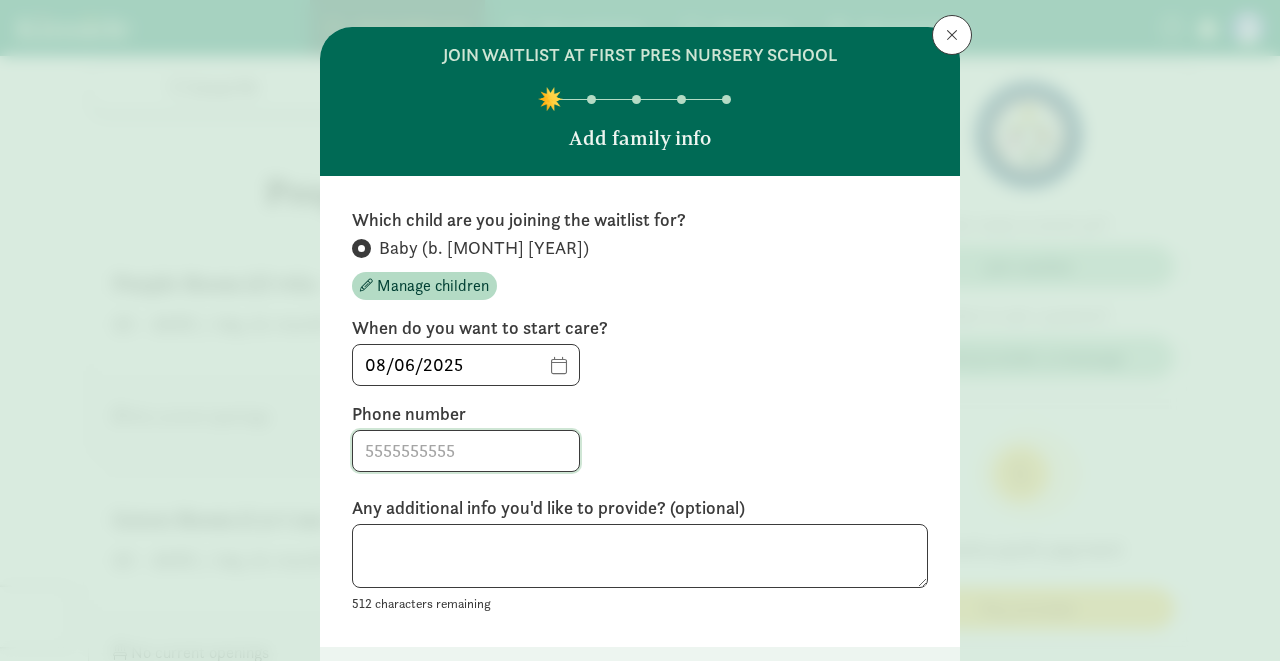 click 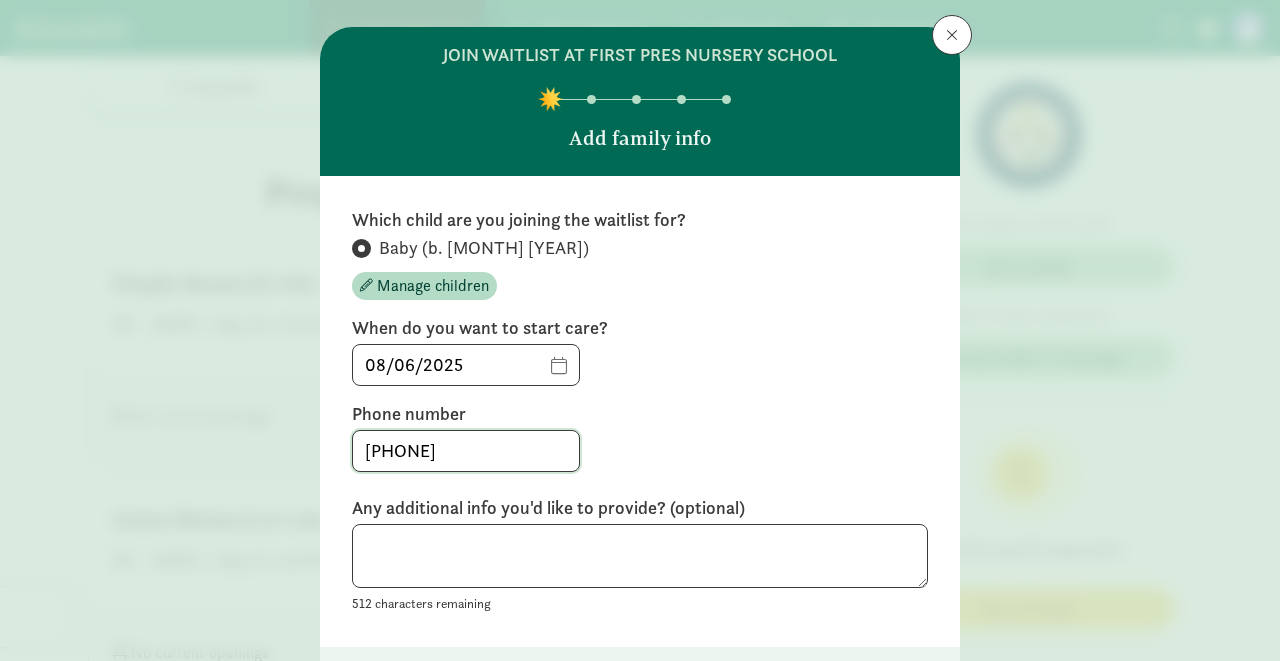 type on "3152431444" 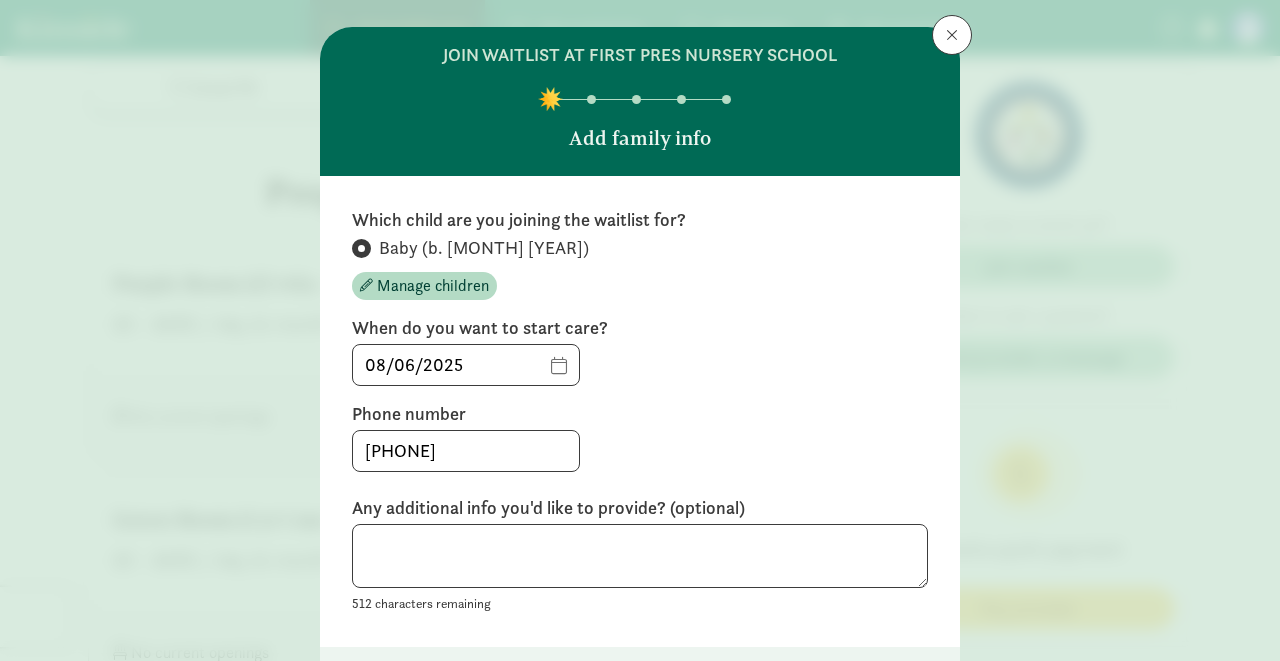 click on "3152431444" at bounding box center [640, 451] 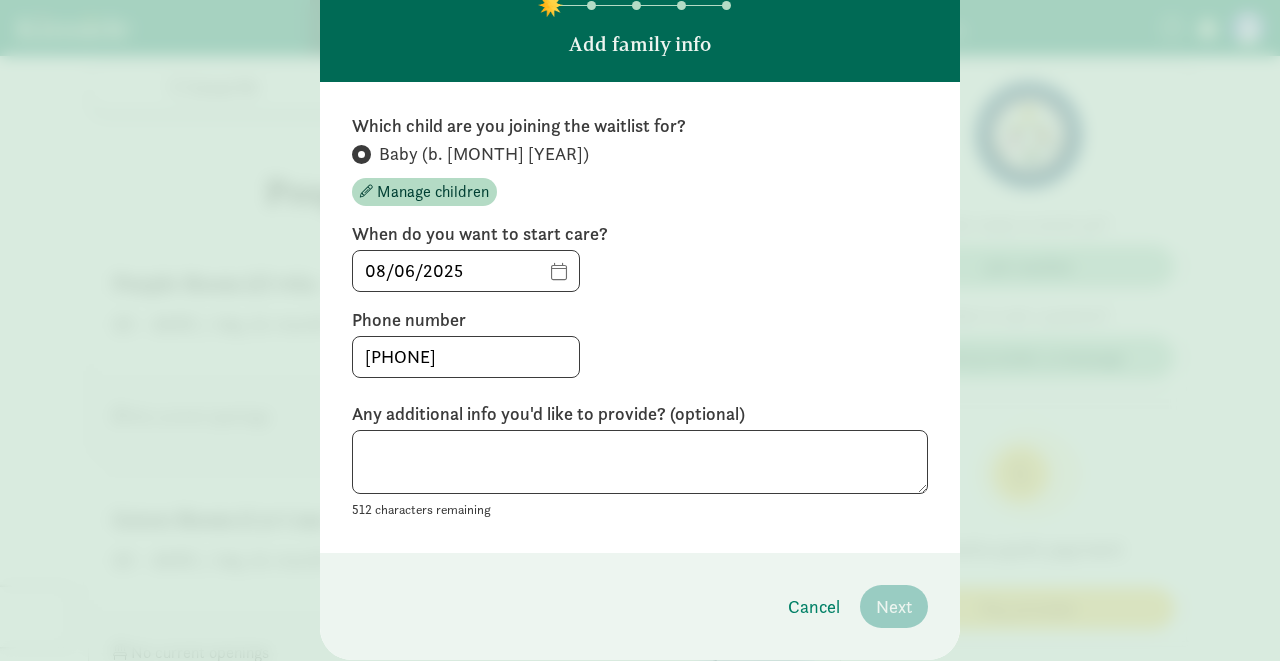 scroll, scrollTop: 173, scrollLeft: 0, axis: vertical 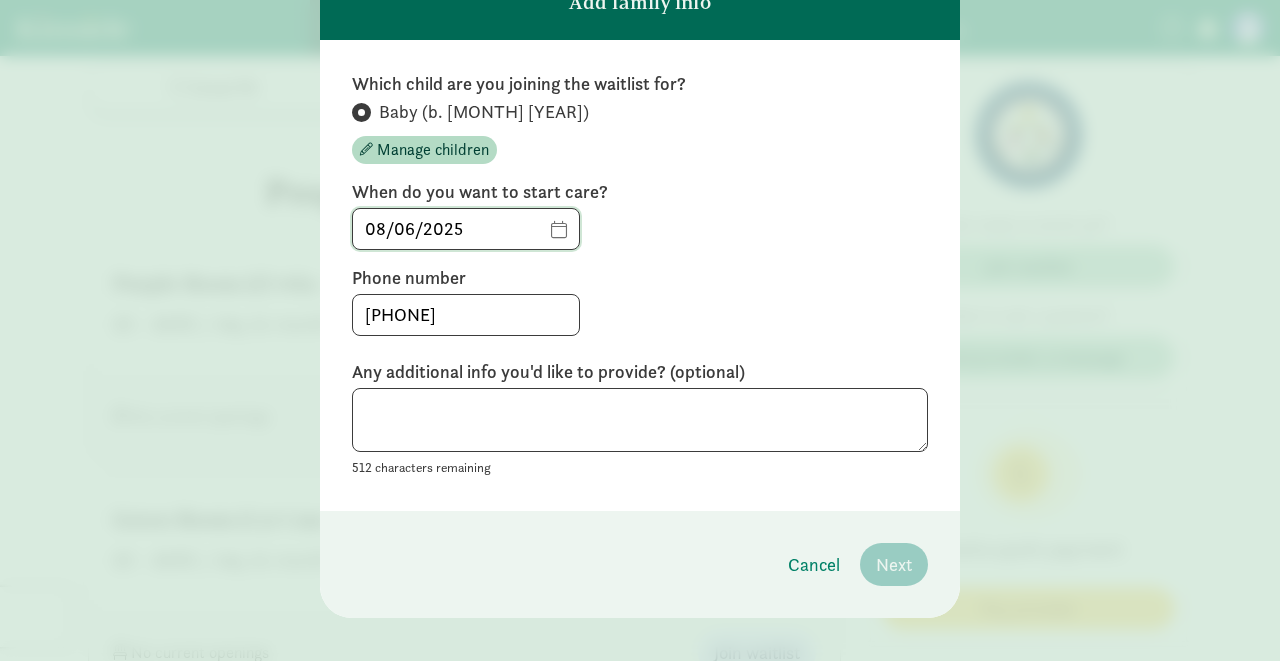 click on "08/06/2025" 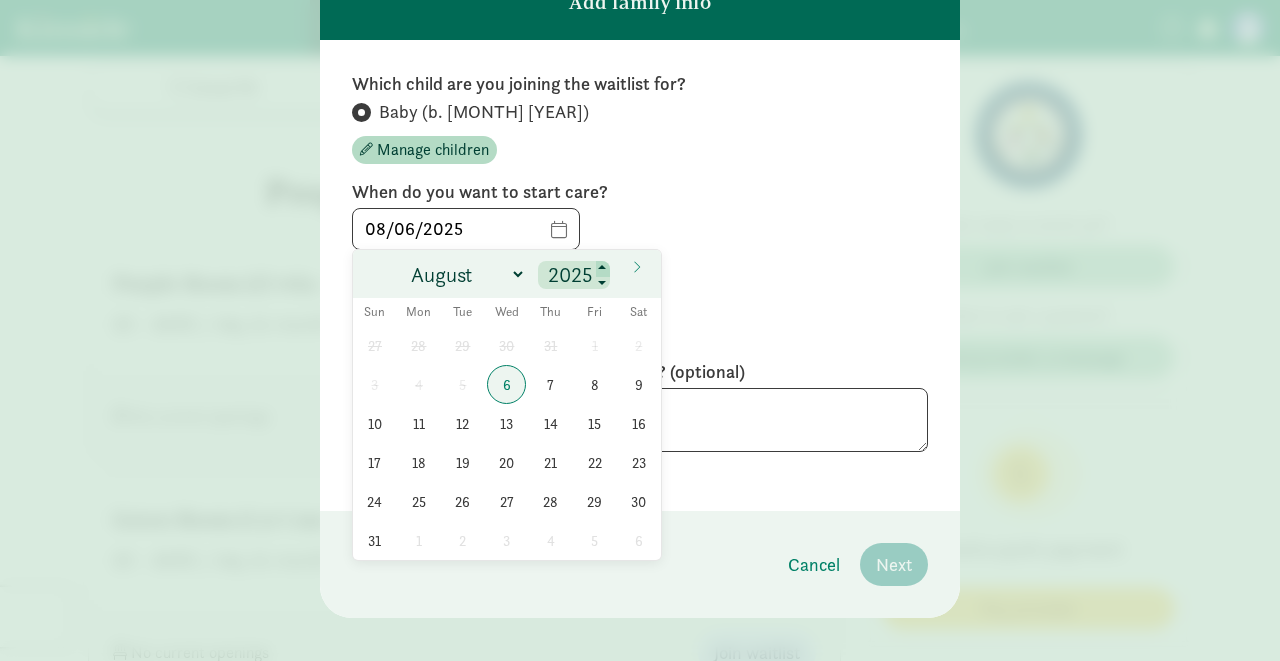 click at bounding box center [603, 269] 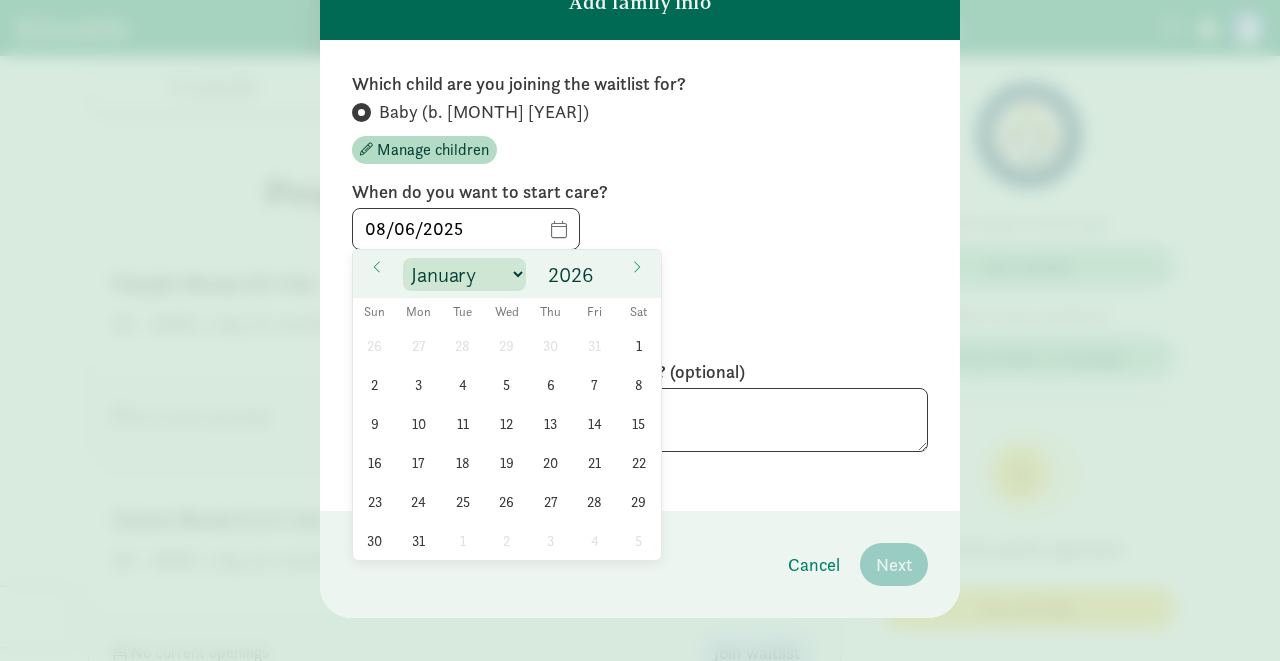 select on "6" 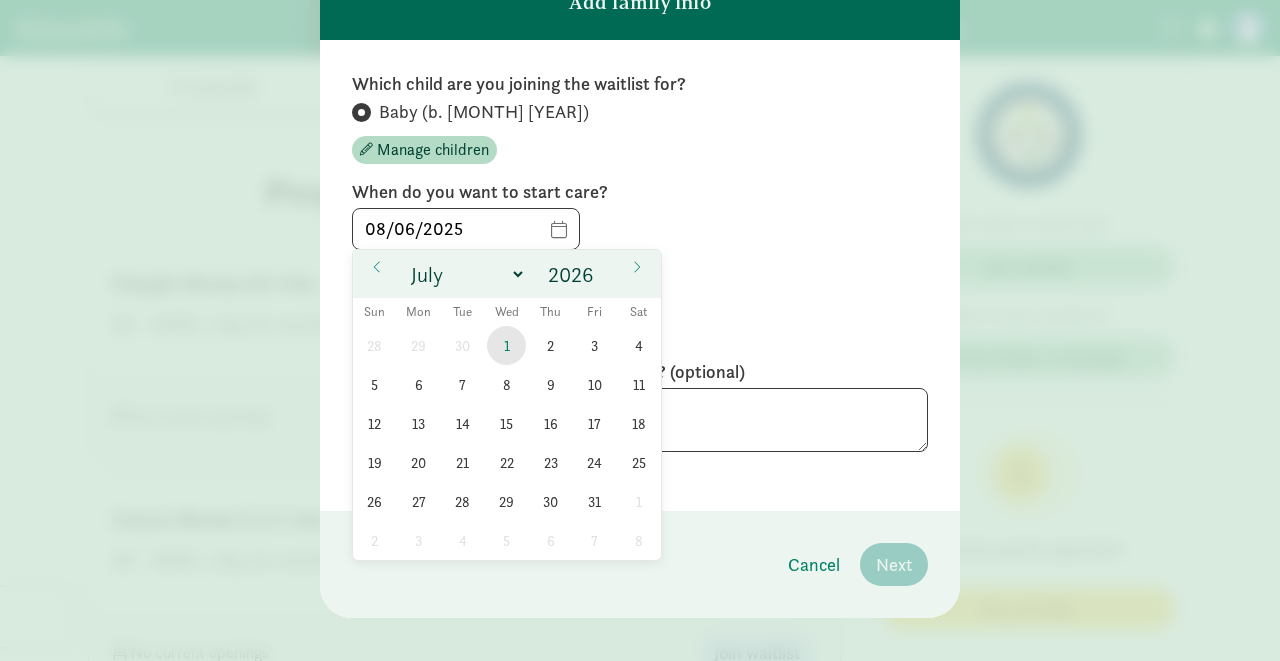 click on "1" at bounding box center [506, 345] 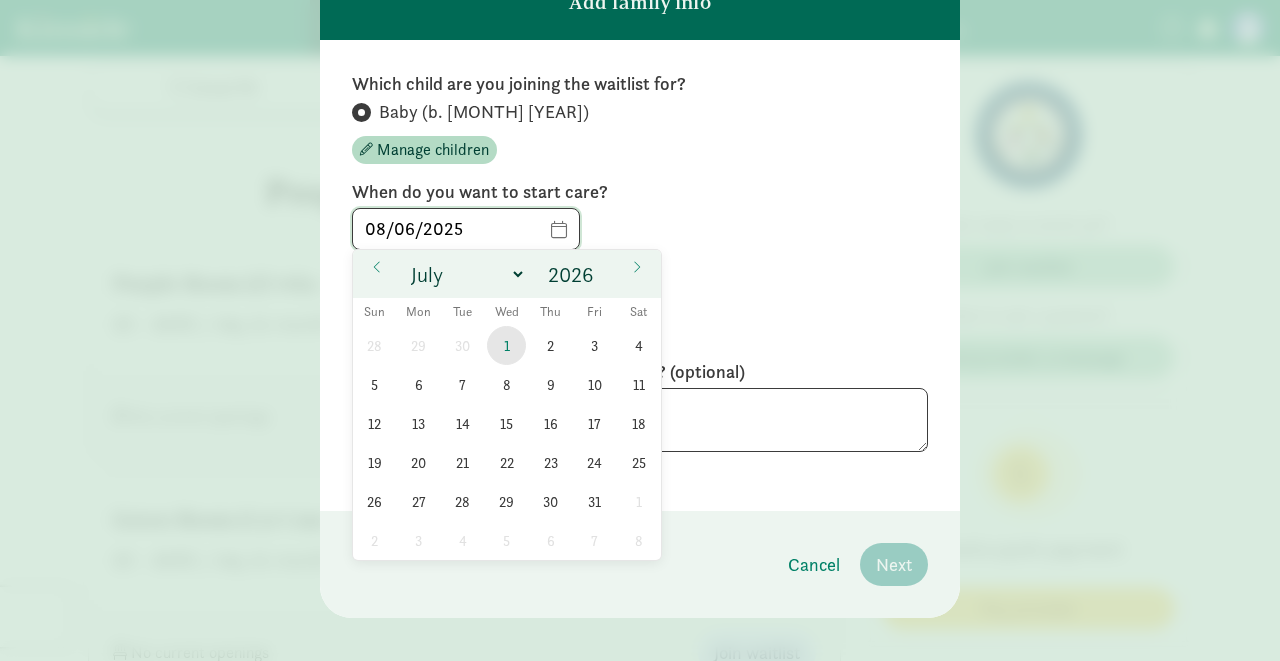type on "07/01/2026" 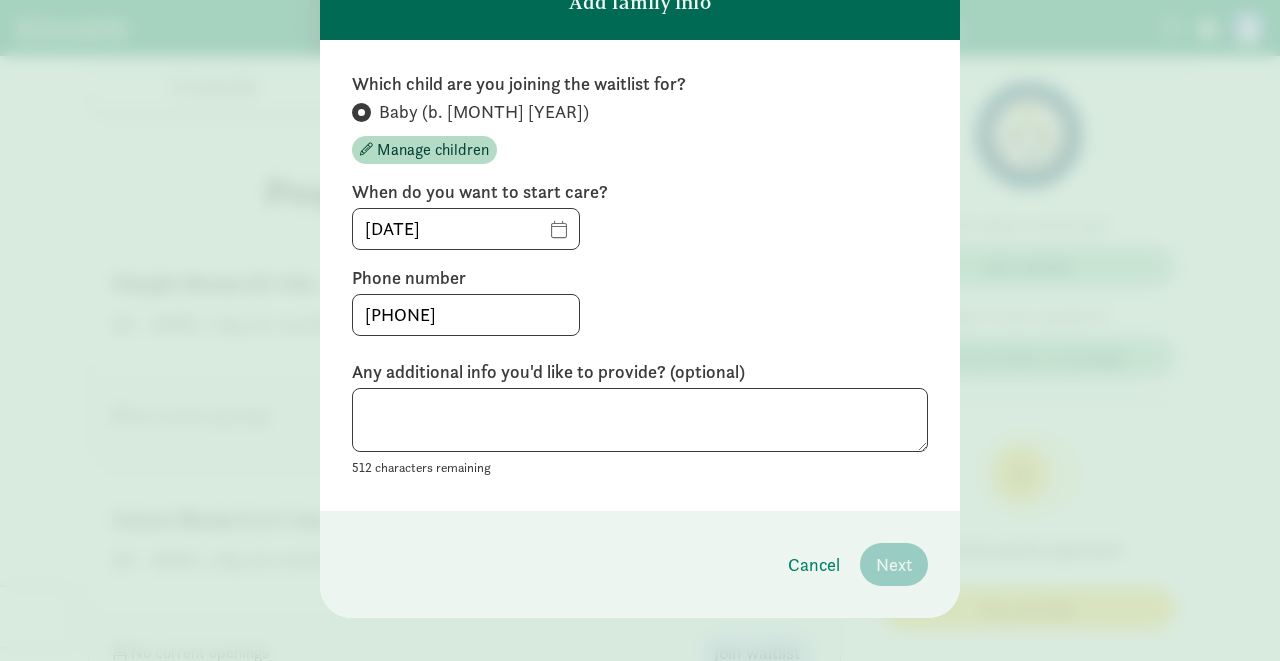 click on "Which child are you joining the waitlist for?        Baby (b. March 2026)
Manage children
When do you want to start care?      07/01/2026         Phone number        3152431444       Any additional info you'd like to provide? (optional)        512 characters remaining" 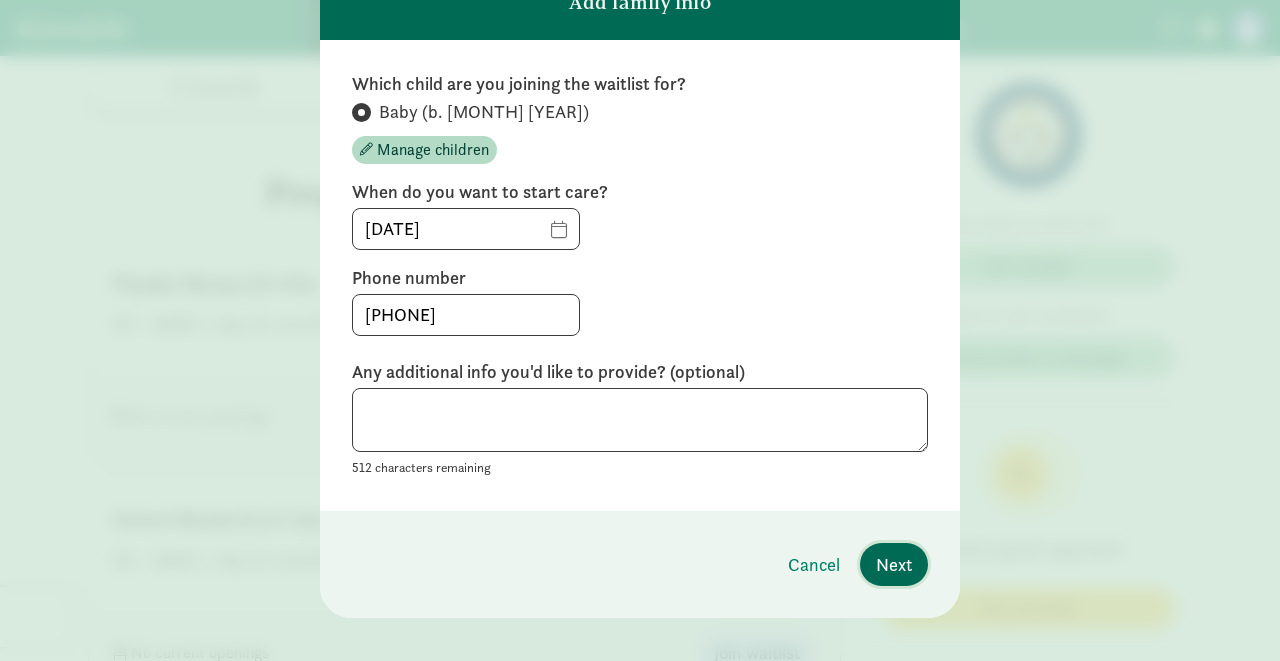 click on "Next" at bounding box center [894, 564] 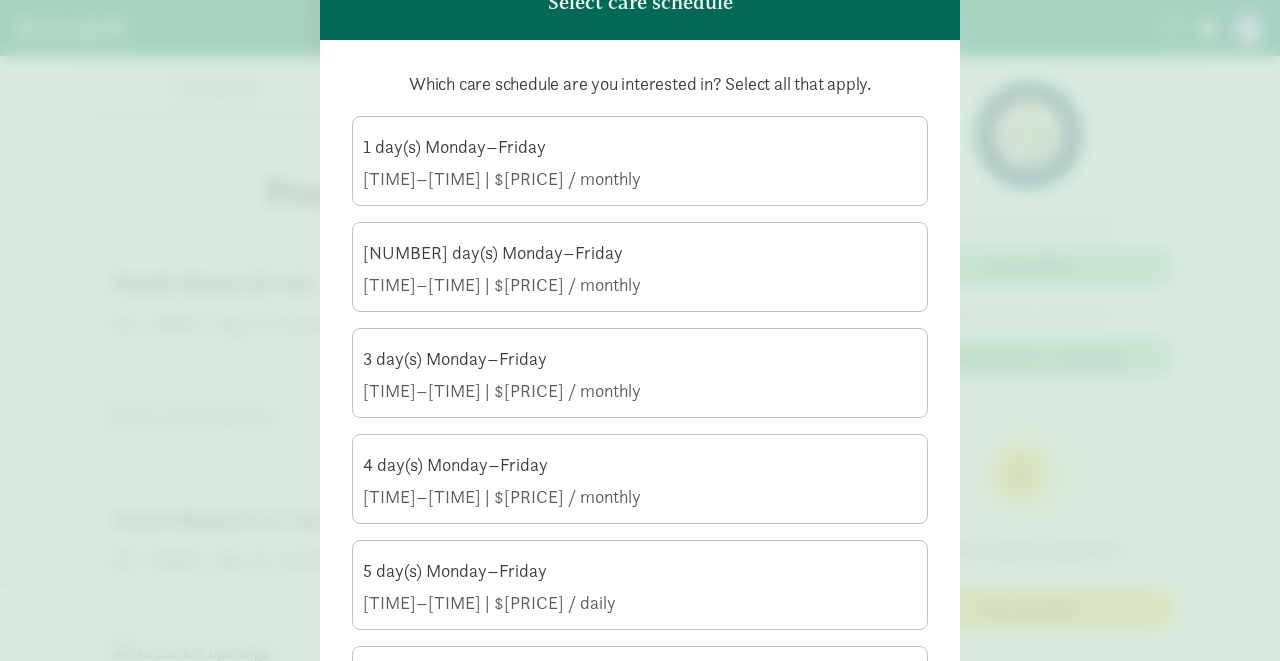 click on "1 day(s) Monday–Friday" 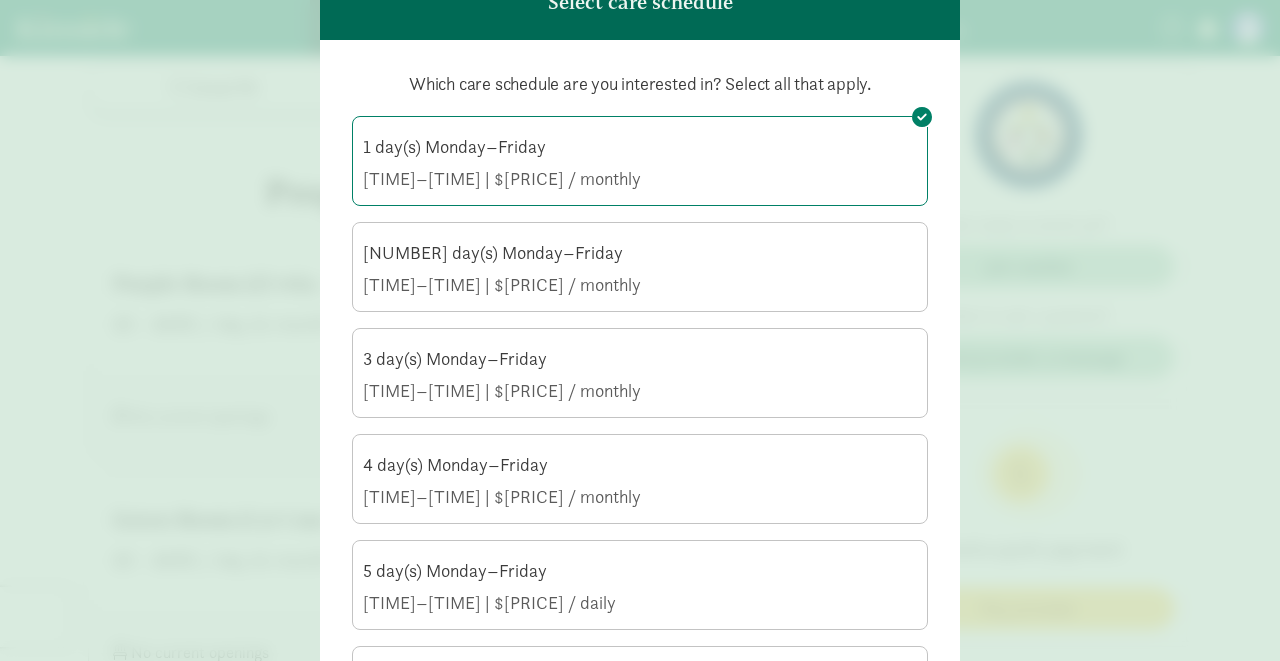 click on "2 day(s) Monday–Friday 9:00 AM–2:00 PM | $280.00 / monthly" at bounding box center [640, 265] 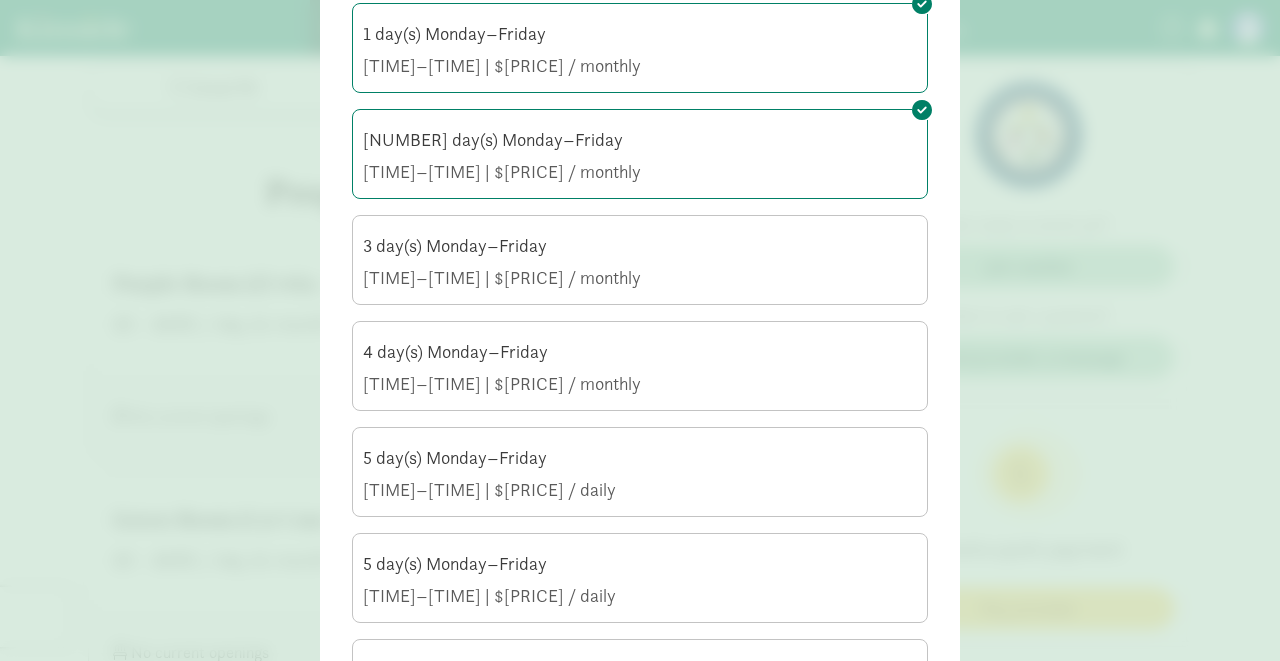 scroll, scrollTop: 298, scrollLeft: 0, axis: vertical 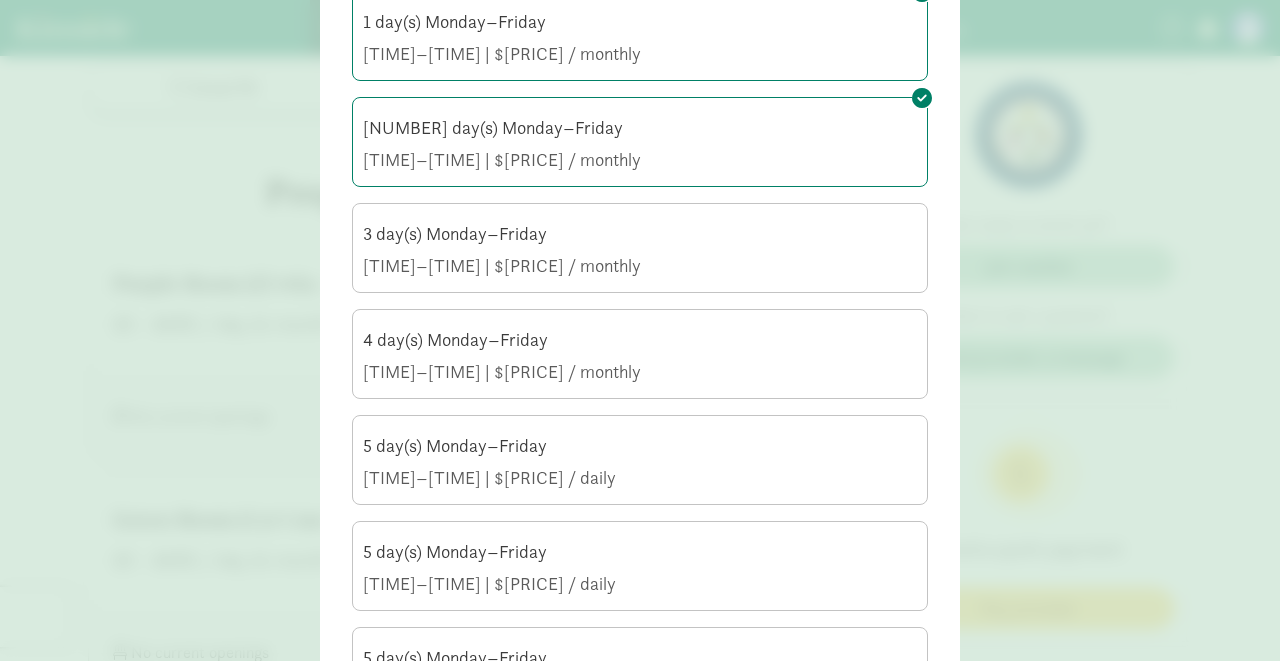 click on "3 day(s) Monday–Friday 9:00 AM–2:00 PM | $420.00 / monthly" at bounding box center (640, 250) 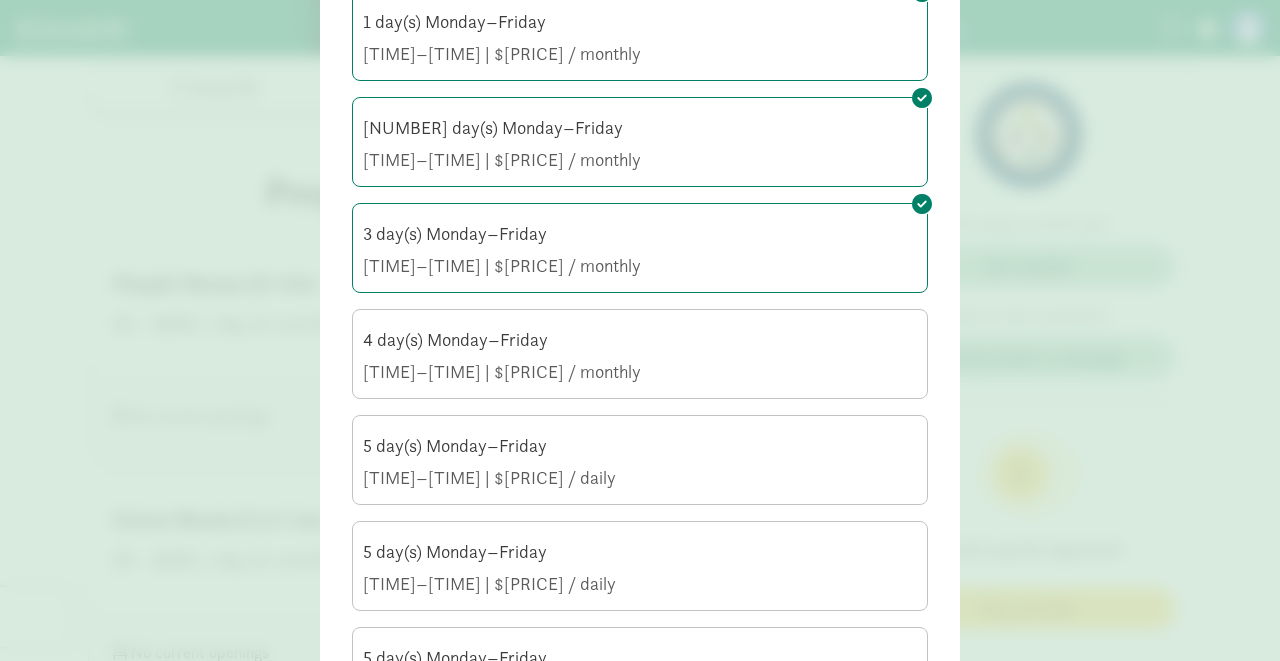 click on "4 day(s) Monday–Friday 9:00 AM–2:00 PM | $560.00 / monthly" at bounding box center (640, 356) 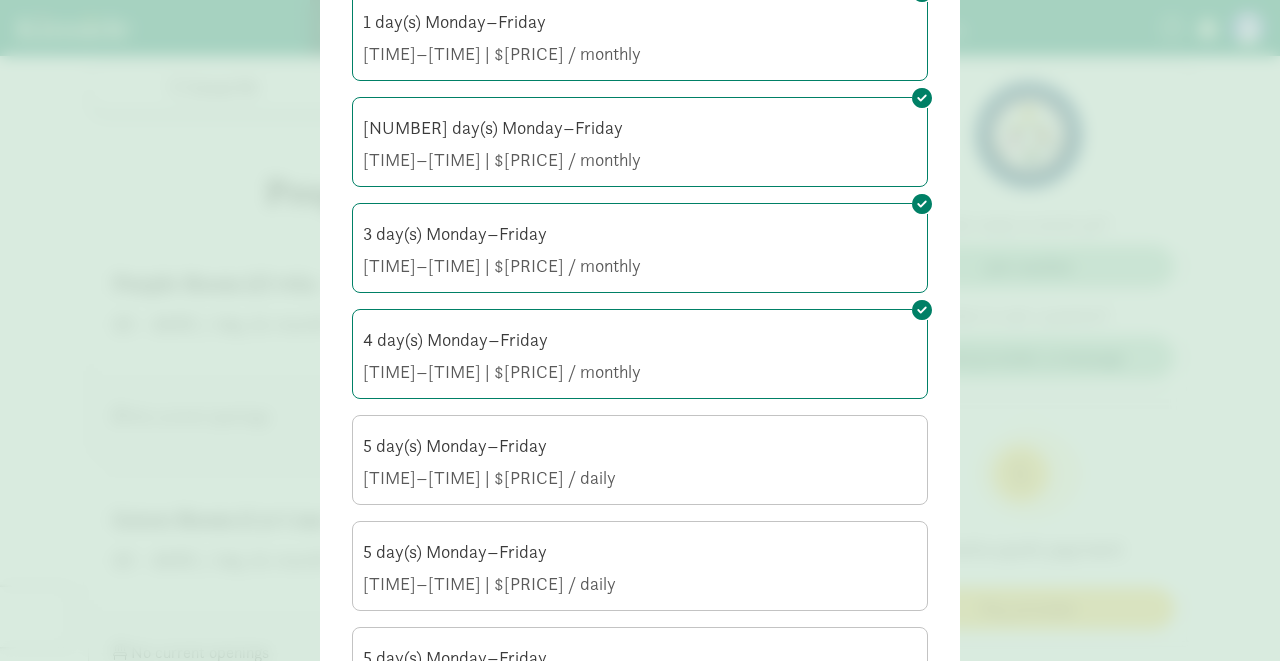 click on "5 day(s) Monday–Friday" 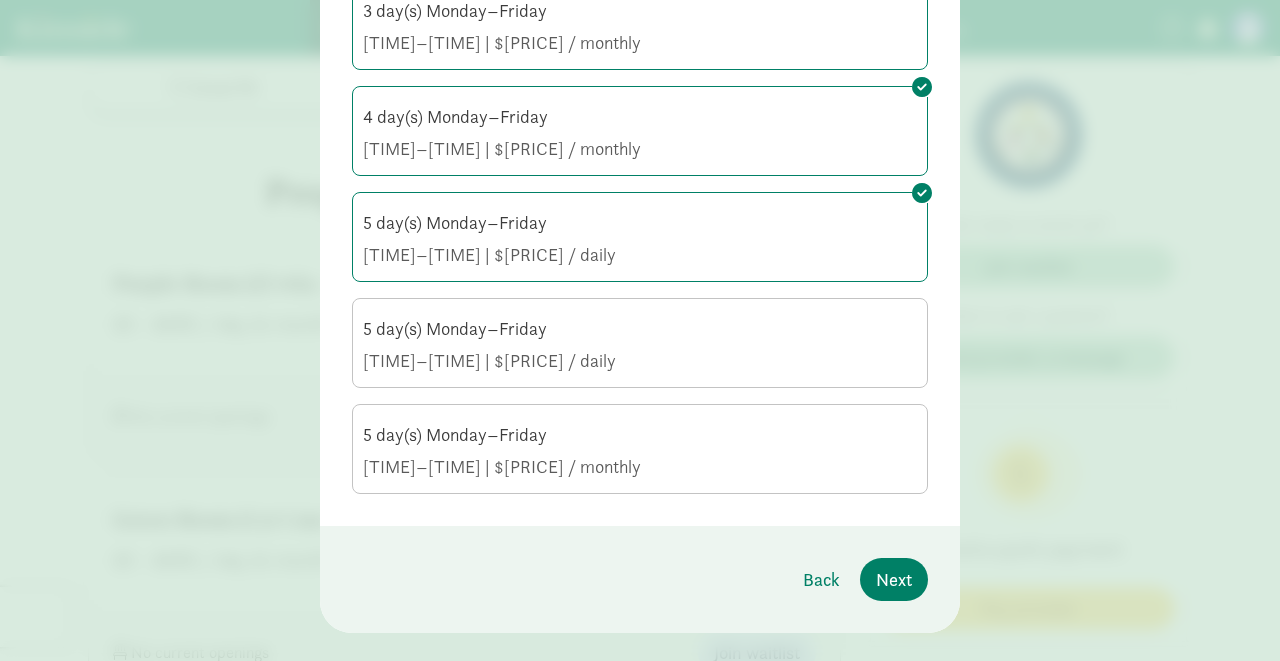 scroll, scrollTop: 527, scrollLeft: 0, axis: vertical 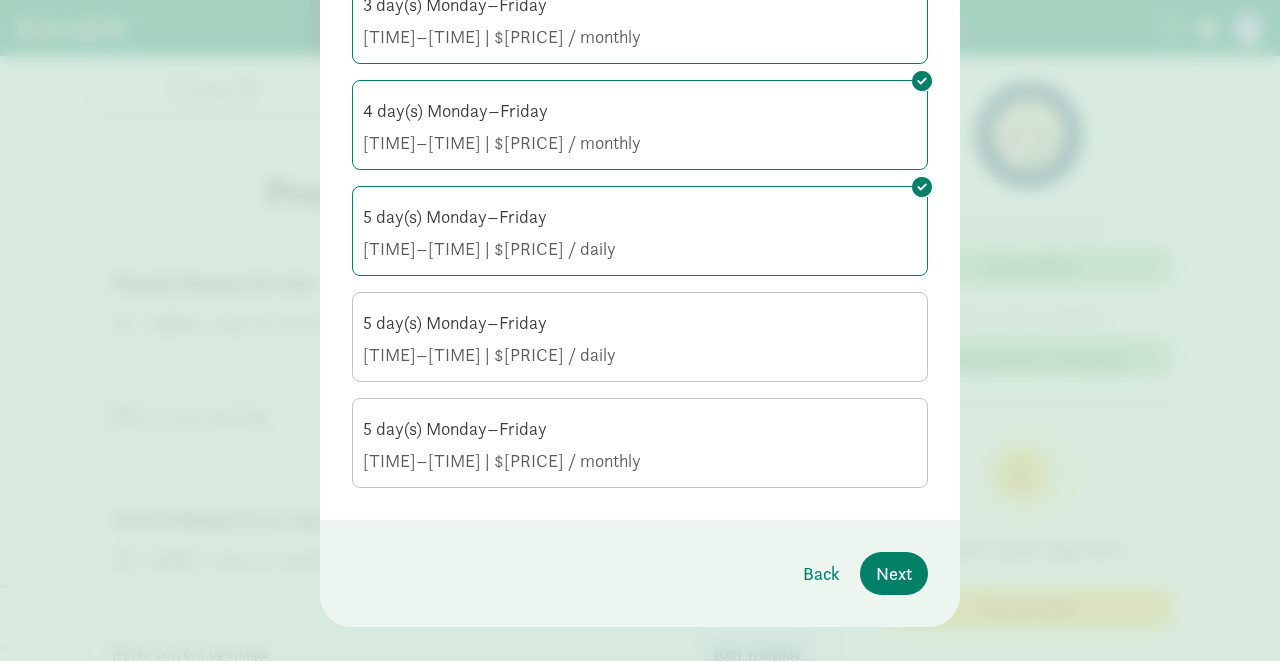 click on "5 day(s) Monday–Friday" 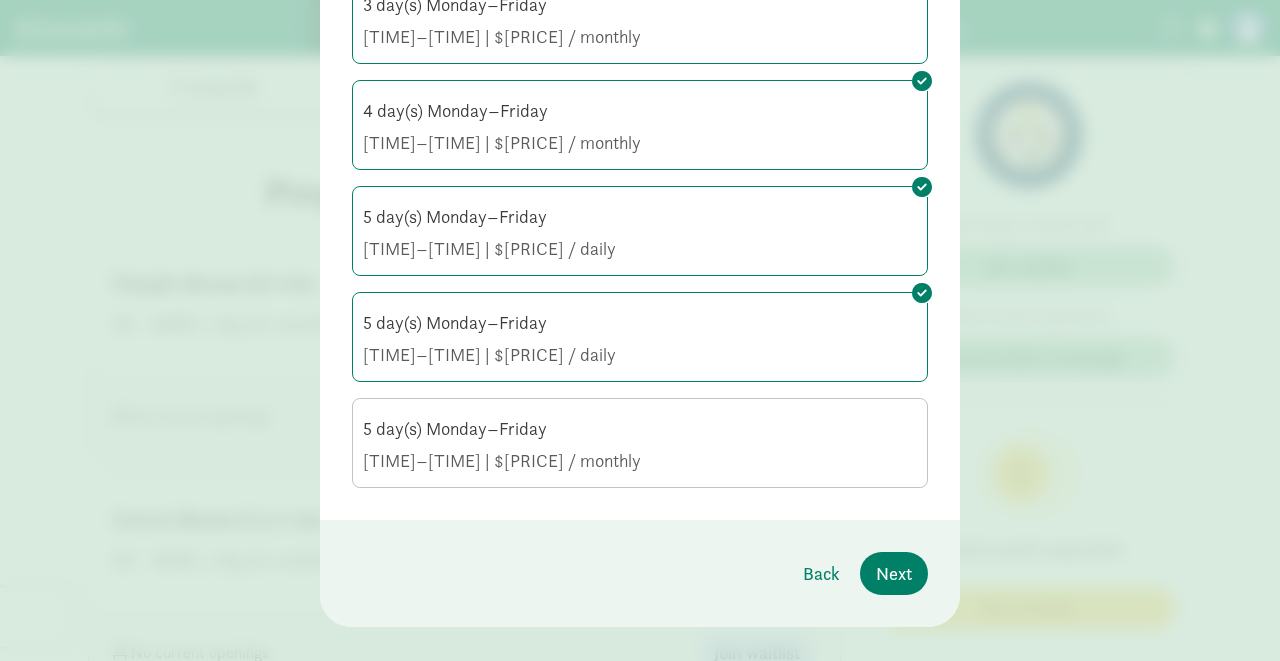 click on "9:00 AM–2:00 PM | $685.00 / monthly" 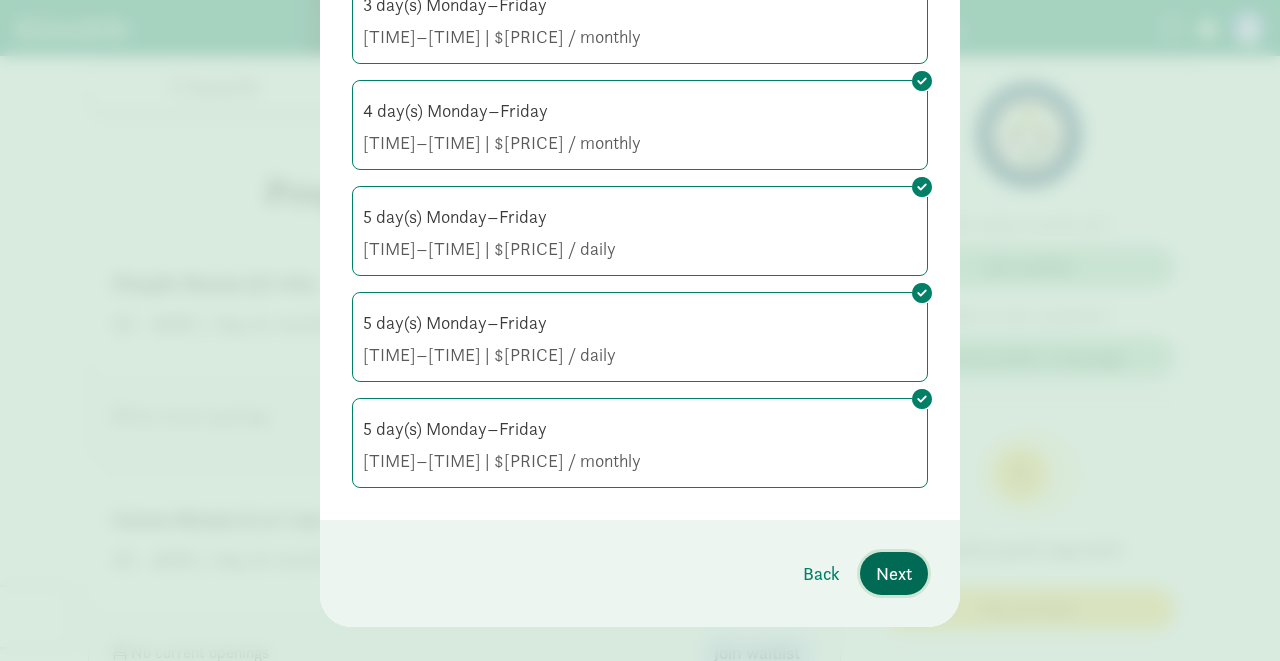 click on "Next" at bounding box center (894, 573) 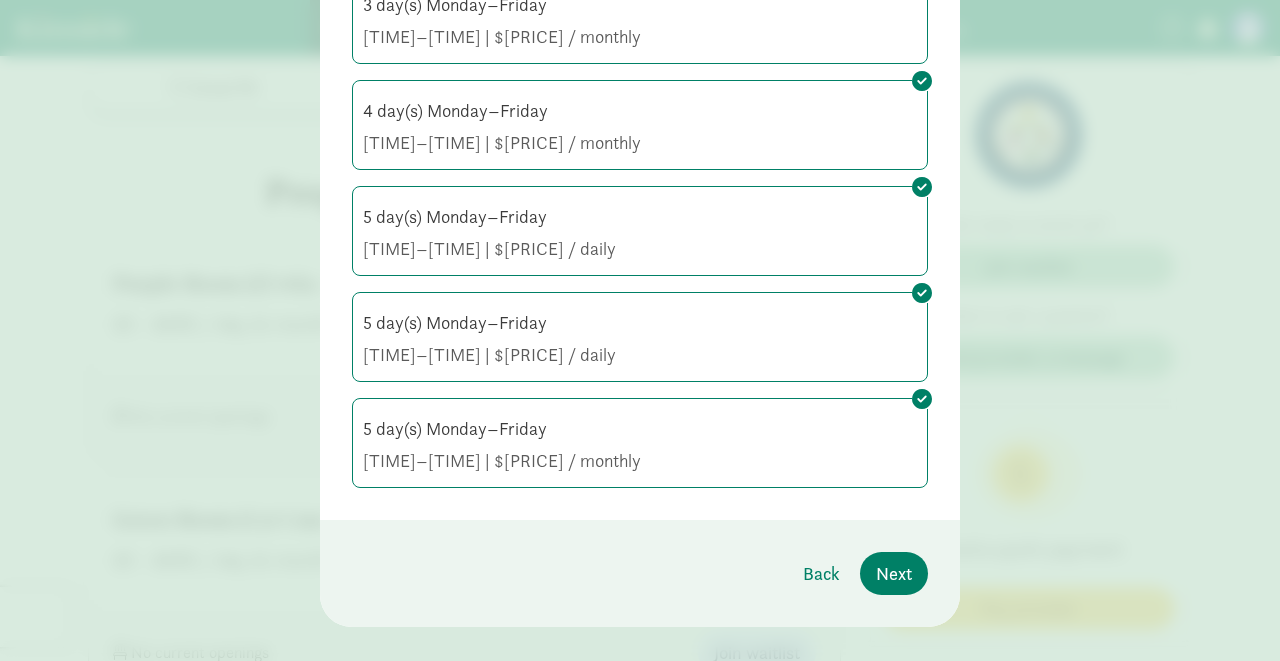 scroll, scrollTop: 32, scrollLeft: 0, axis: vertical 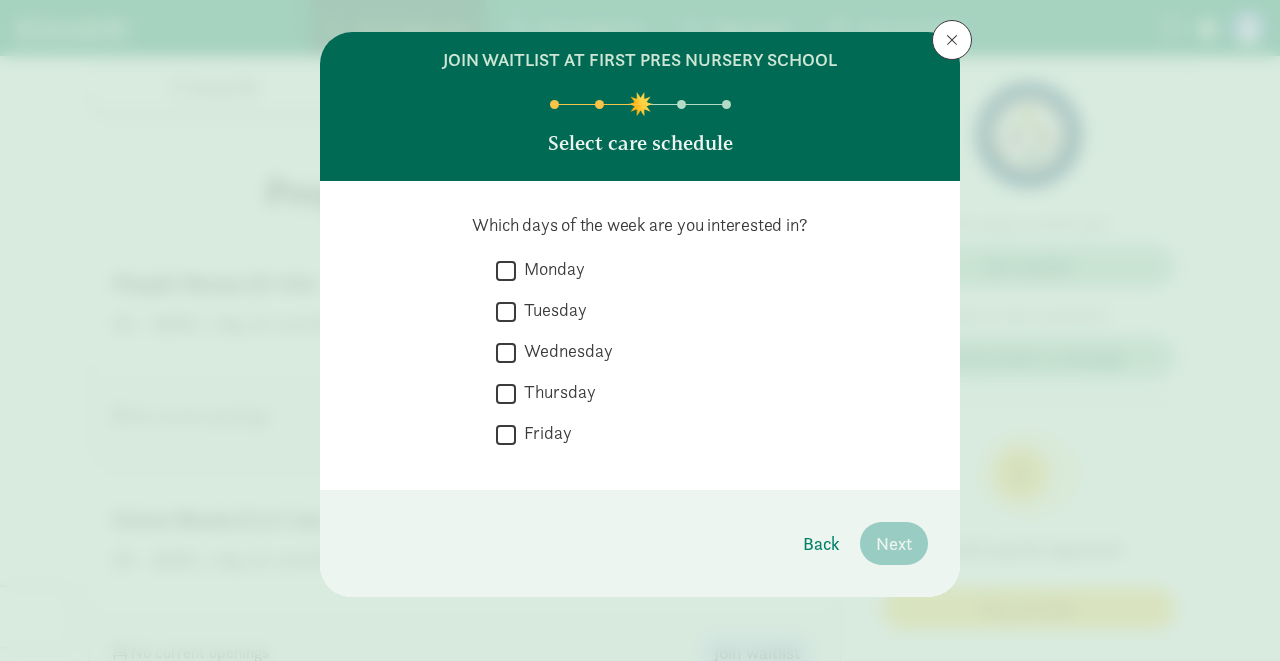 click on "Monday" at bounding box center [506, 270] 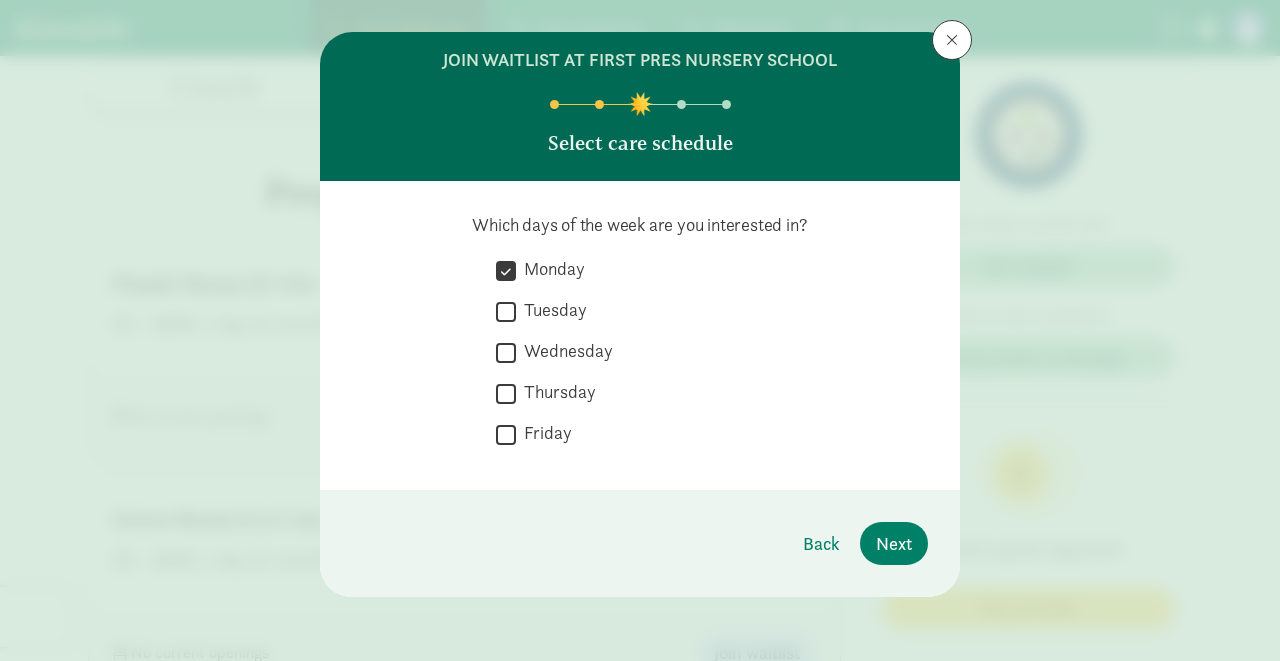 click on "Tuesday" at bounding box center (506, 311) 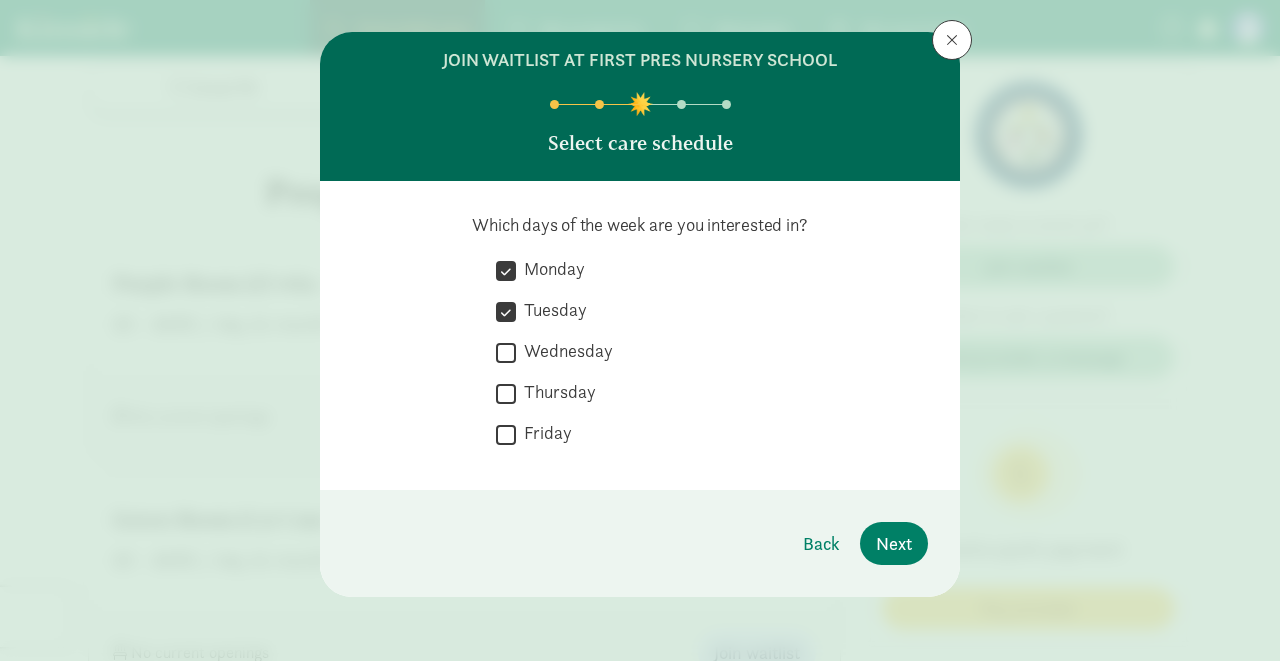 click on "   Wednesday" 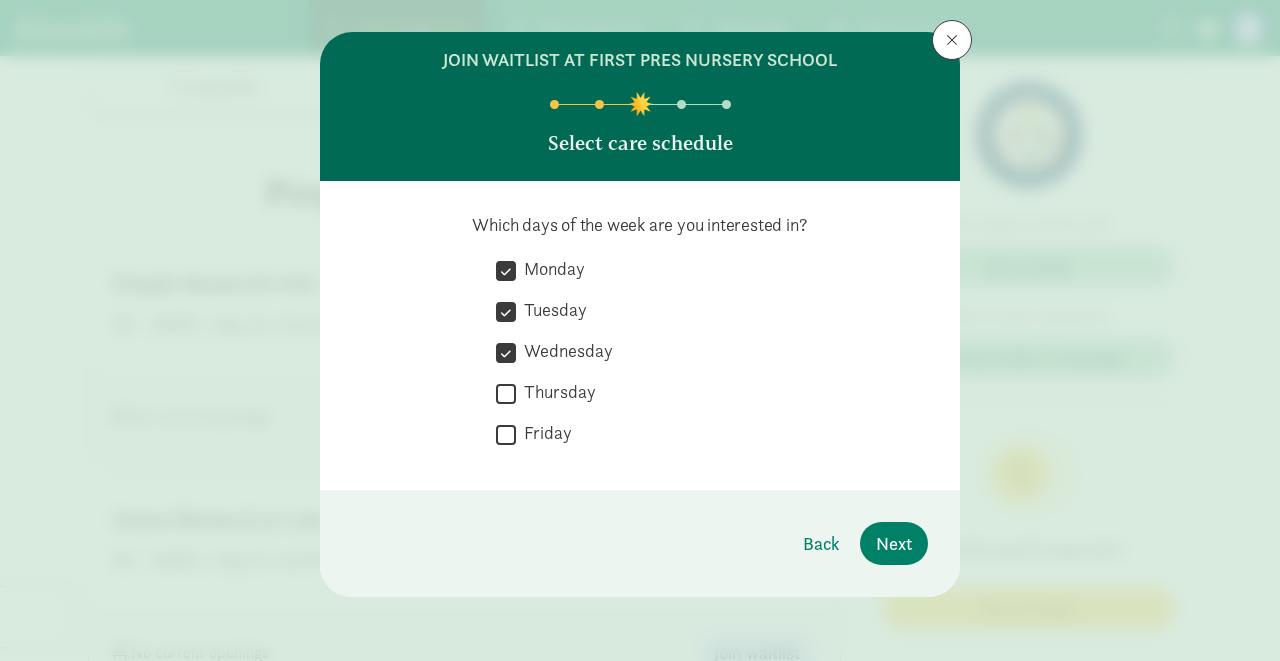 click on "Thursday" at bounding box center [506, 393] 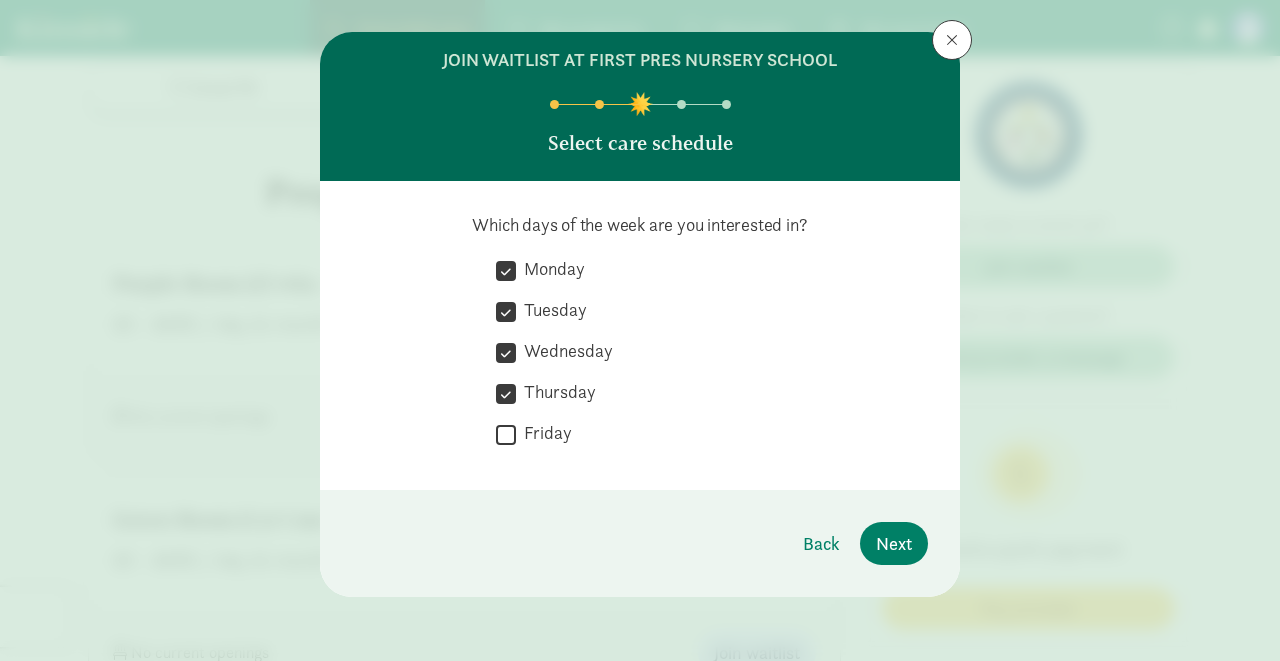 click on "   Friday" 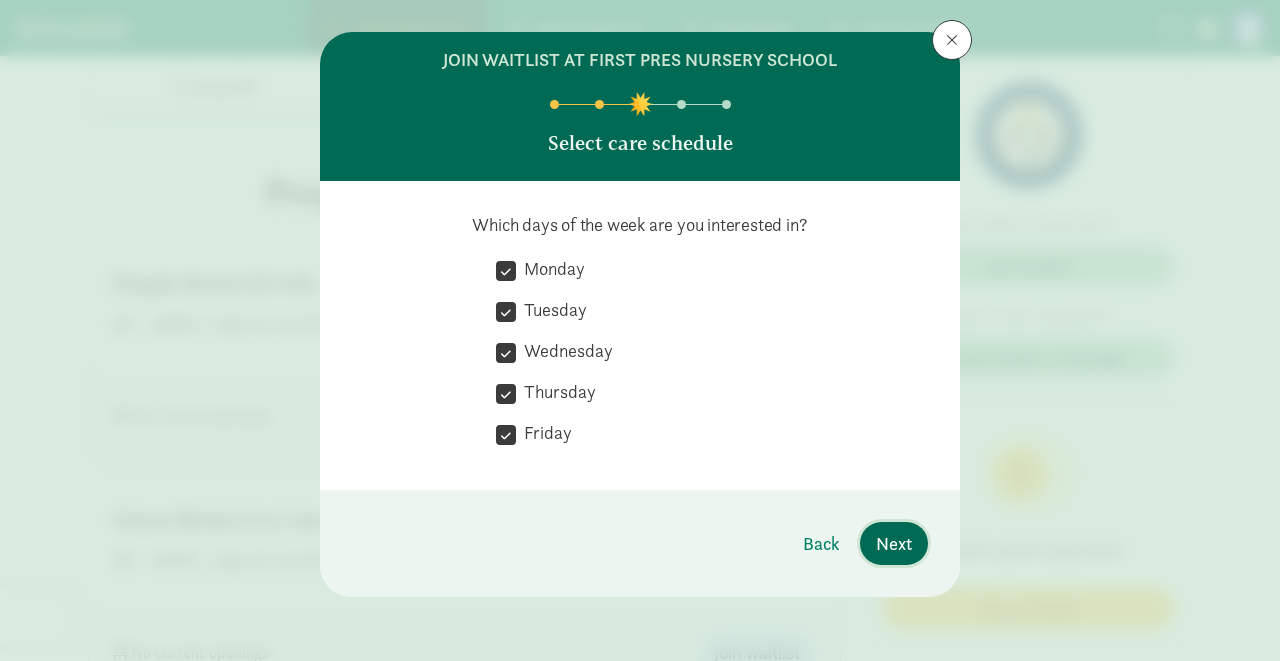 click on "Next" at bounding box center [894, 543] 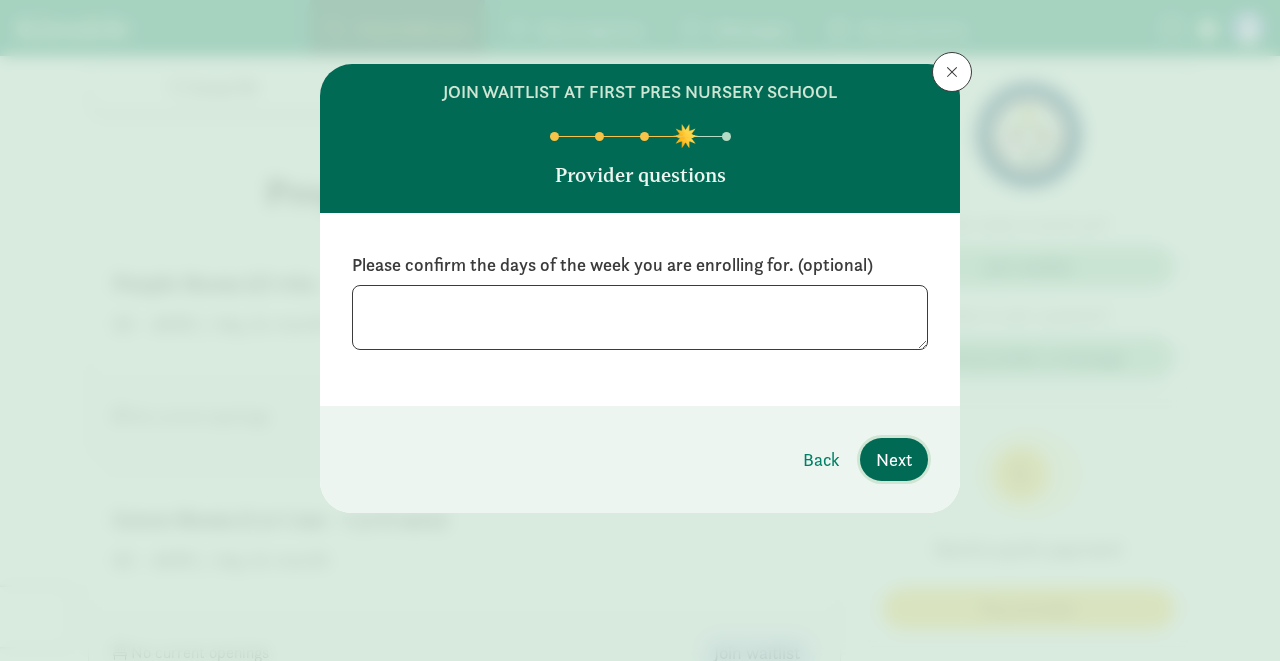 scroll, scrollTop: 0, scrollLeft: 0, axis: both 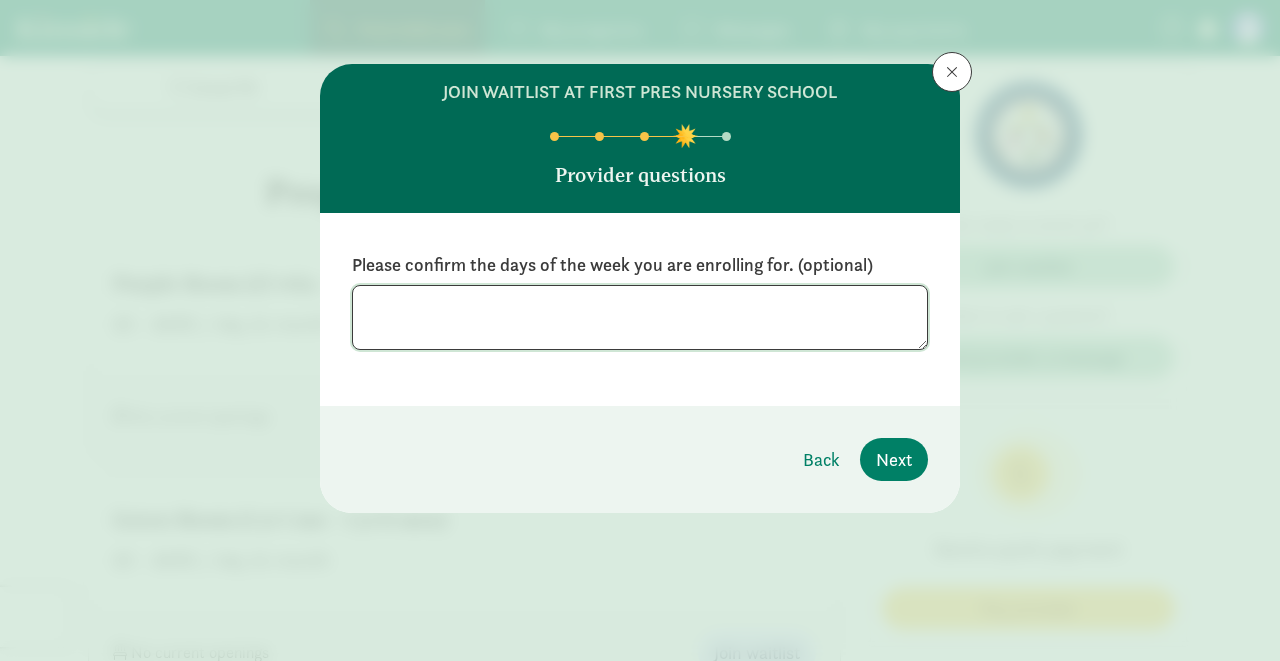 click at bounding box center [640, 317] 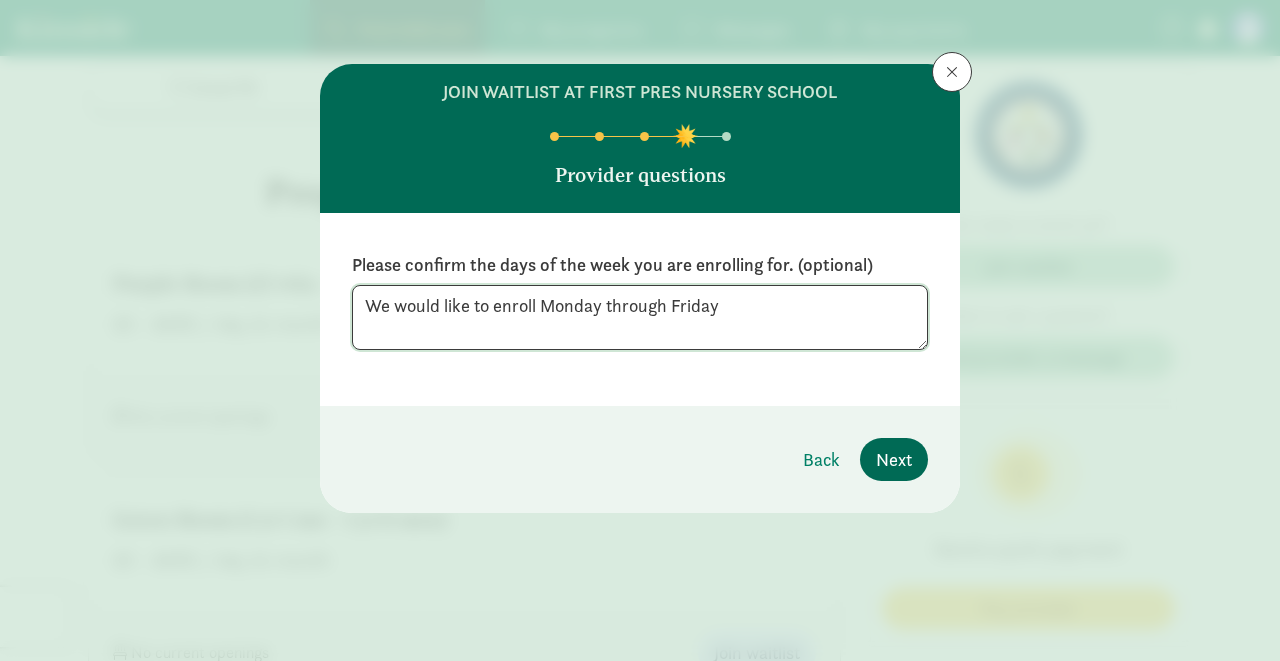 type on "We would like to enroll Monday through Friday" 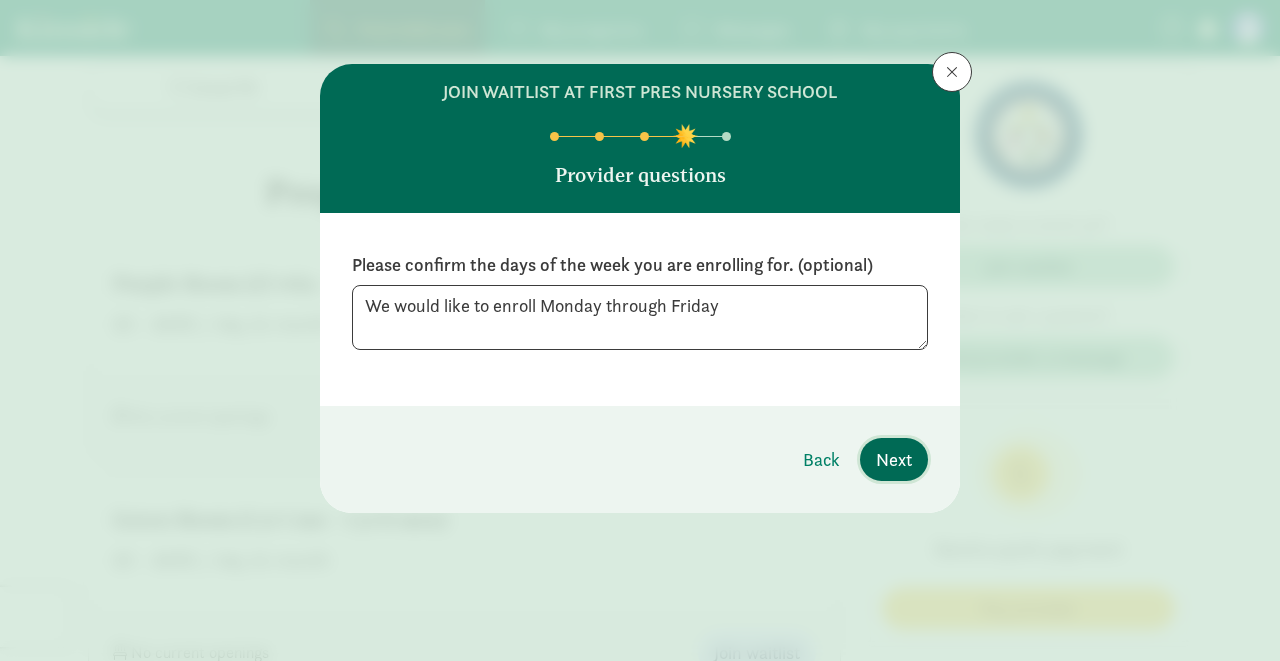 click on "Next" at bounding box center [894, 459] 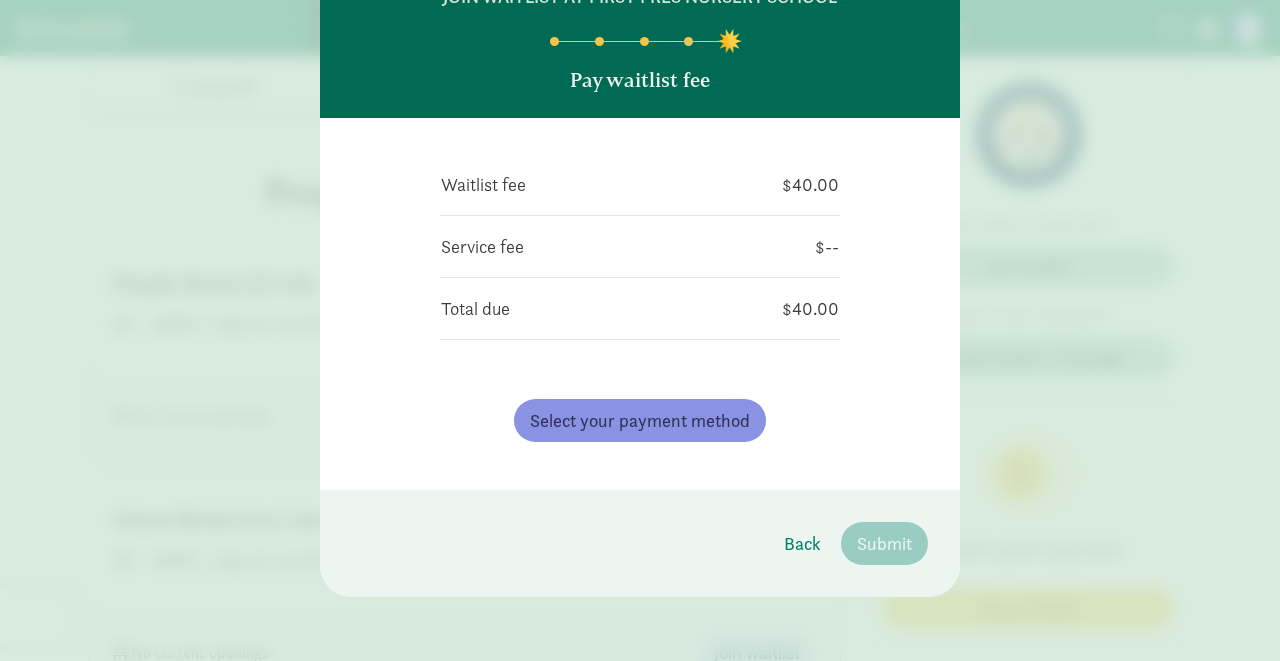 scroll, scrollTop: 95, scrollLeft: 0, axis: vertical 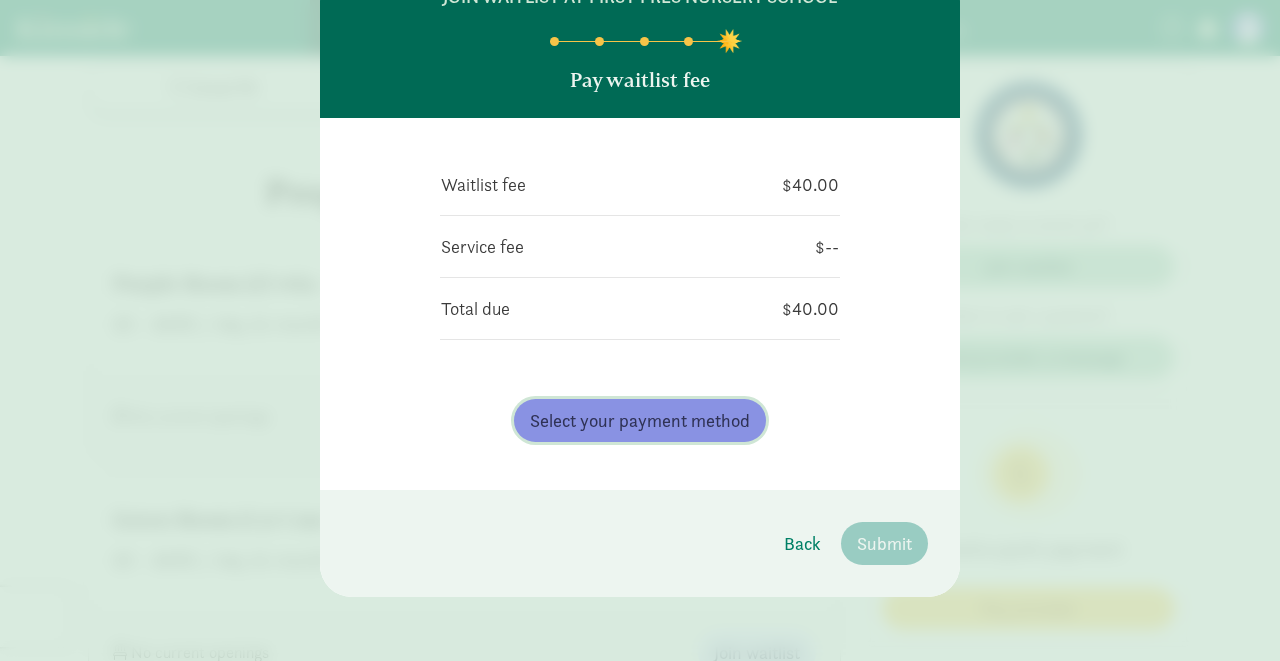 click on "Select your payment method" at bounding box center (640, 420) 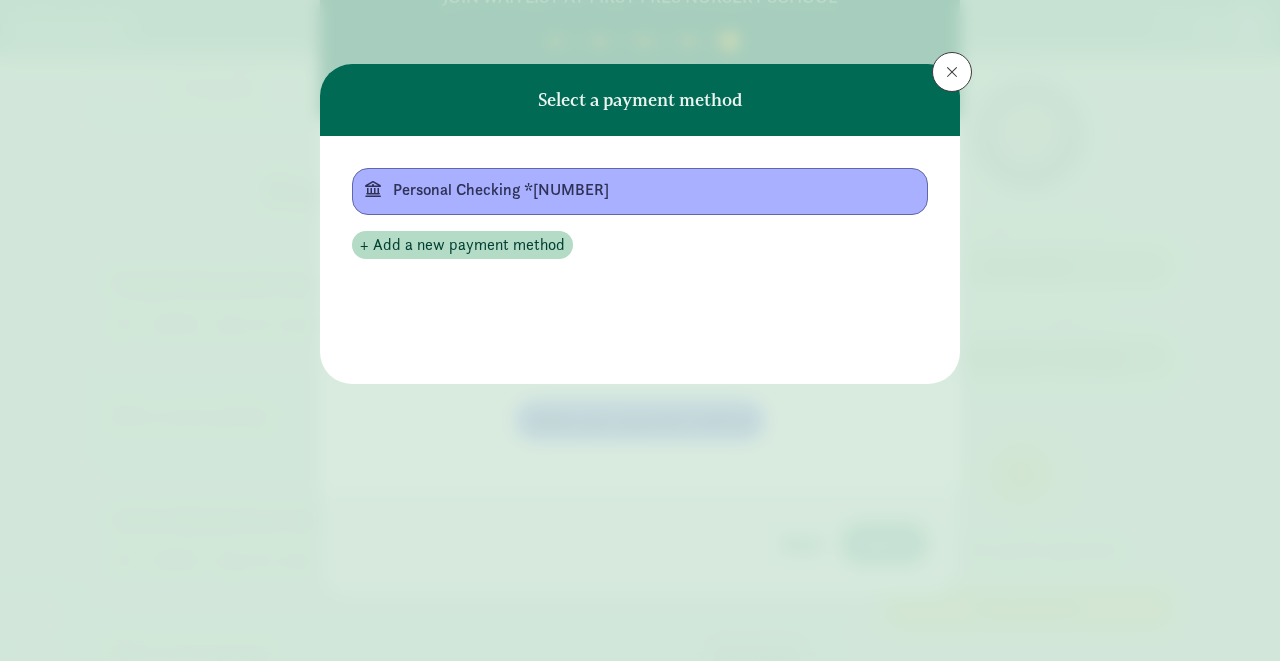 click on "Personal Checking  *1128" at bounding box center (638, 190) 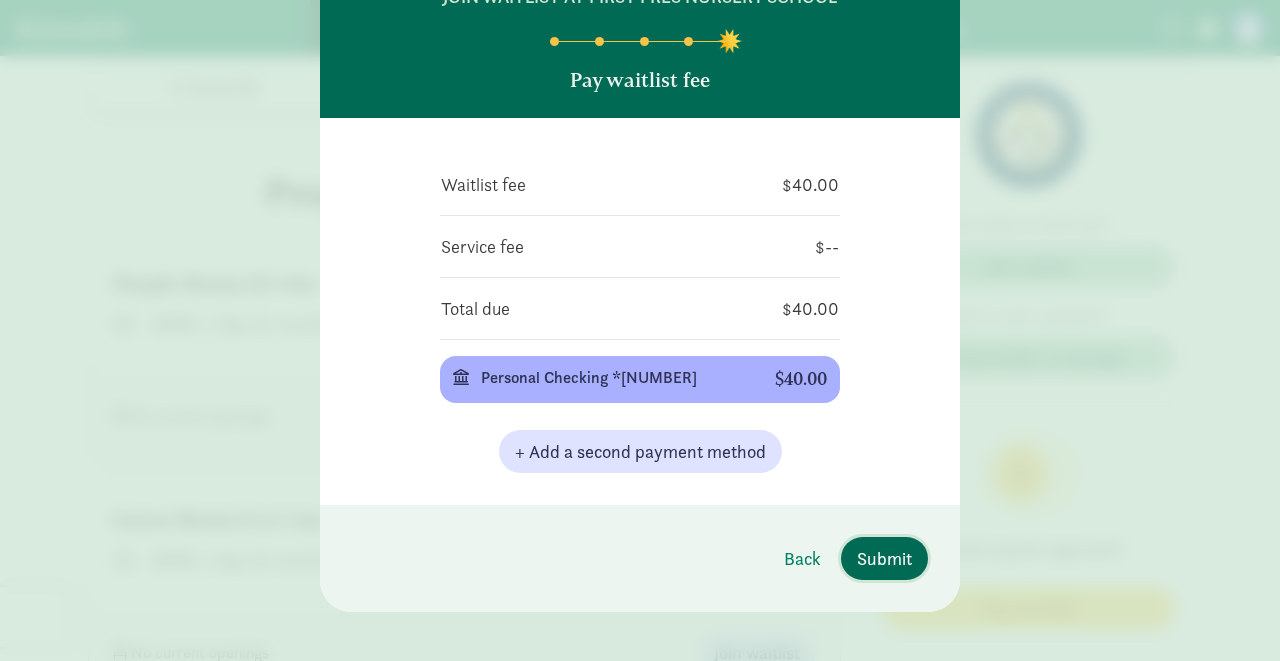 click on "Submit" at bounding box center (884, 558) 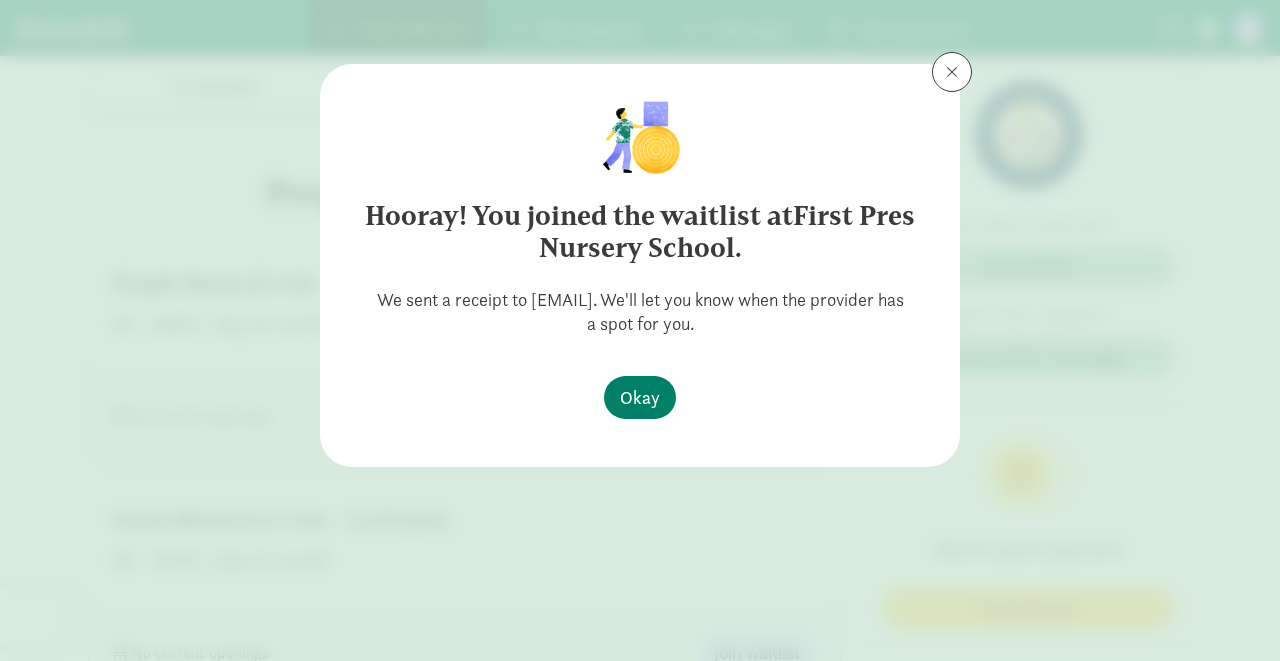 scroll, scrollTop: 0, scrollLeft: 0, axis: both 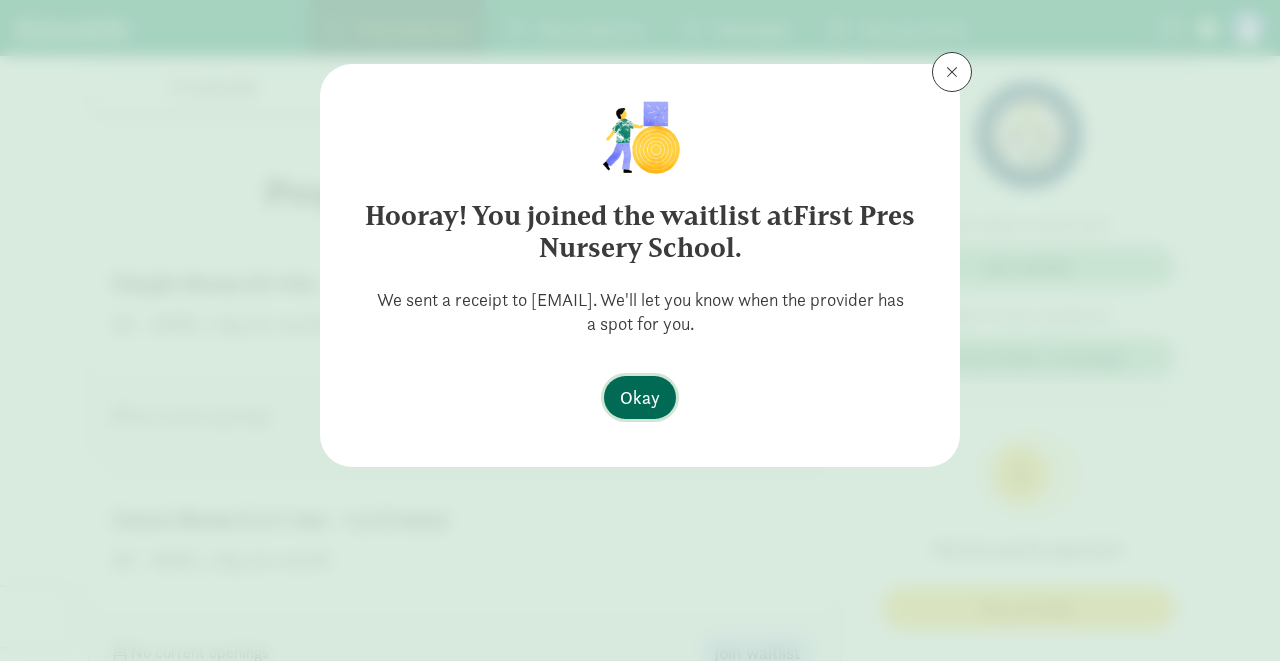 click on "Okay" at bounding box center [640, 397] 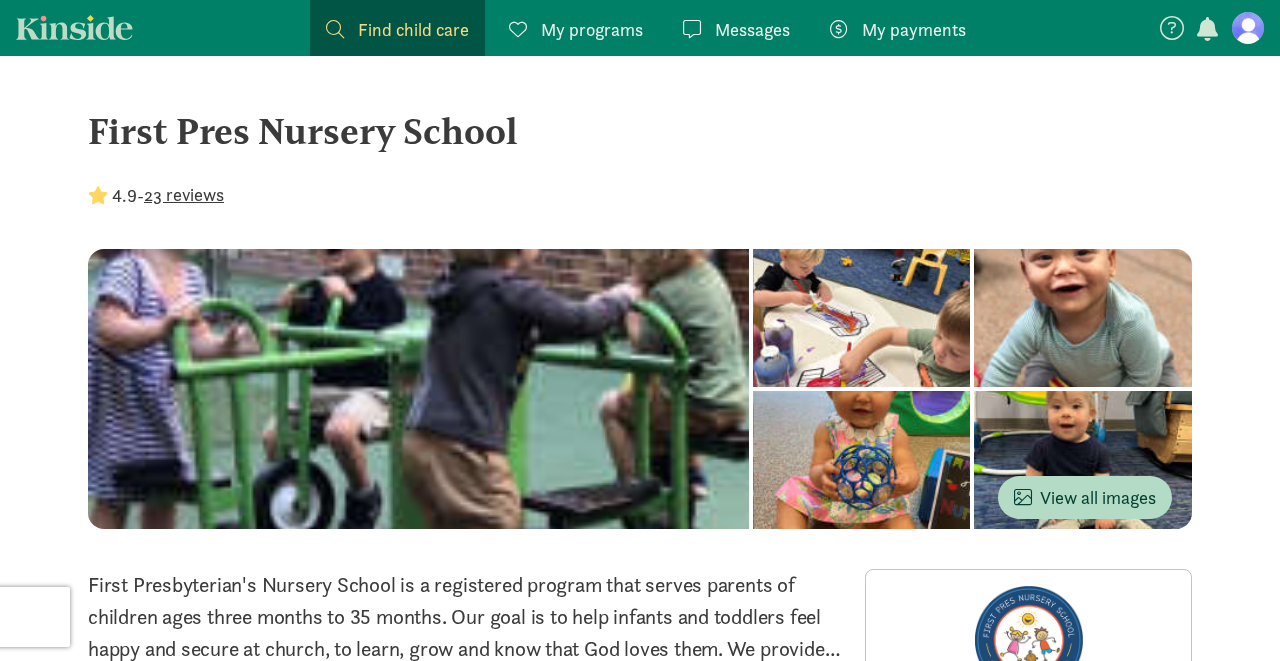 scroll, scrollTop: 0, scrollLeft: 0, axis: both 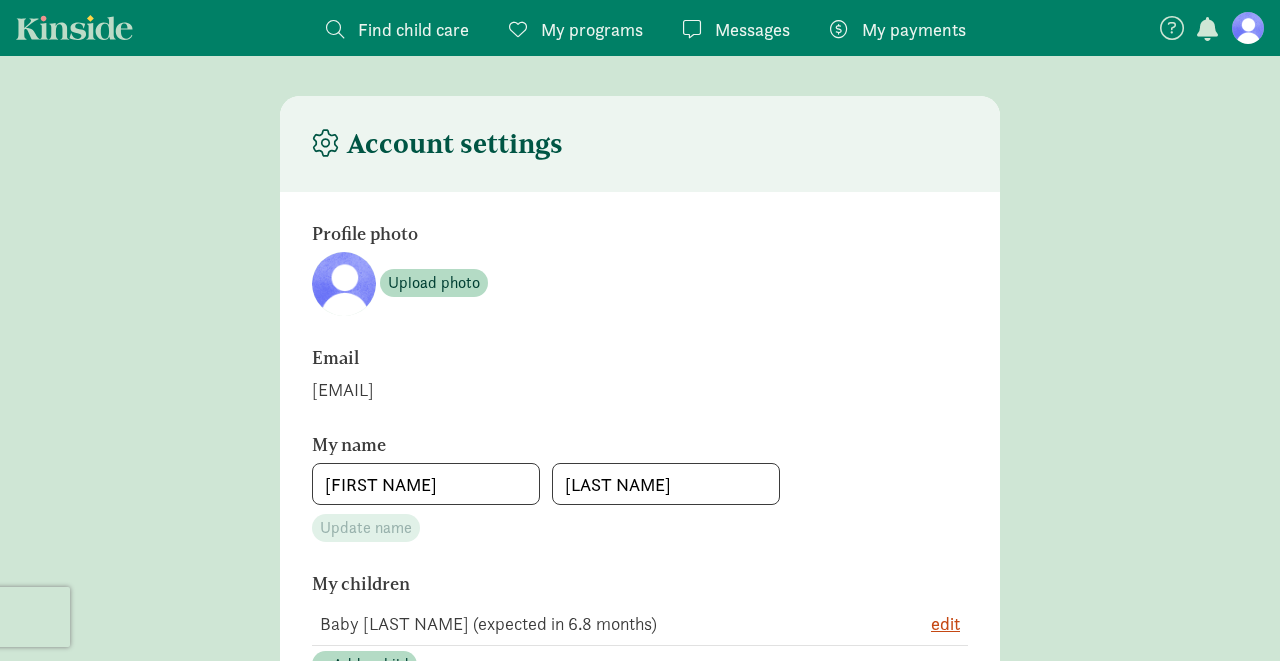 click on "My programs" at bounding box center (592, 29) 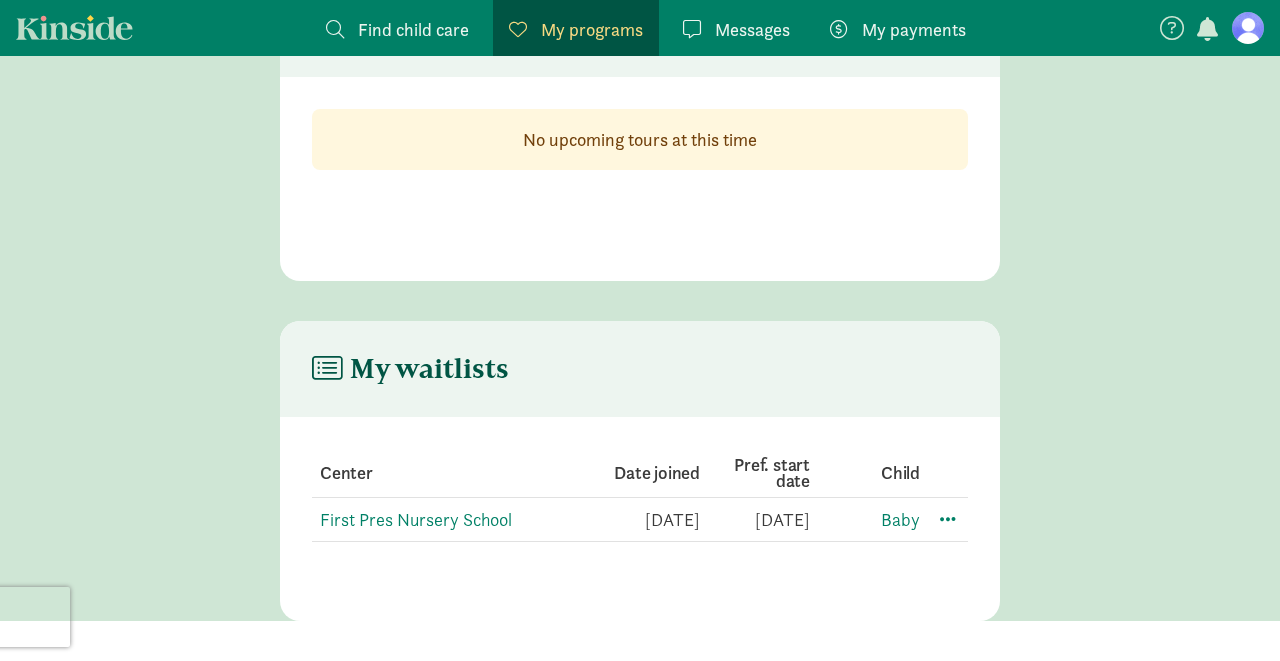 scroll, scrollTop: 115, scrollLeft: 0, axis: vertical 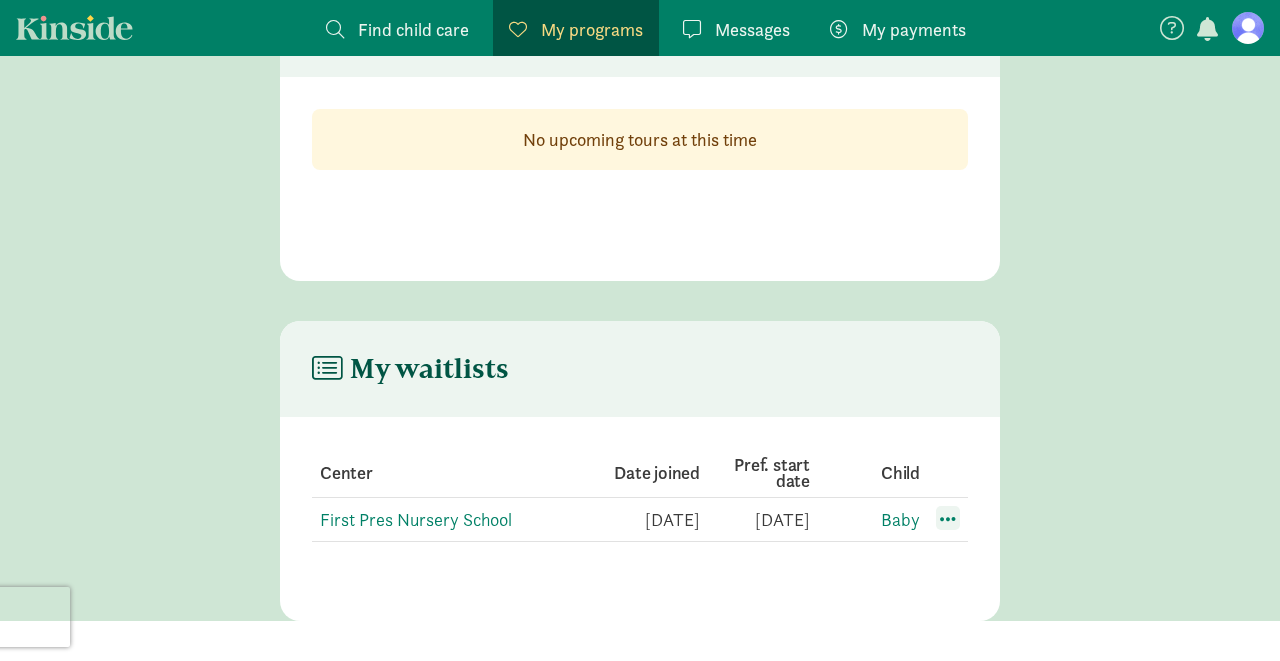 click 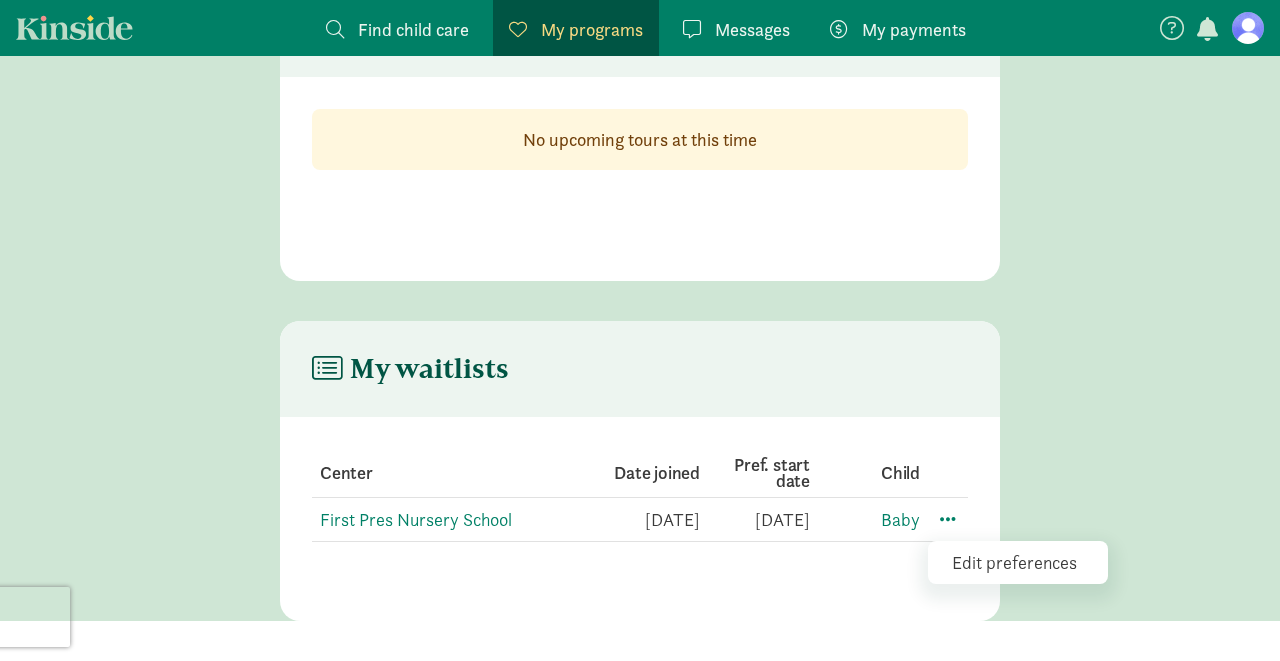 click on "My waitlists       Center Date joined Pref. start date Child   First Pres Nursery School 8/6/2025 7/1/2026 Baby
Edit preferences" 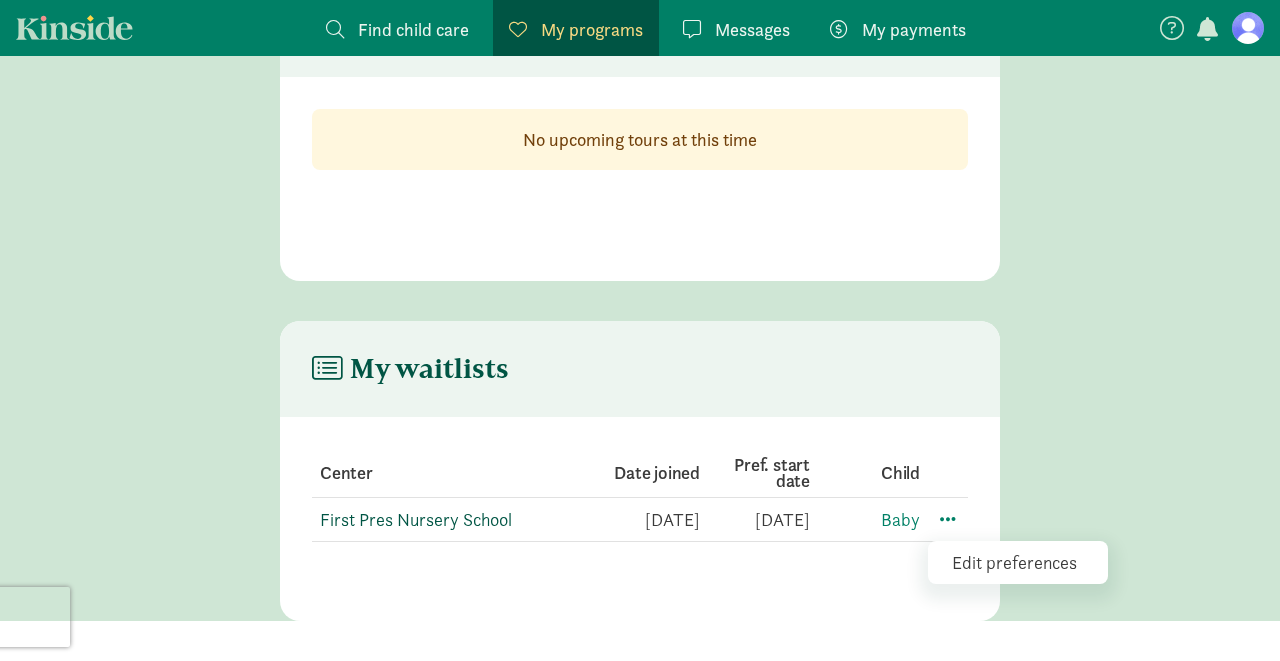 click on "First Pres Nursery School" 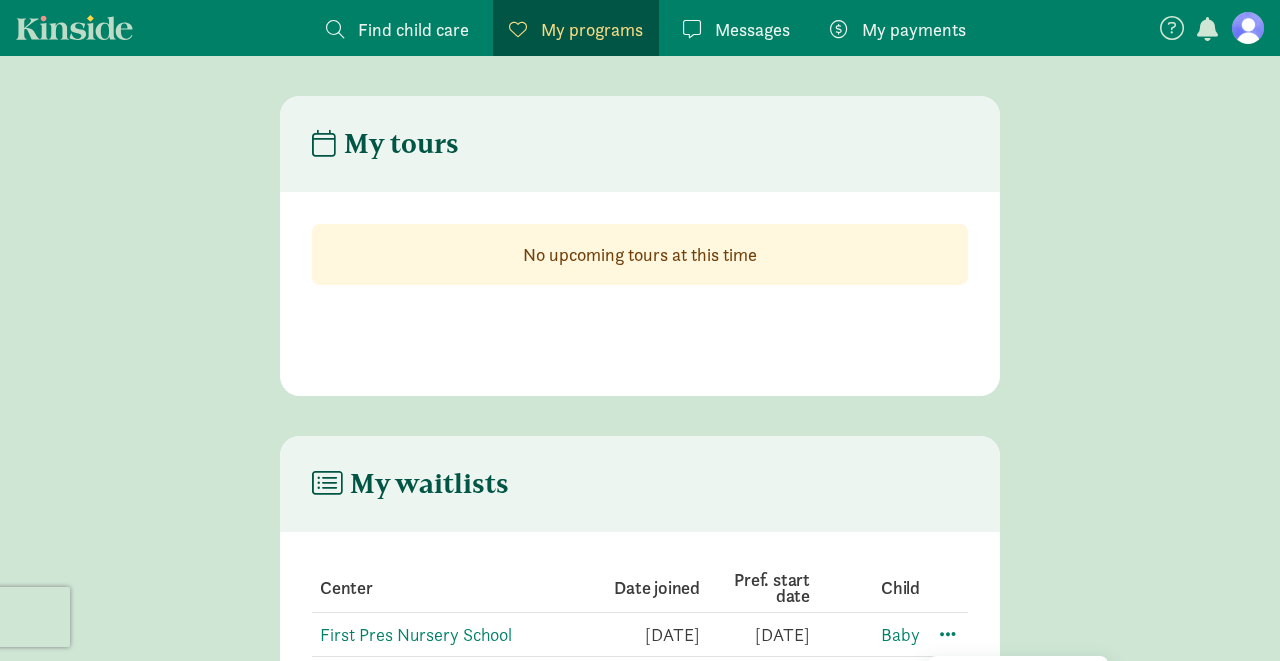 scroll, scrollTop: 0, scrollLeft: 0, axis: both 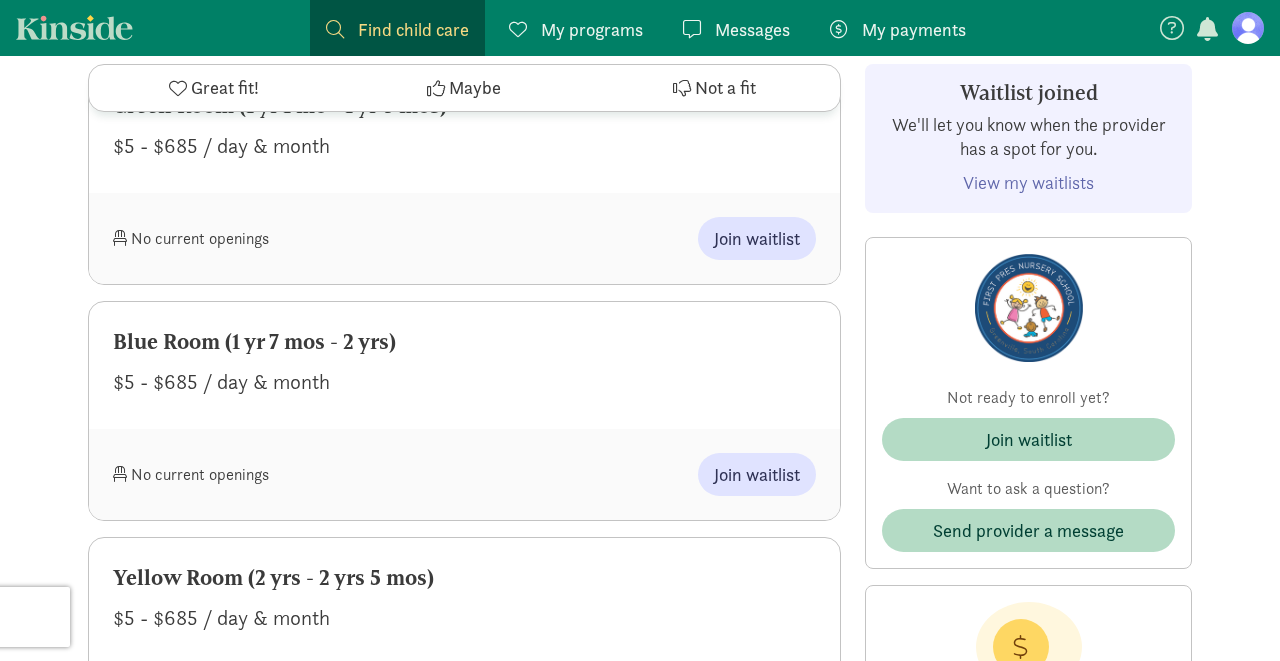 click on "View my waitlists" 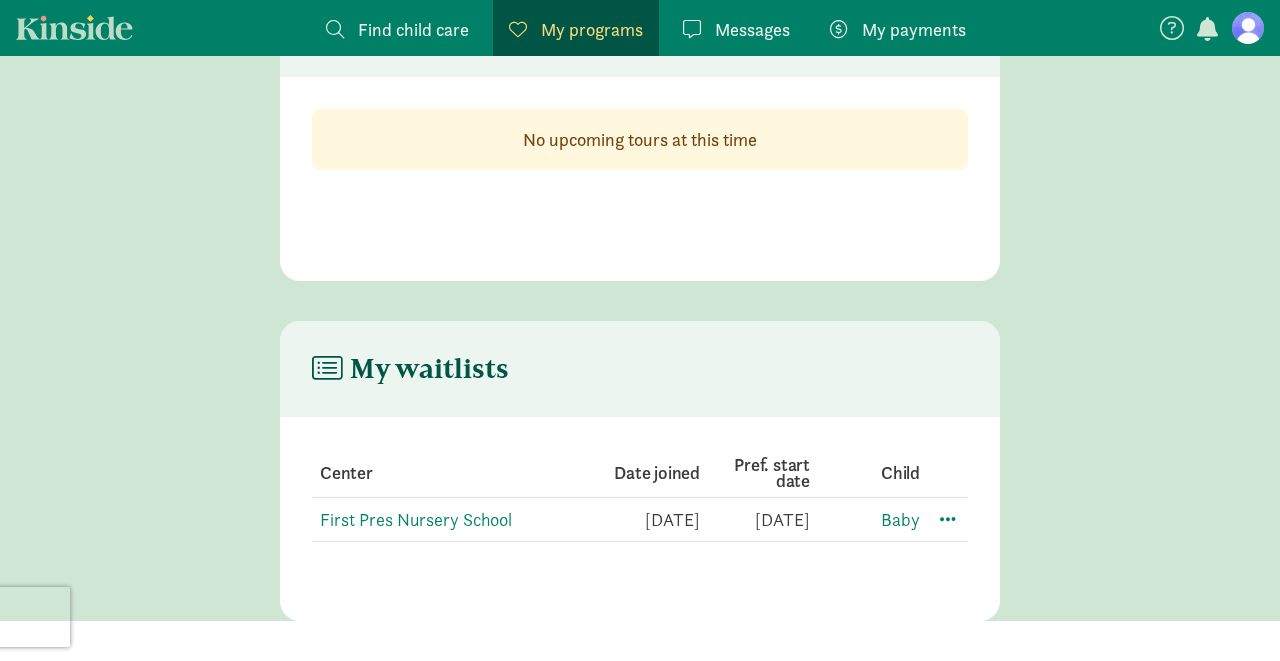 scroll, scrollTop: 115, scrollLeft: 0, axis: vertical 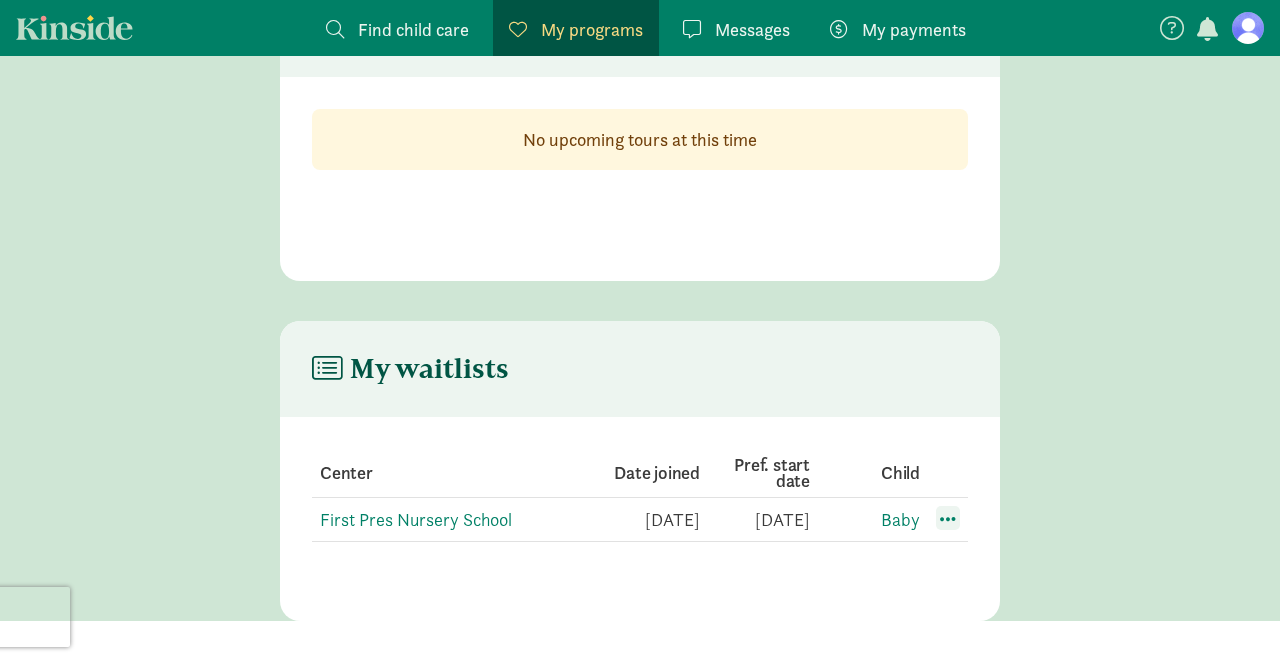 click 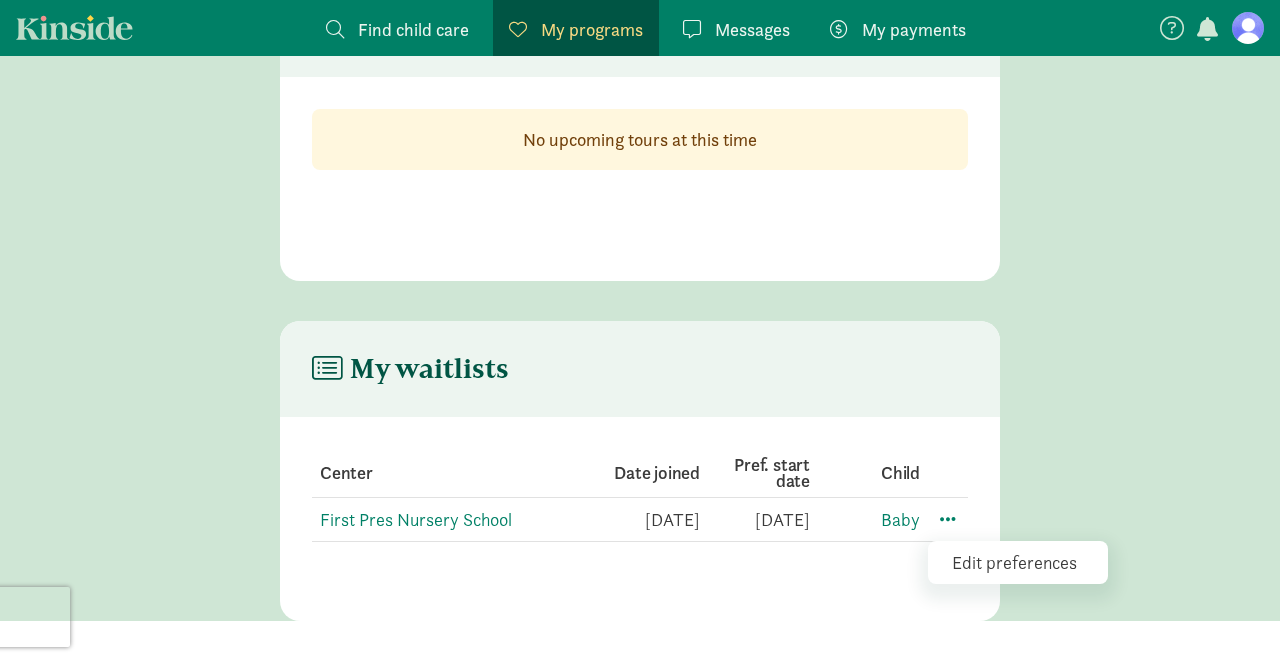 click on "My waitlists       Center Date joined Pref. start date Child   First Pres Nursery School 8/6/2025 7/1/2026 Baby
Edit preferences" 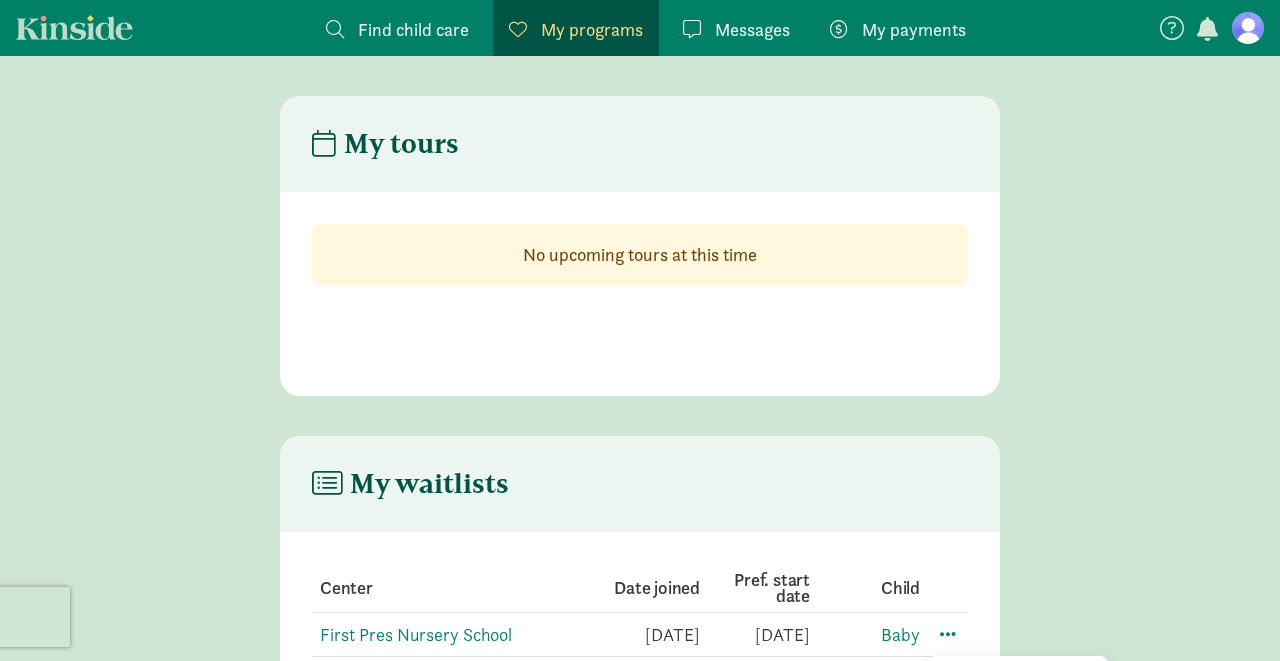 scroll, scrollTop: 0, scrollLeft: 0, axis: both 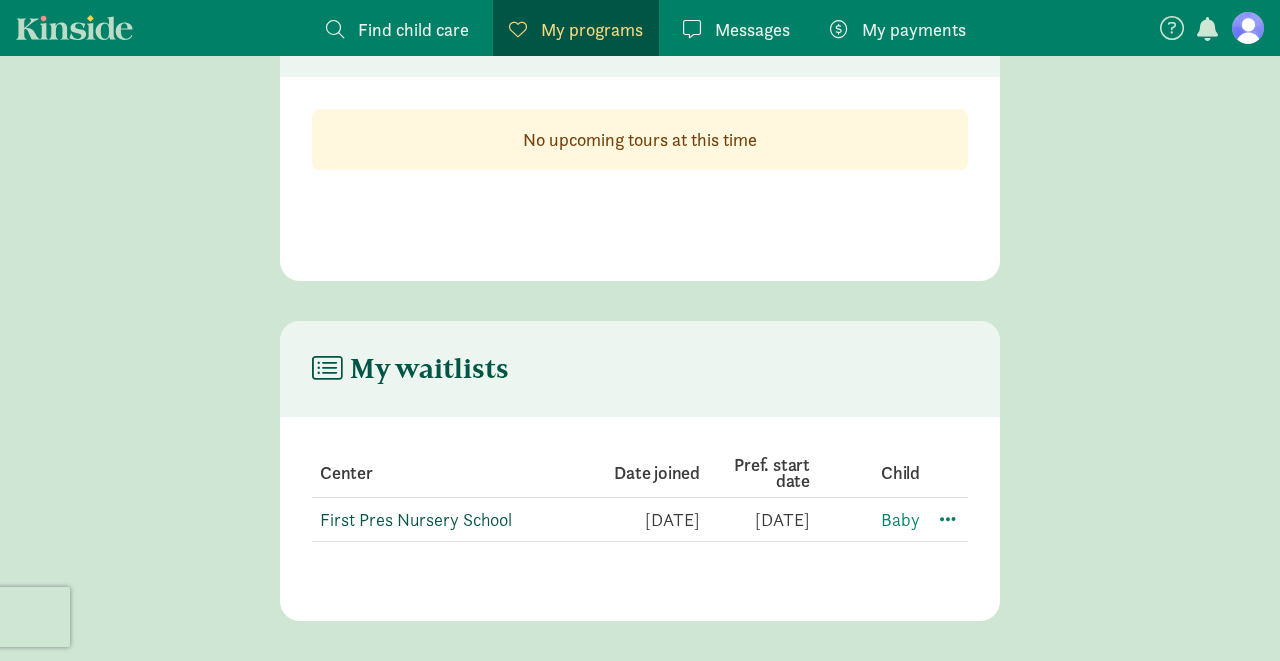 click on "First Pres Nursery School" 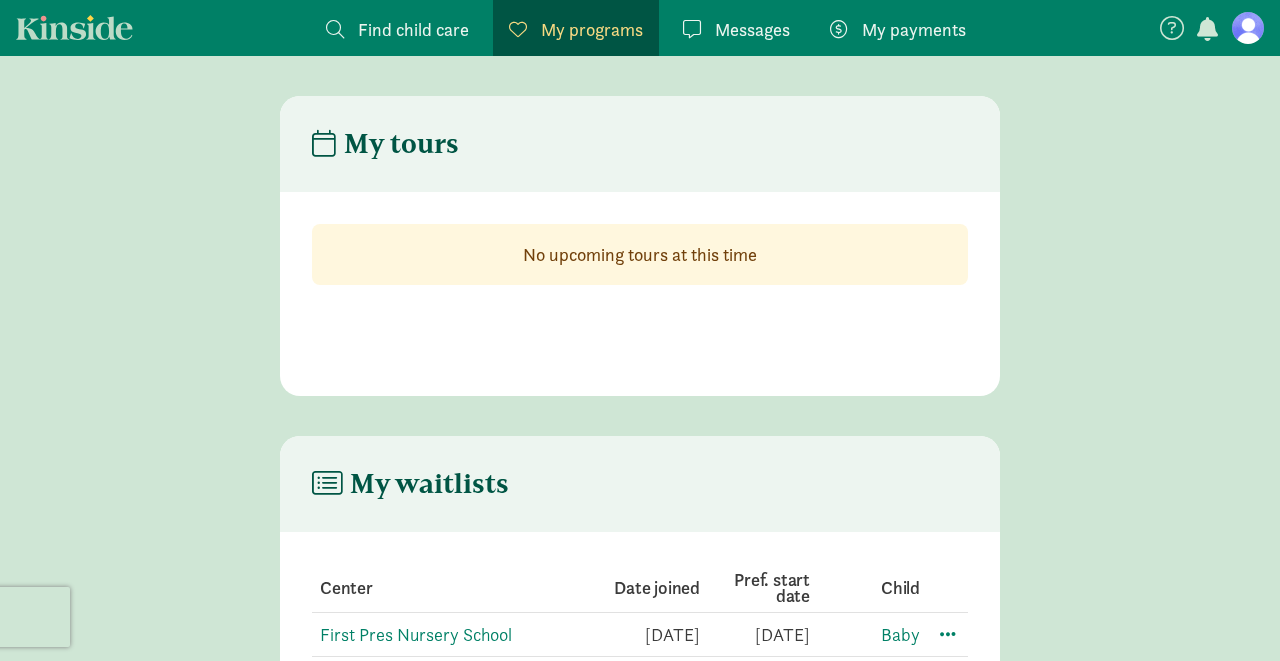 scroll, scrollTop: 0, scrollLeft: 0, axis: both 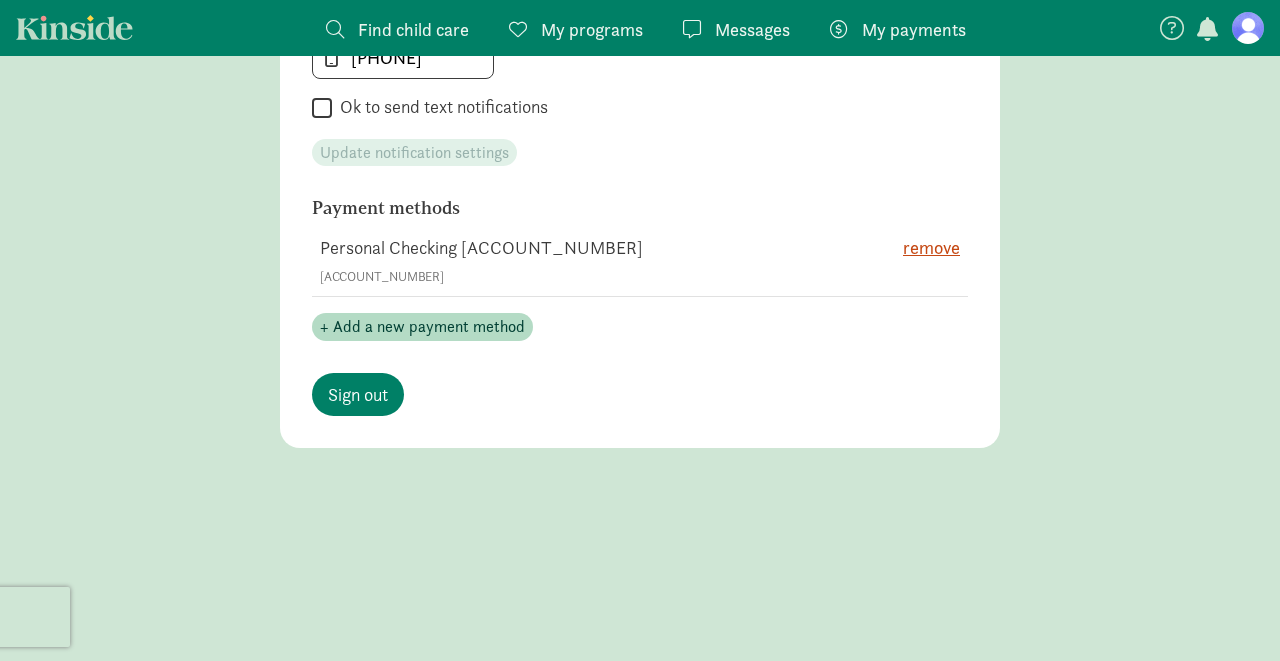 click at bounding box center [1248, 28] 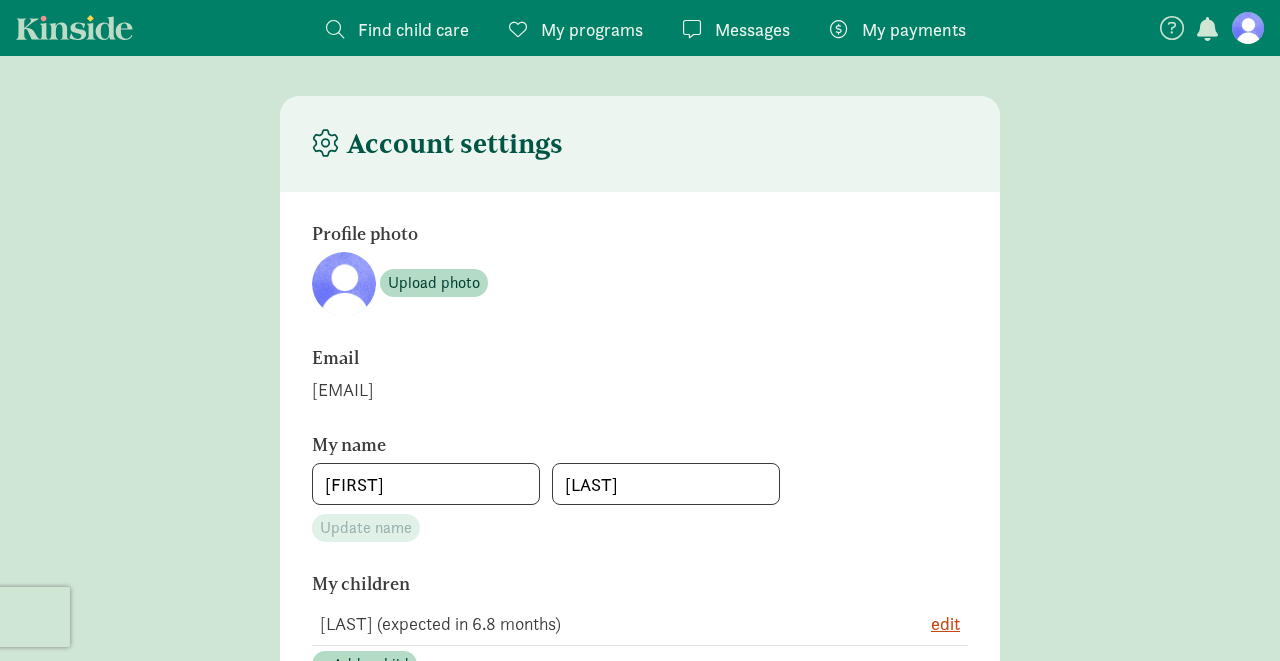 scroll, scrollTop: 0, scrollLeft: 0, axis: both 